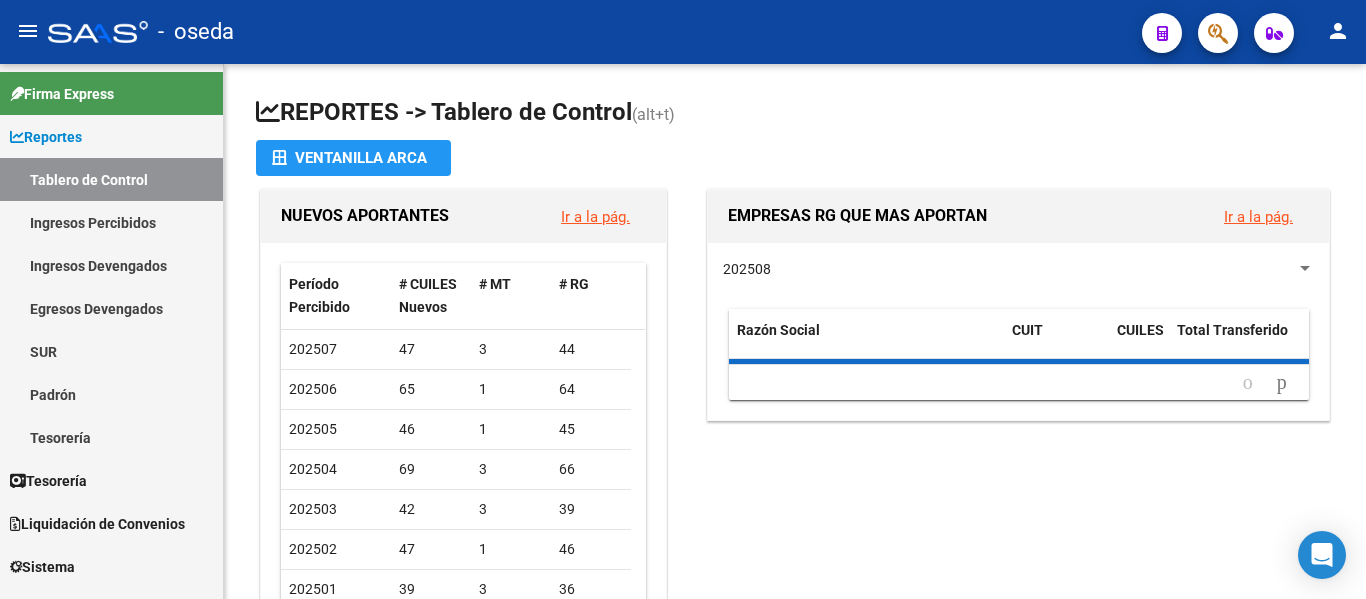 scroll, scrollTop: 0, scrollLeft: 0, axis: both 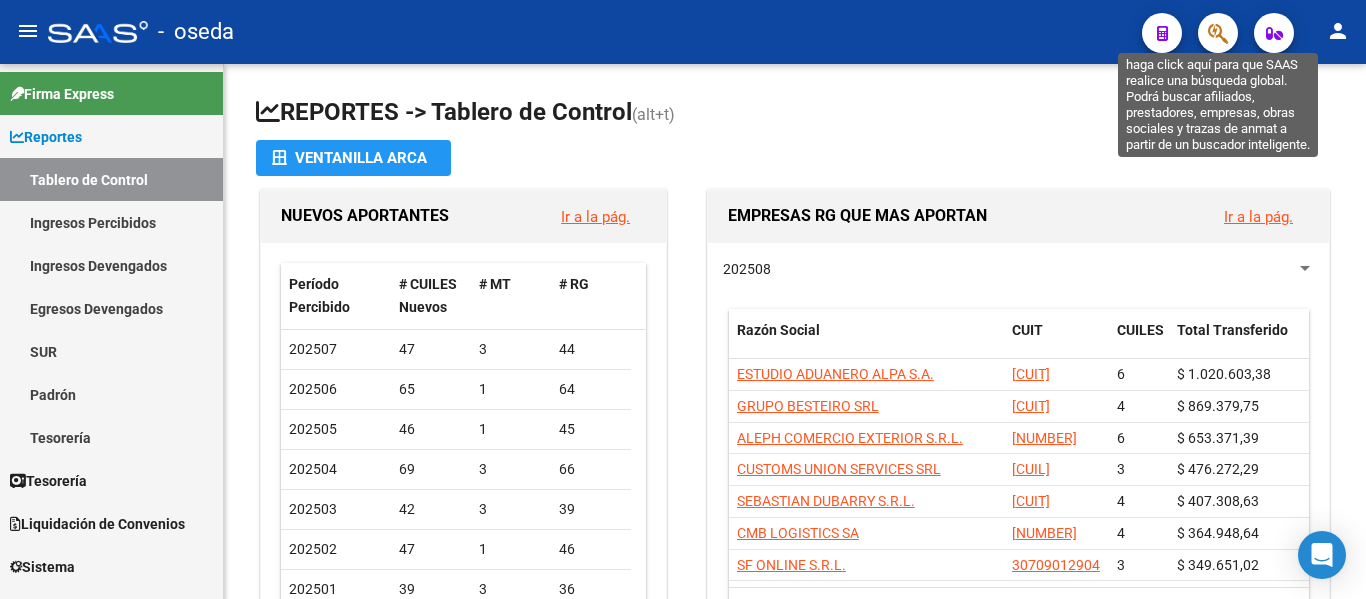 click 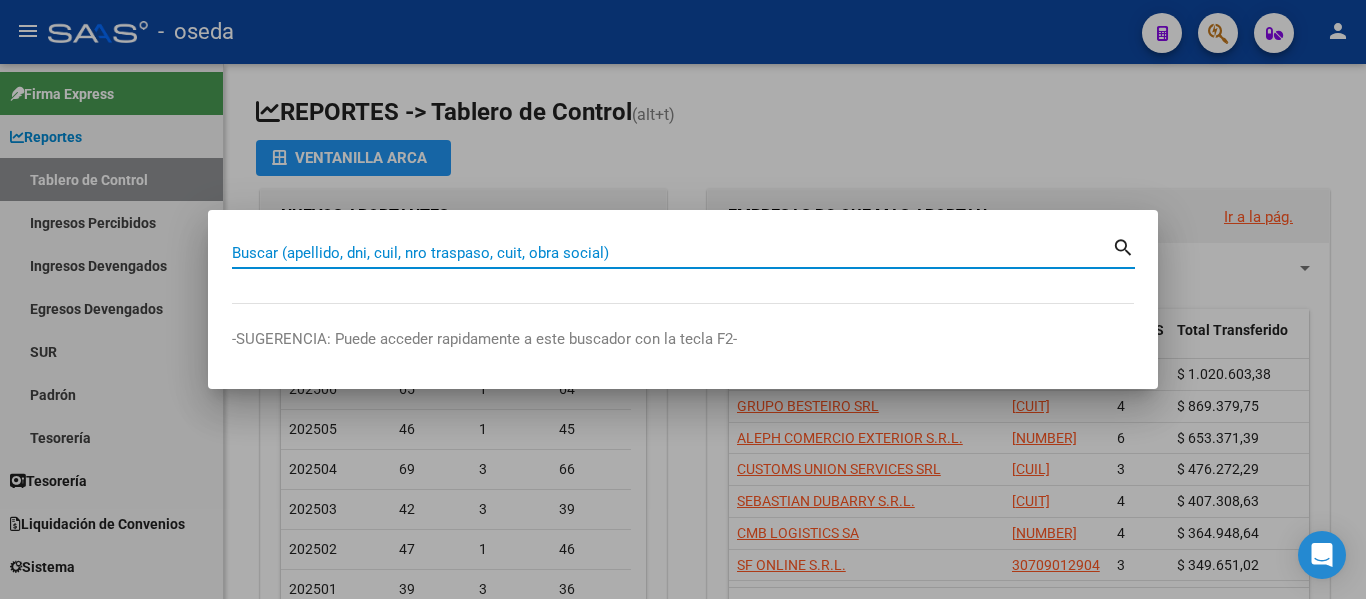 paste on "[CUIL]" 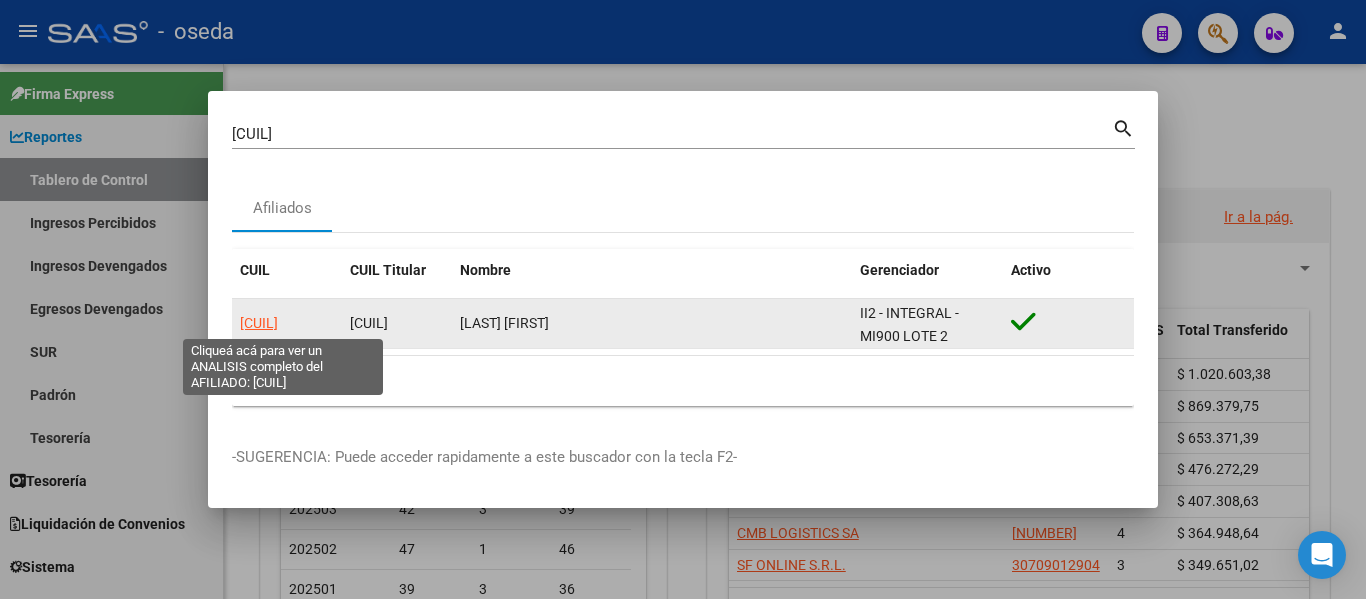 click on "[CUIL]" 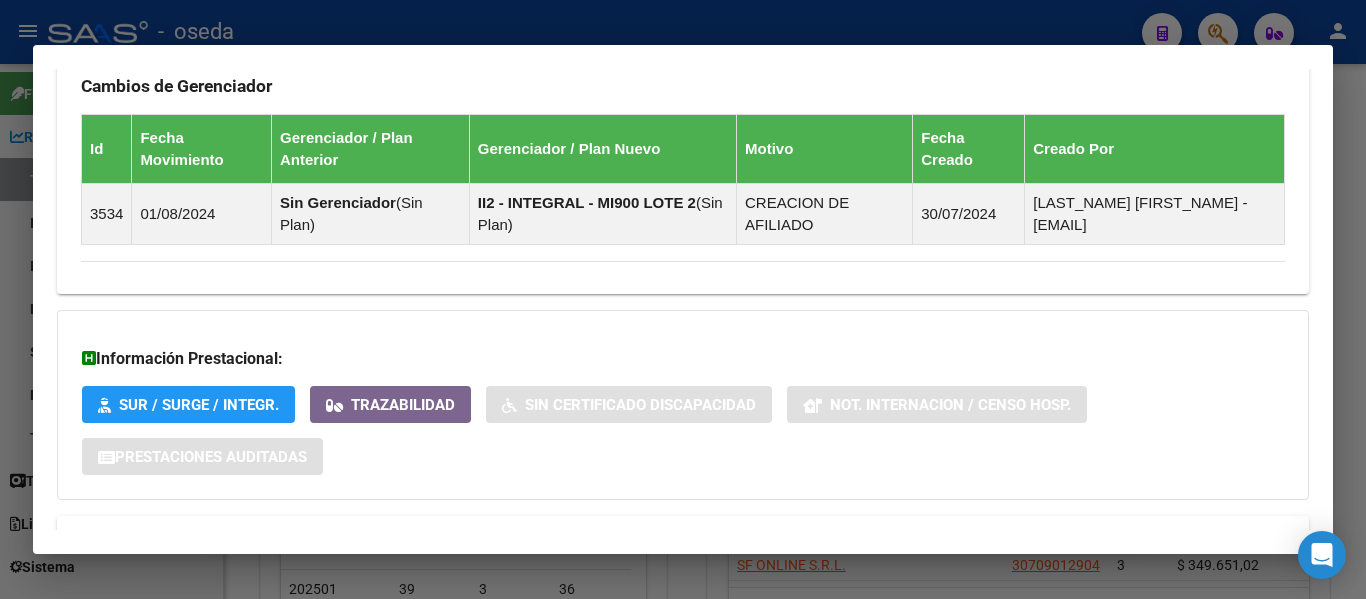 scroll, scrollTop: 1279, scrollLeft: 0, axis: vertical 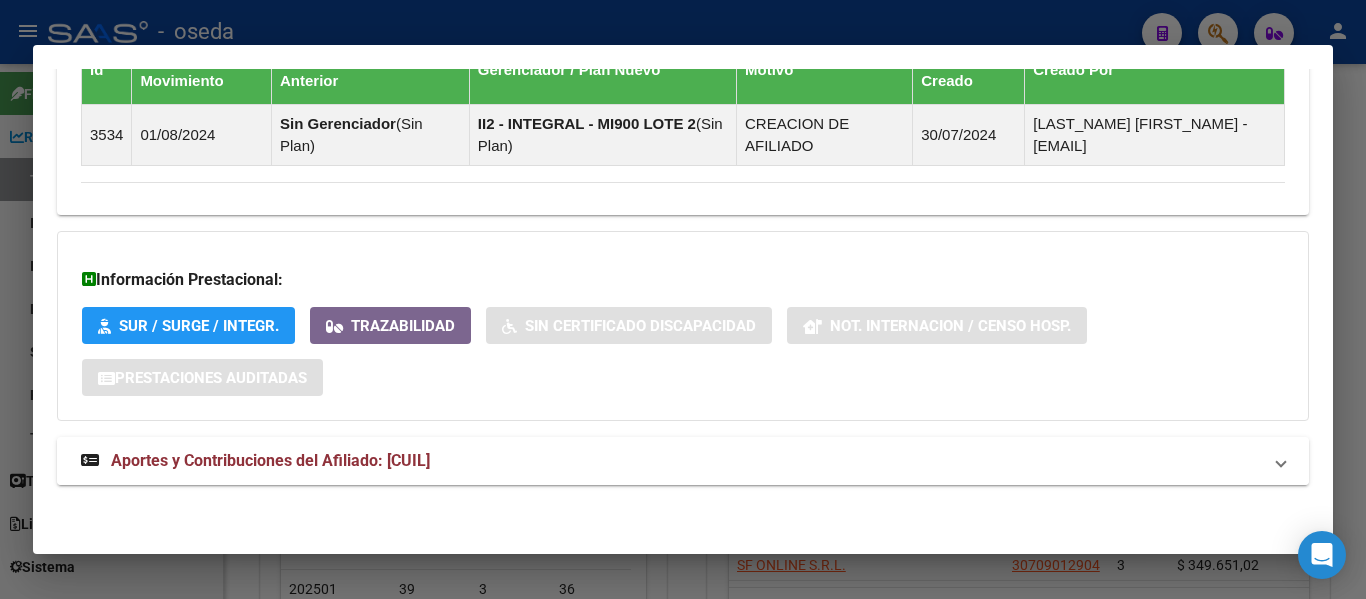 click on "Aportes y Contribuciones del Afiliado: [CUIL]" at bounding box center (270, 460) 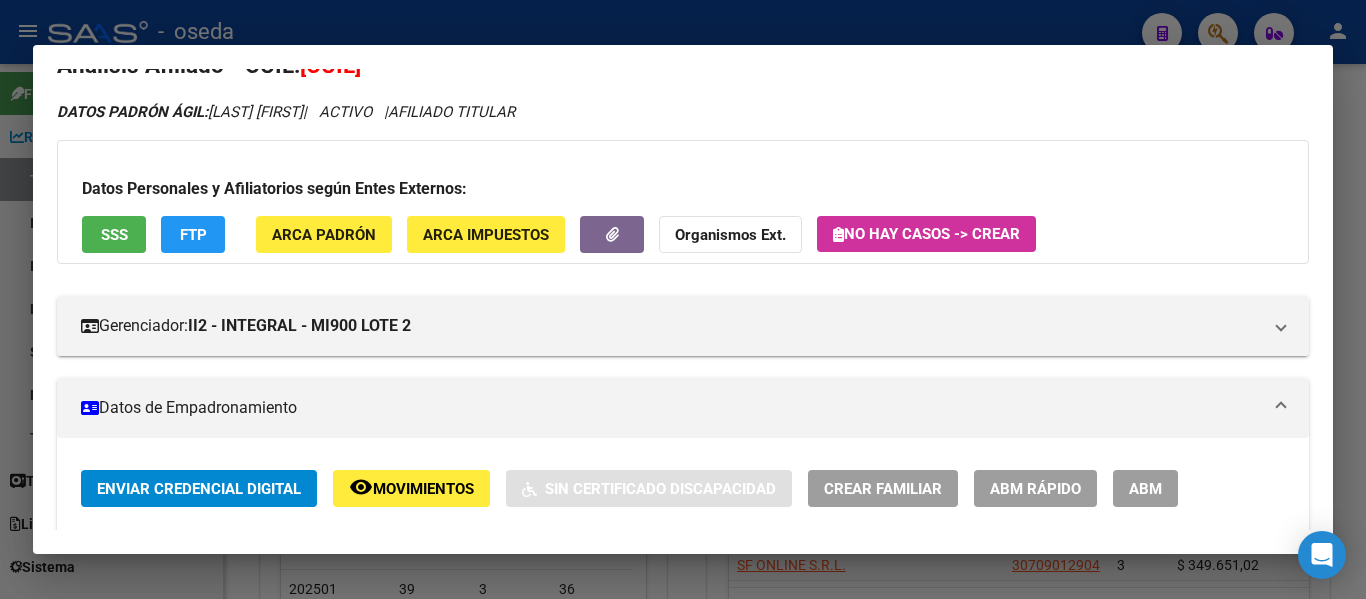 scroll, scrollTop: 0, scrollLeft: 0, axis: both 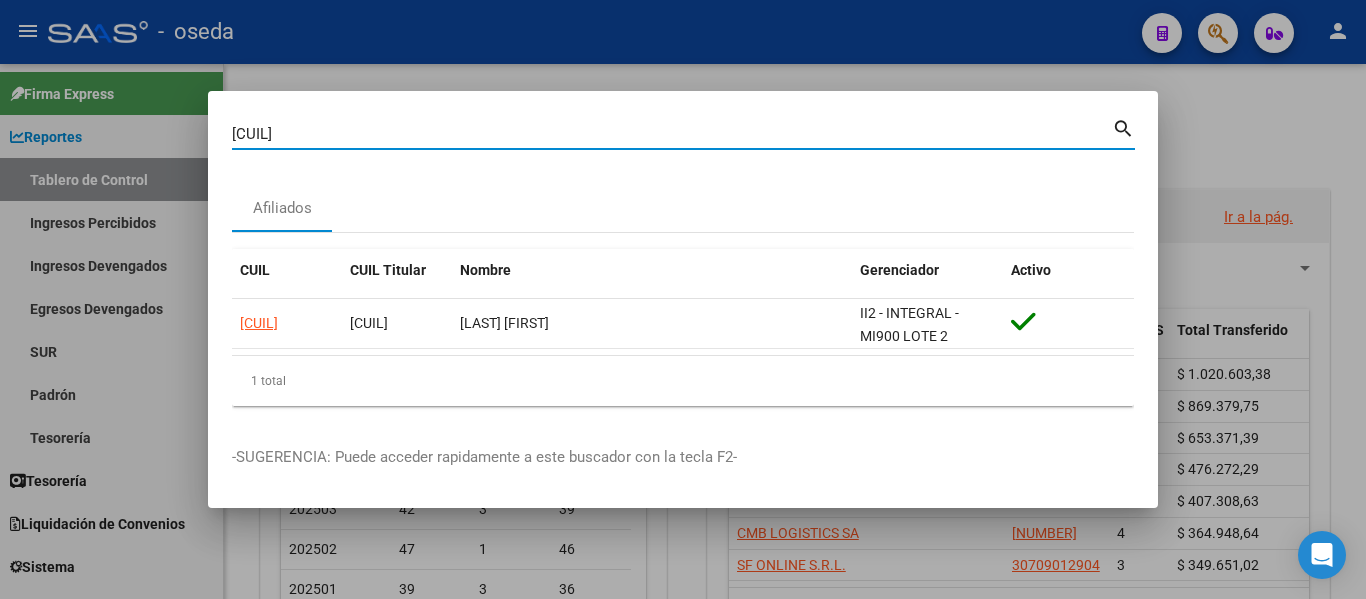 drag, startPoint x: 330, startPoint y: 129, endPoint x: 0, endPoint y: 7, distance: 351.8295 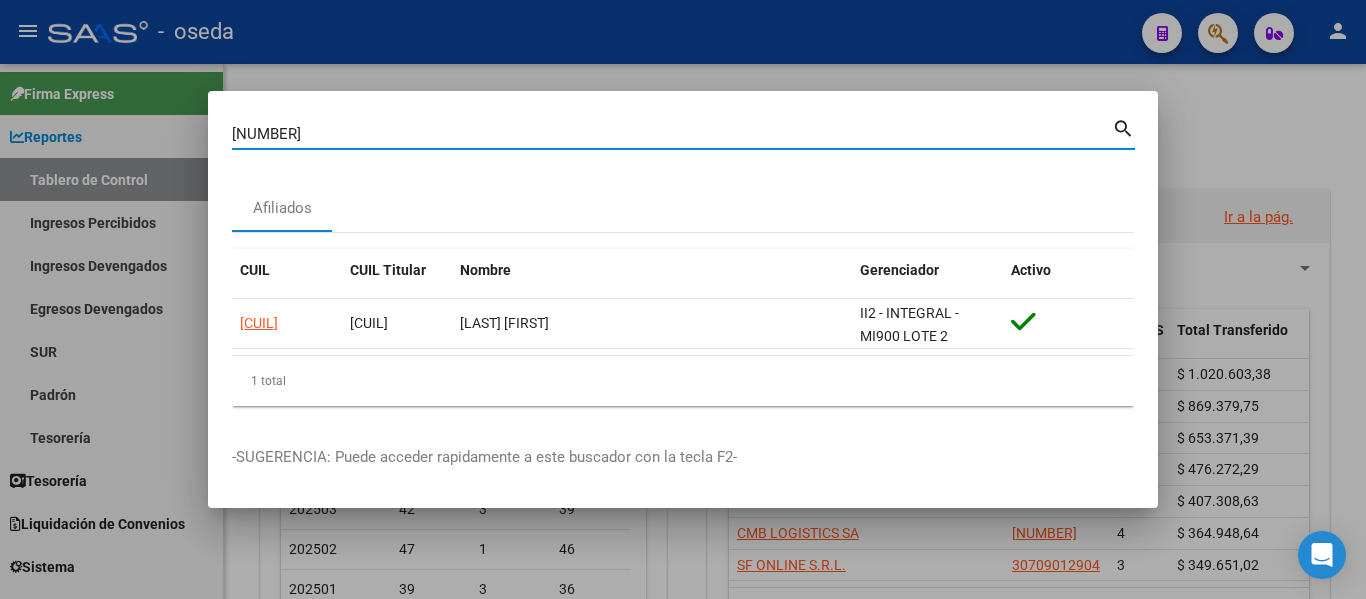 type on "[NUMBER]" 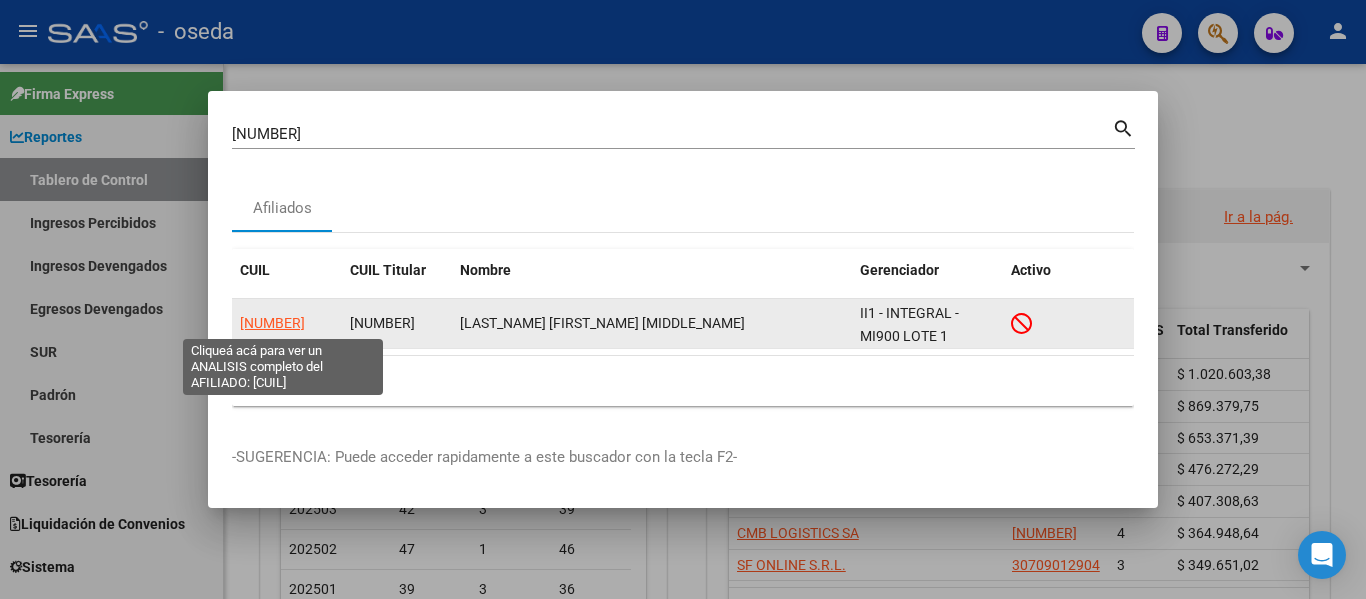 click on "[NUMBER]" 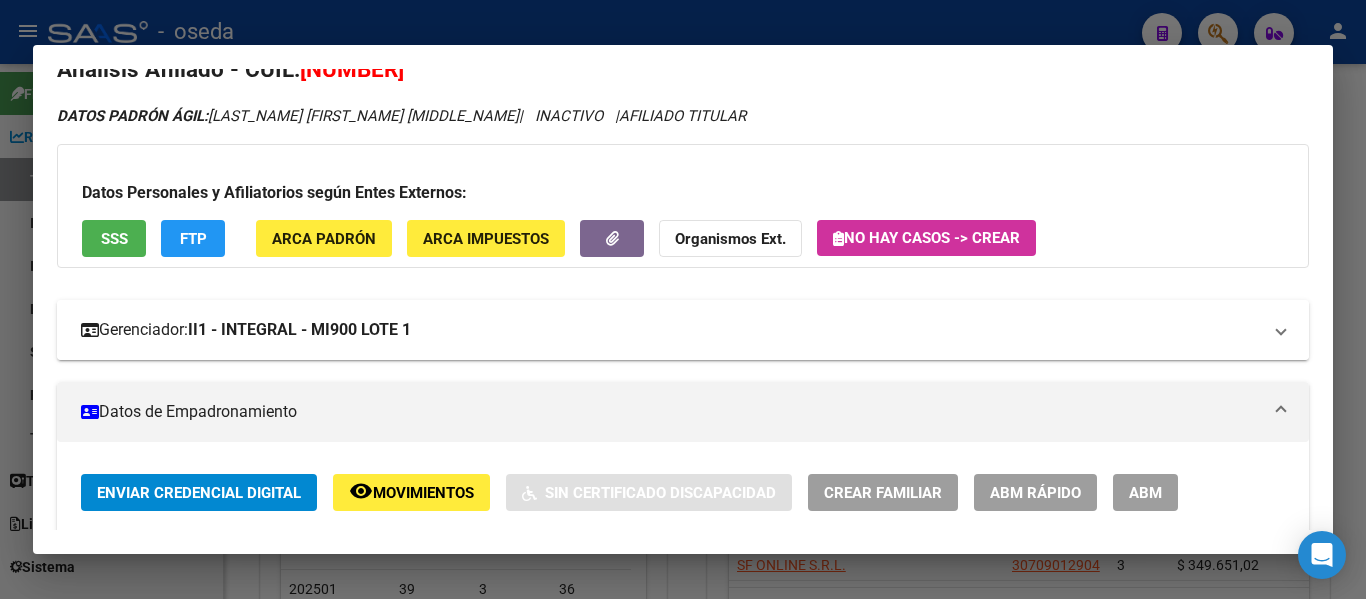 scroll, scrollTop: 0, scrollLeft: 0, axis: both 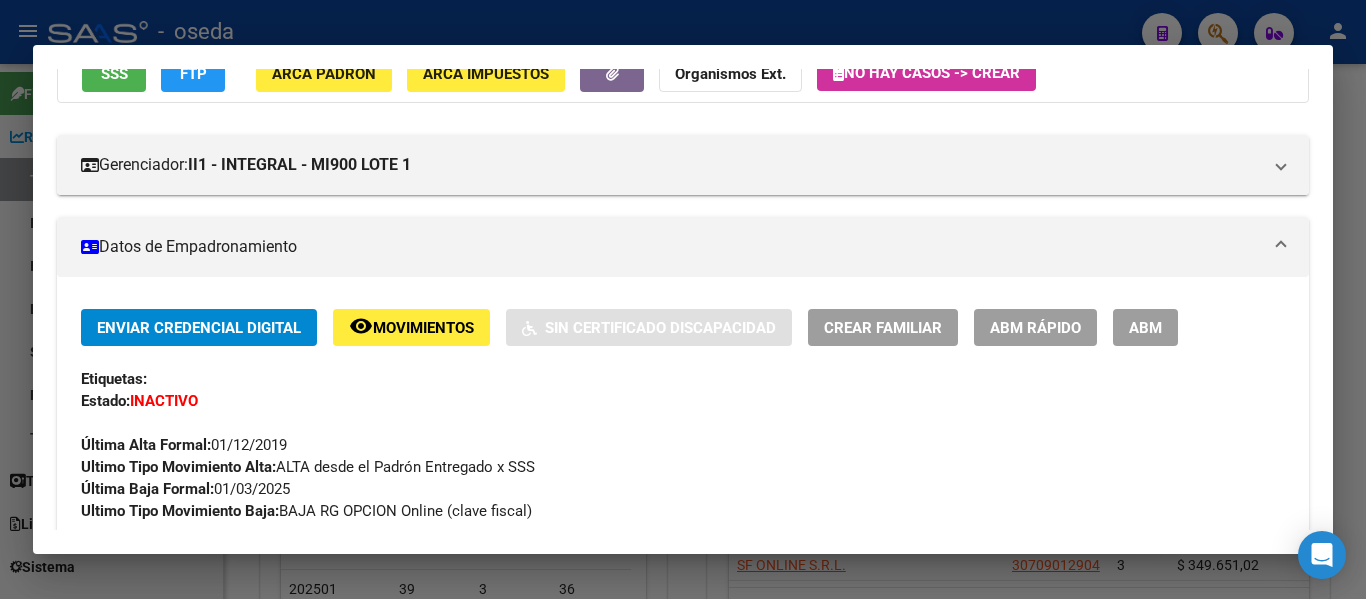 click on "remove_red_eye Movimientos" 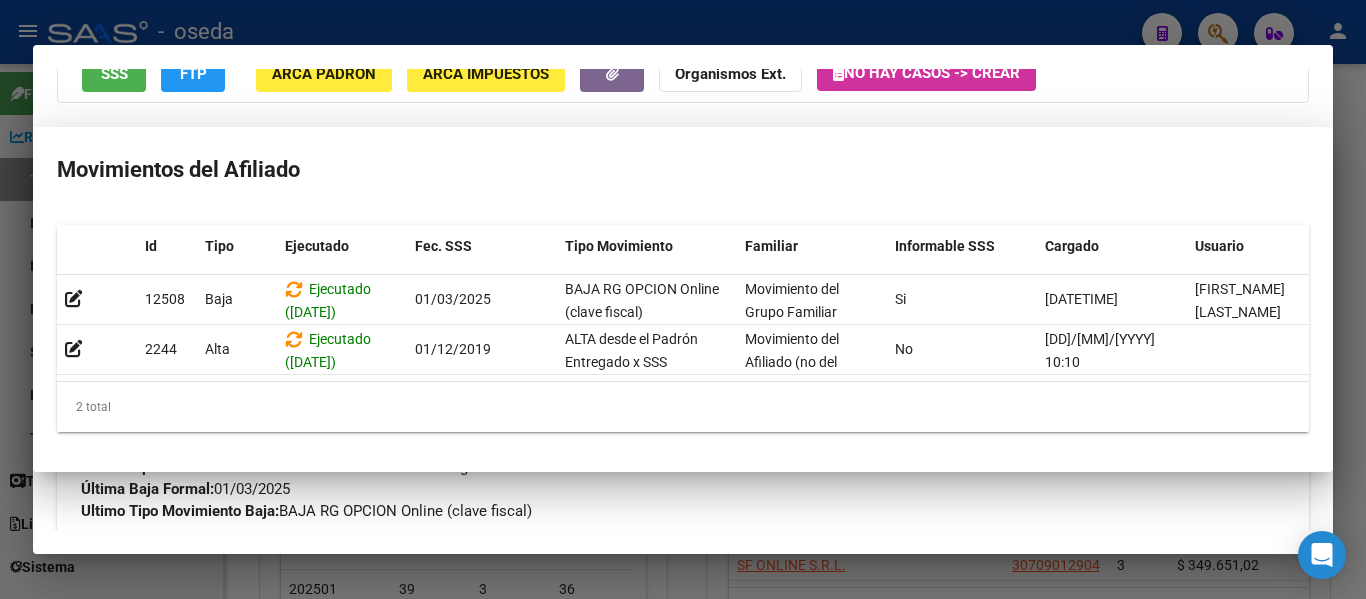 type 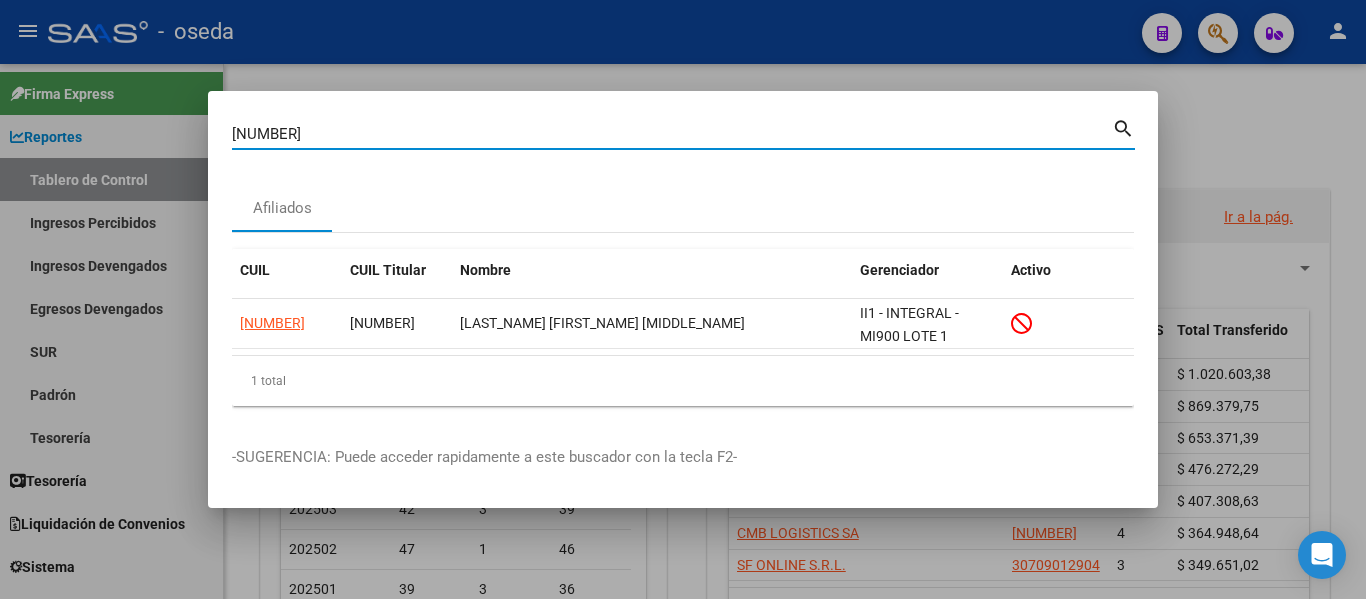 drag, startPoint x: 351, startPoint y: 129, endPoint x: 0, endPoint y: 53, distance: 359.13367 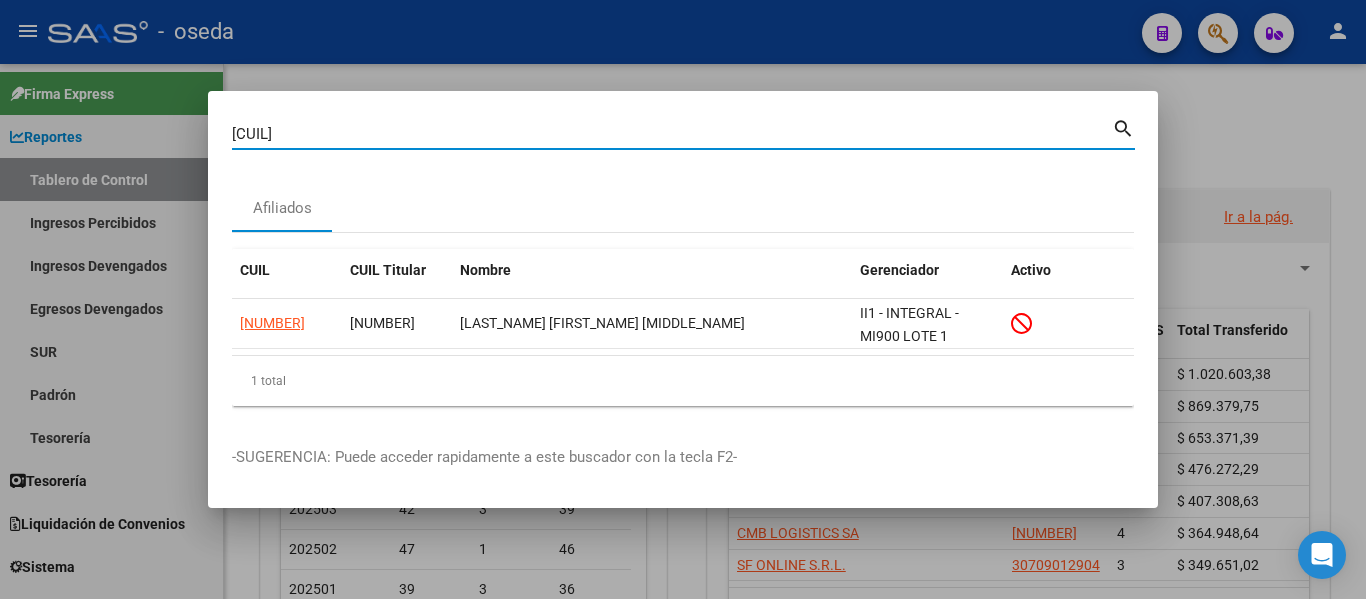 type on "[CUIL]" 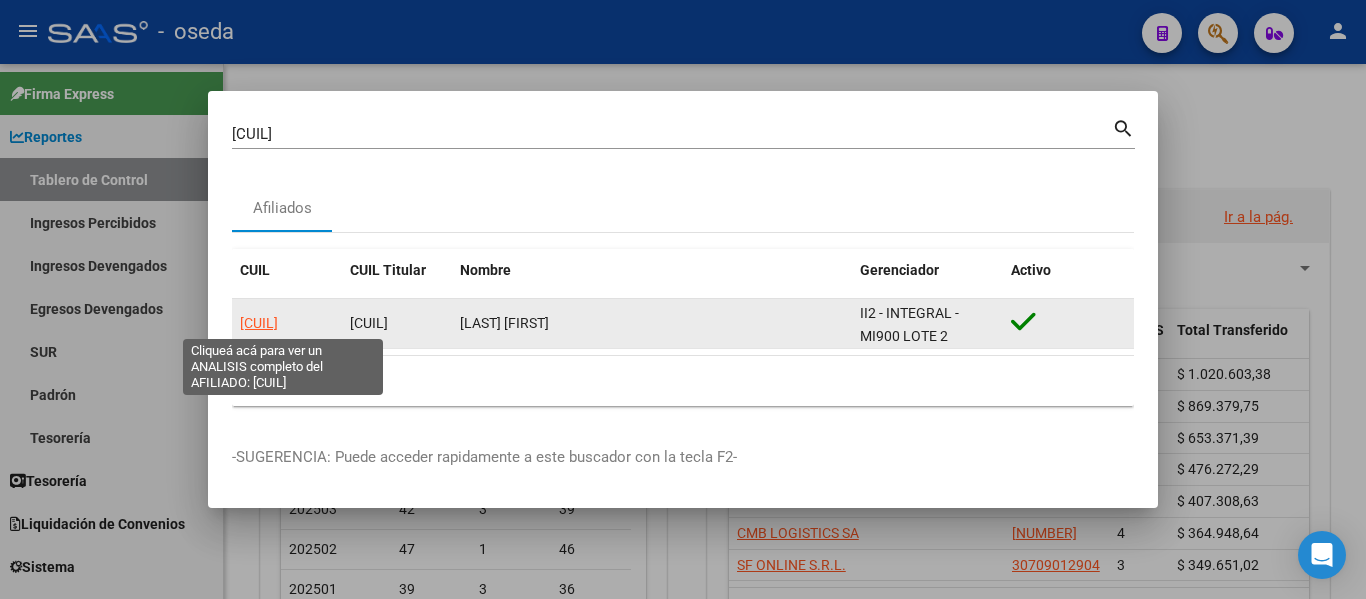 click on "[CUIL]" 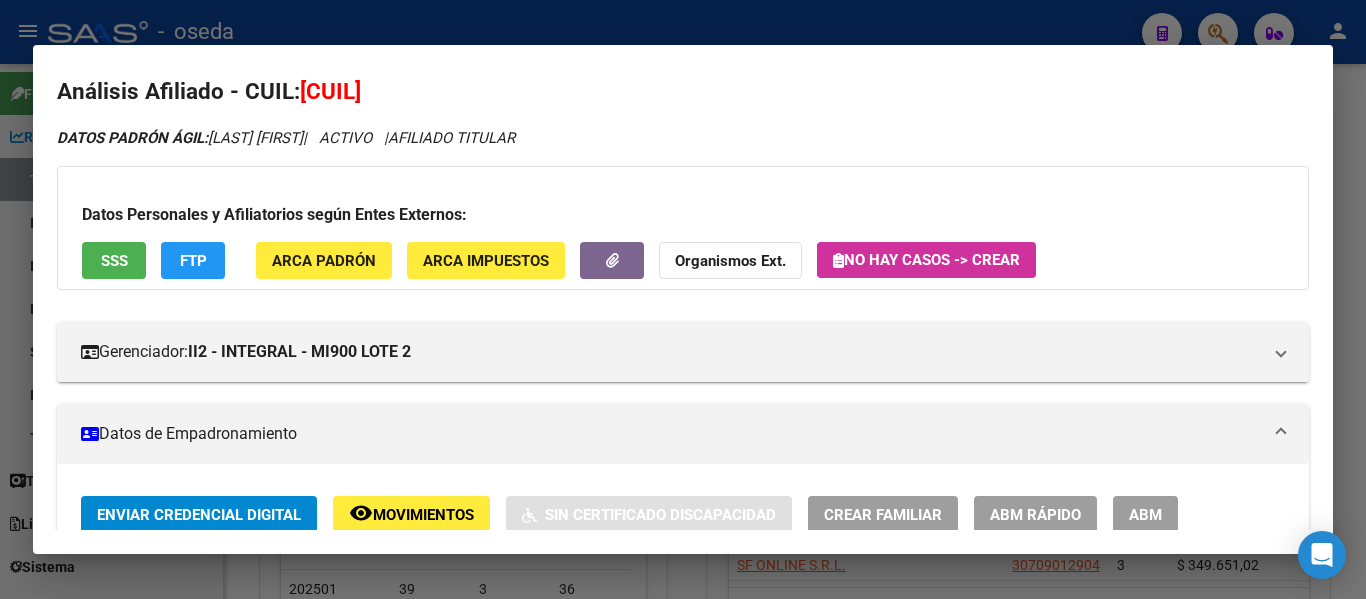 scroll, scrollTop: 0, scrollLeft: 0, axis: both 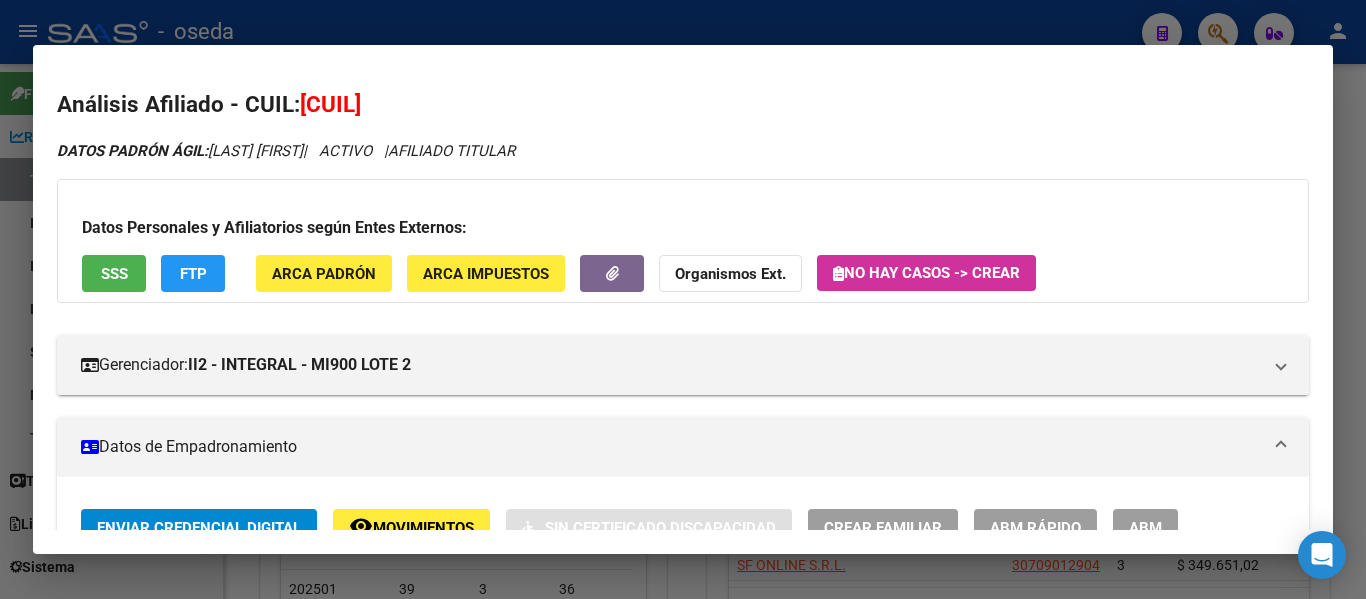 drag, startPoint x: 328, startPoint y: 103, endPoint x: 431, endPoint y: 110, distance: 103.23759 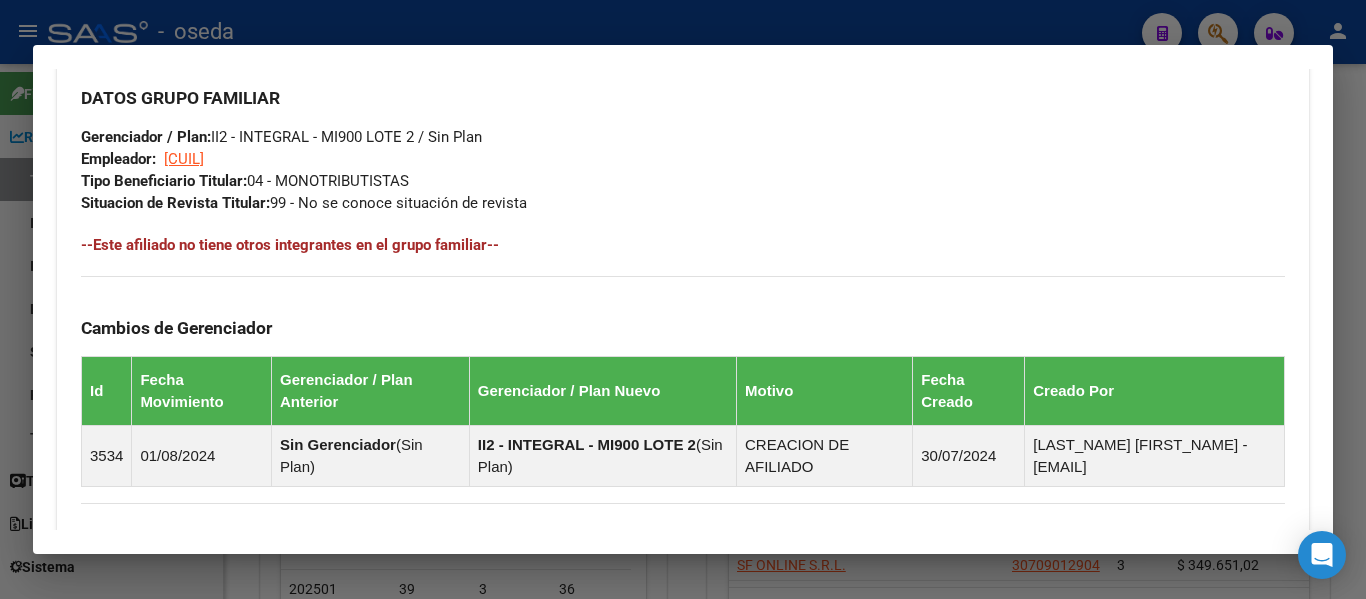 scroll, scrollTop: 1279, scrollLeft: 0, axis: vertical 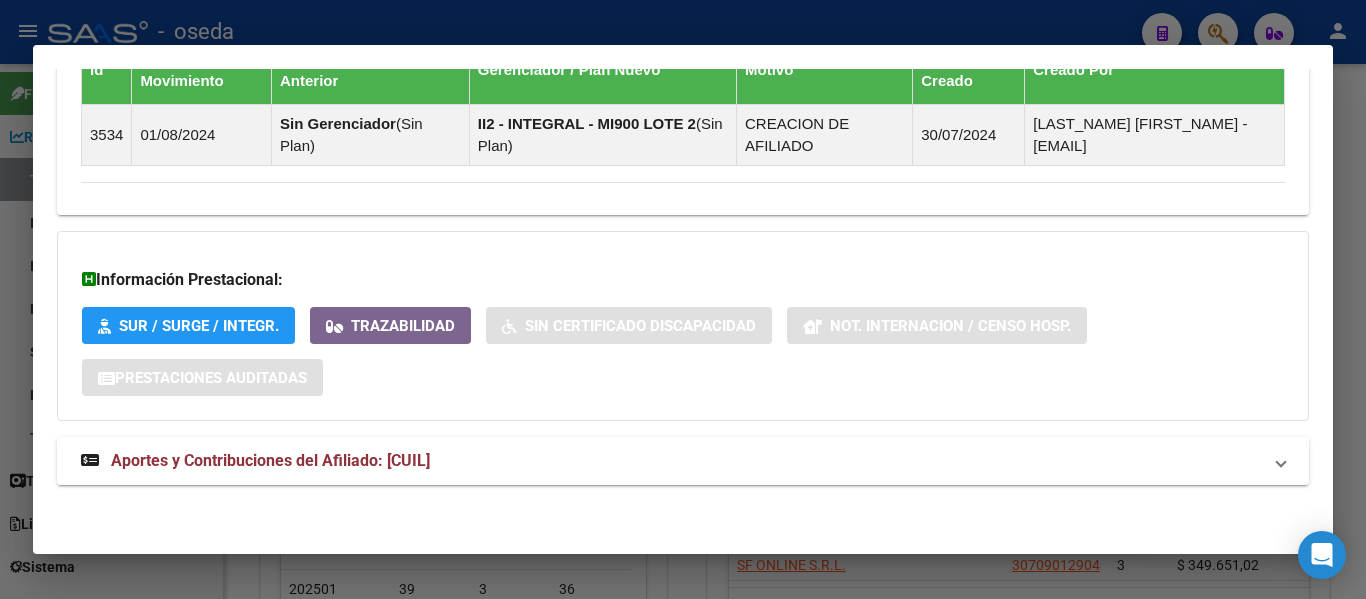 drag, startPoint x: 385, startPoint y: 451, endPoint x: 396, endPoint y: 450, distance: 11.045361 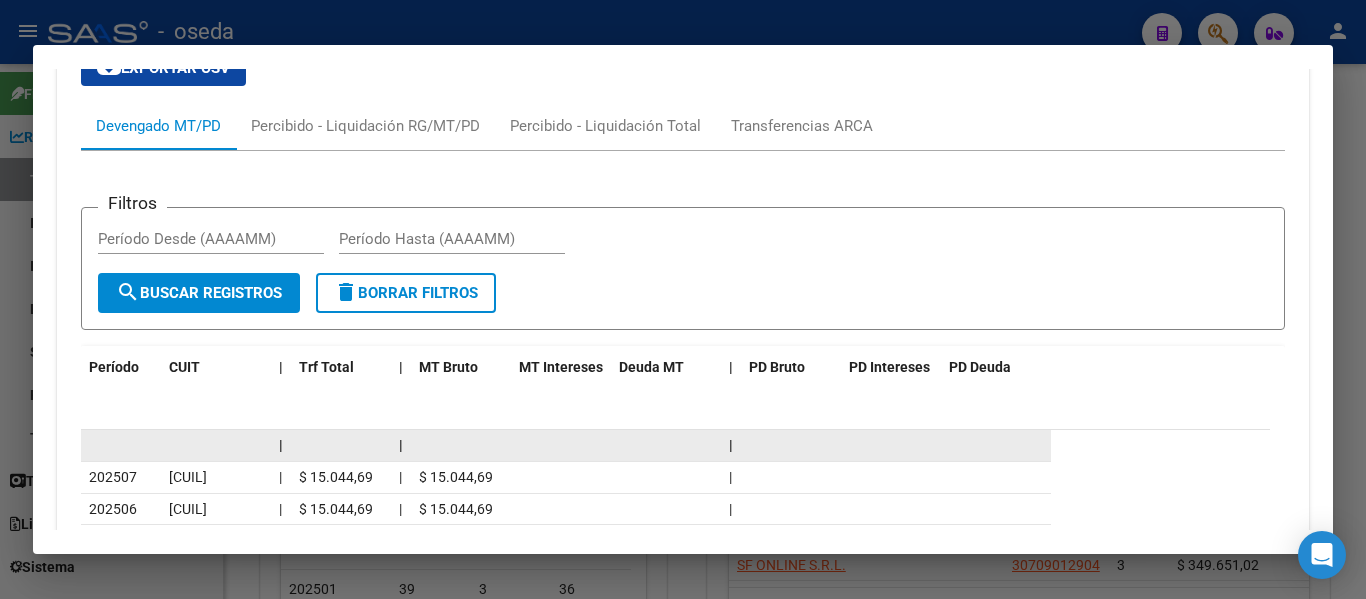 scroll, scrollTop: 1996, scrollLeft: 0, axis: vertical 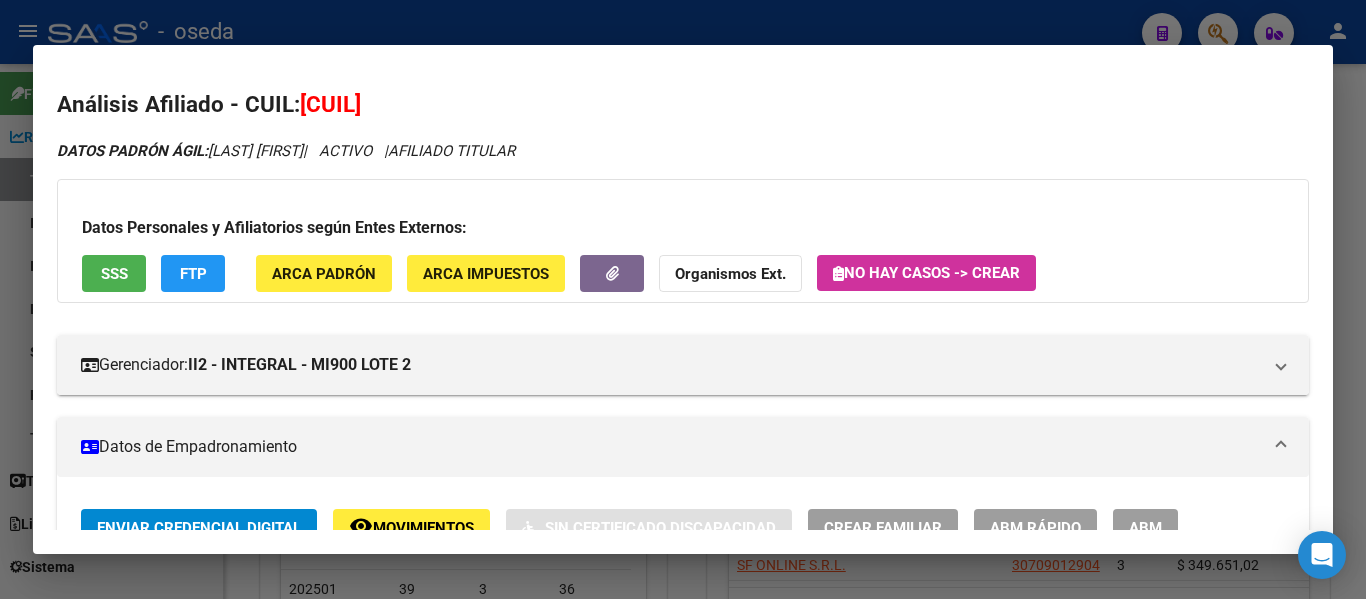 click on "[CUIL]" at bounding box center [330, 104] 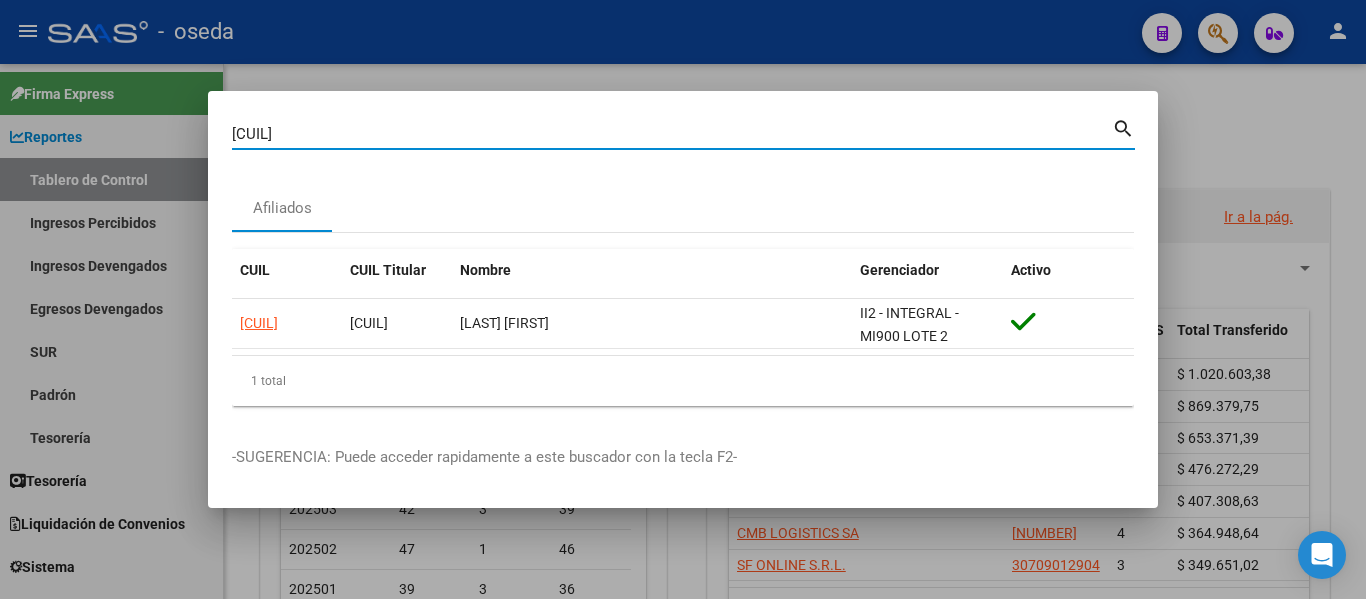 drag, startPoint x: 340, startPoint y: 135, endPoint x: 0, endPoint y: 99, distance: 341.90057 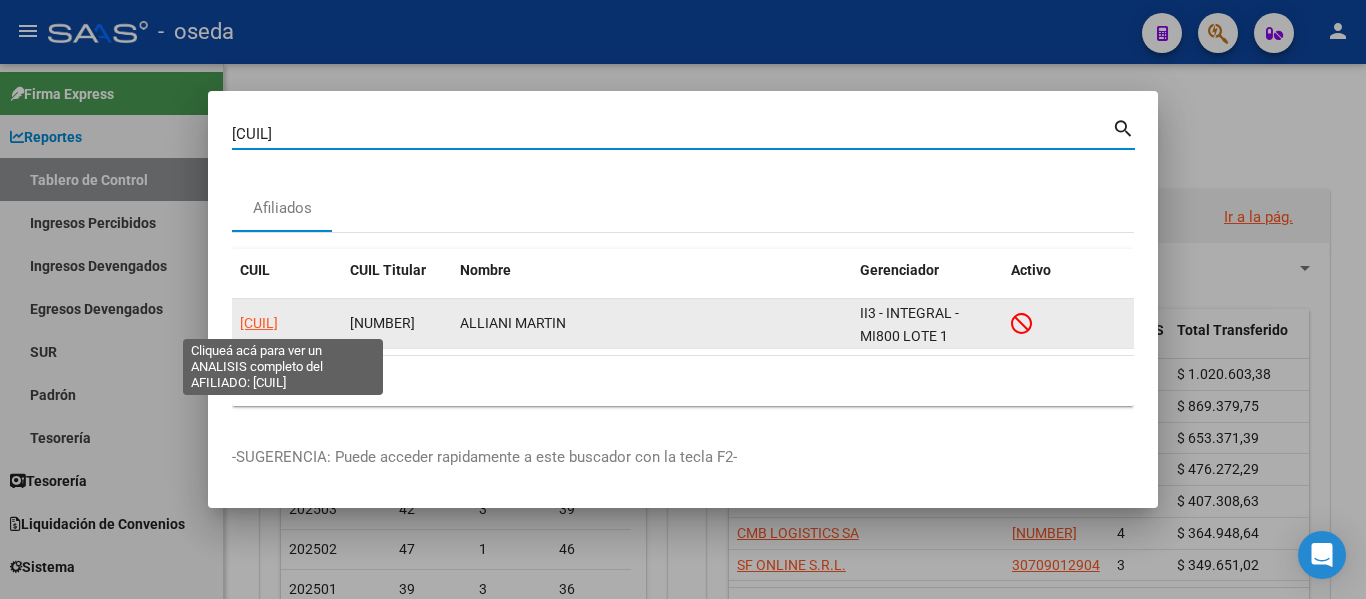 click on "[CUIL]" 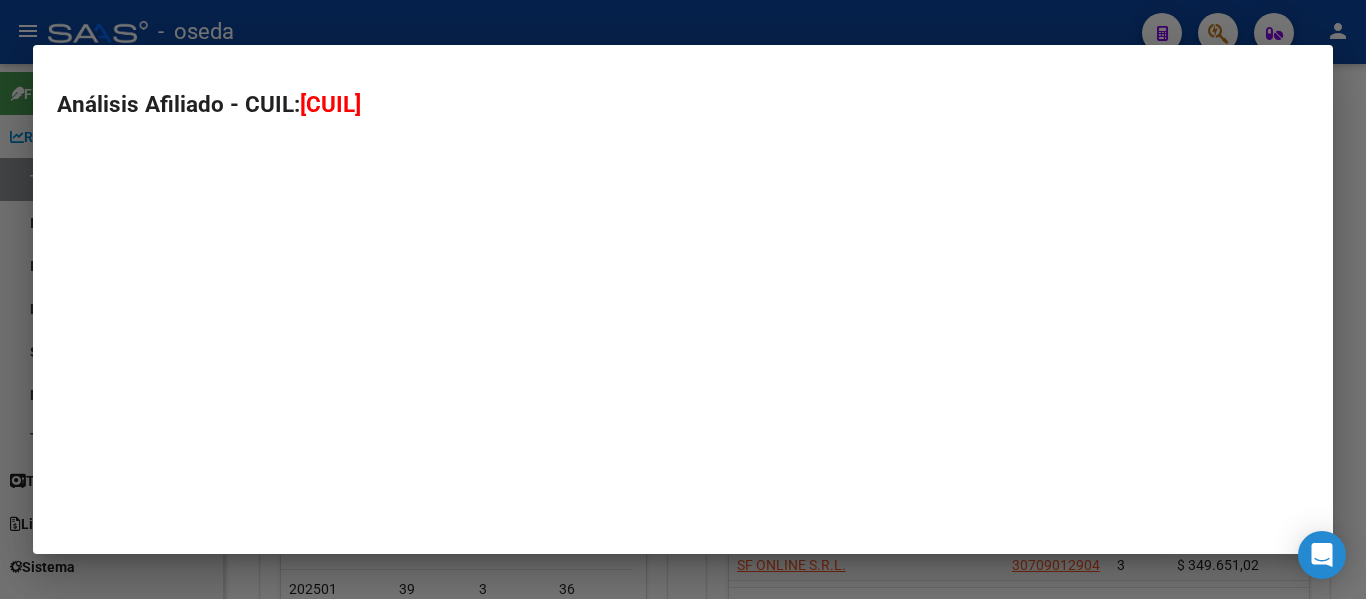 type on "[CUIL]" 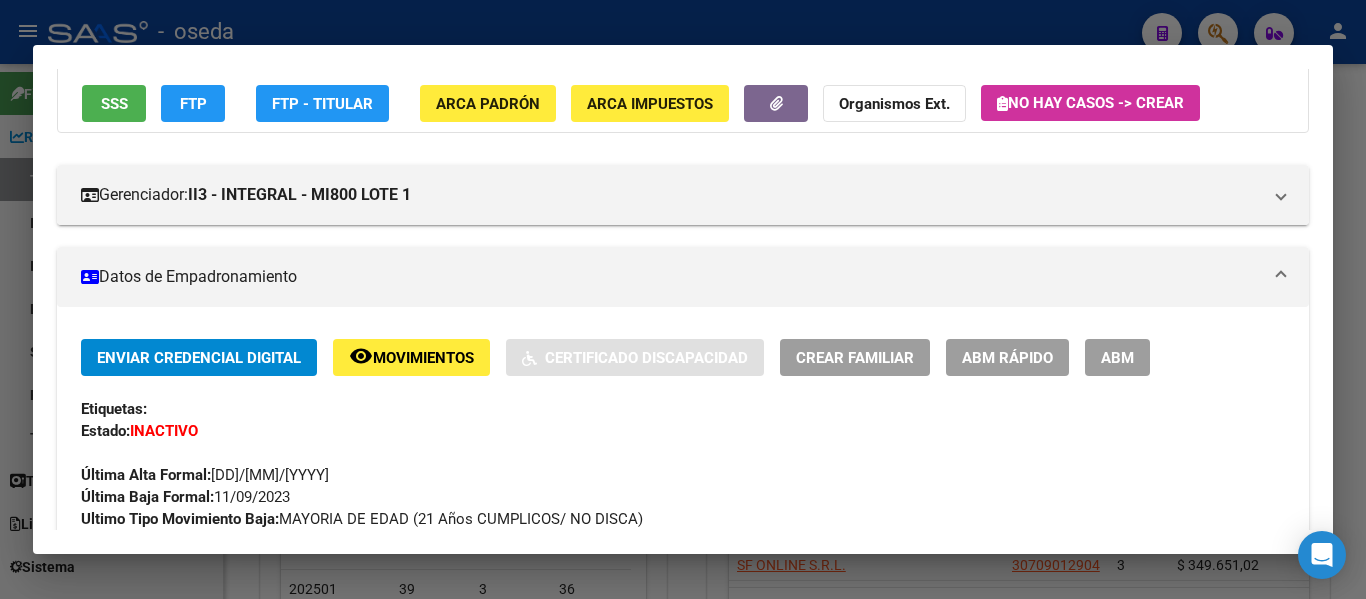 scroll, scrollTop: 200, scrollLeft: 0, axis: vertical 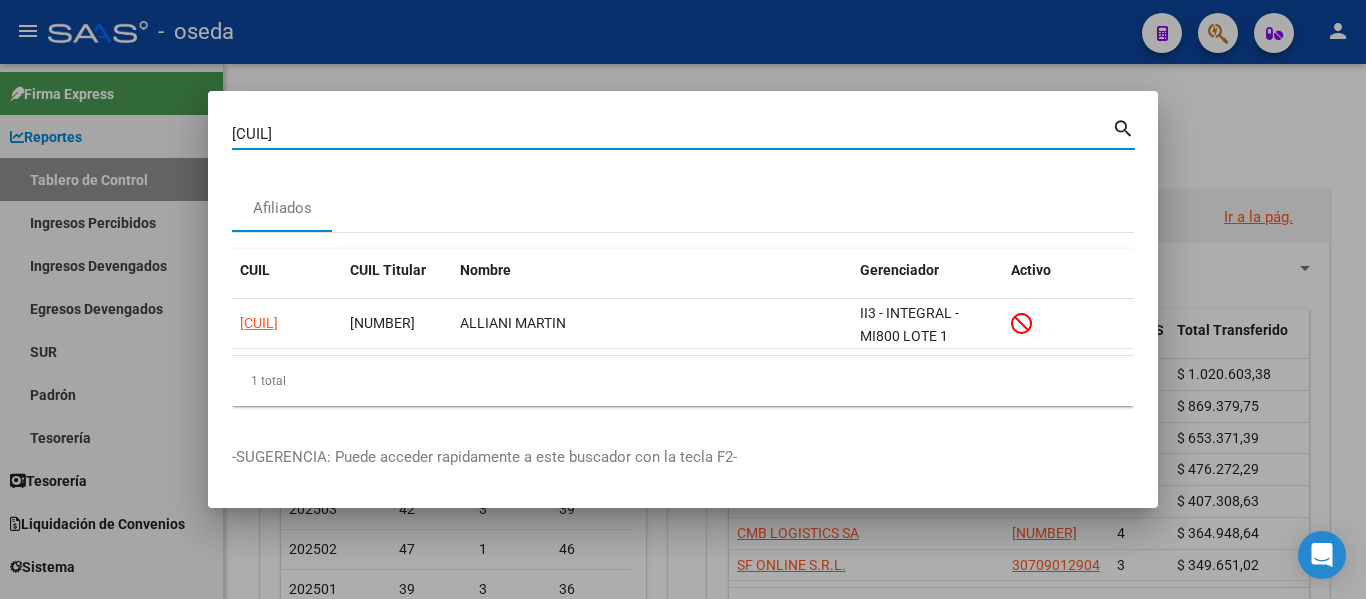 drag, startPoint x: 330, startPoint y: 128, endPoint x: 0, endPoint y: 69, distance: 335.23276 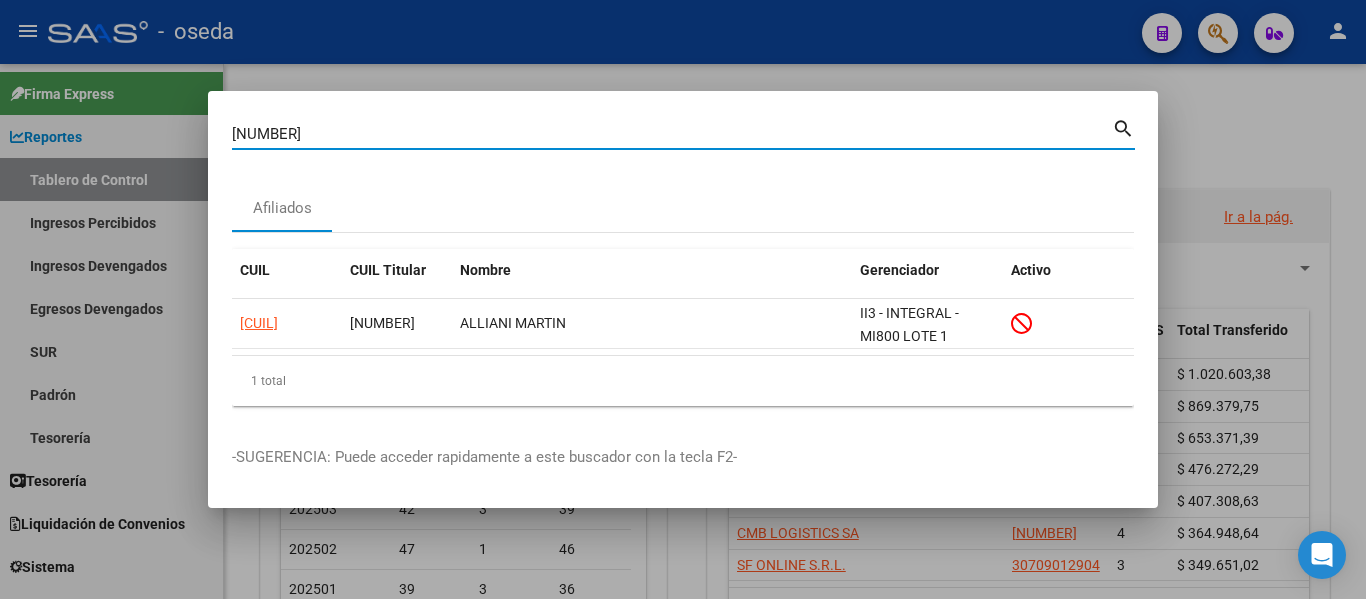 type on "[NUMBER]" 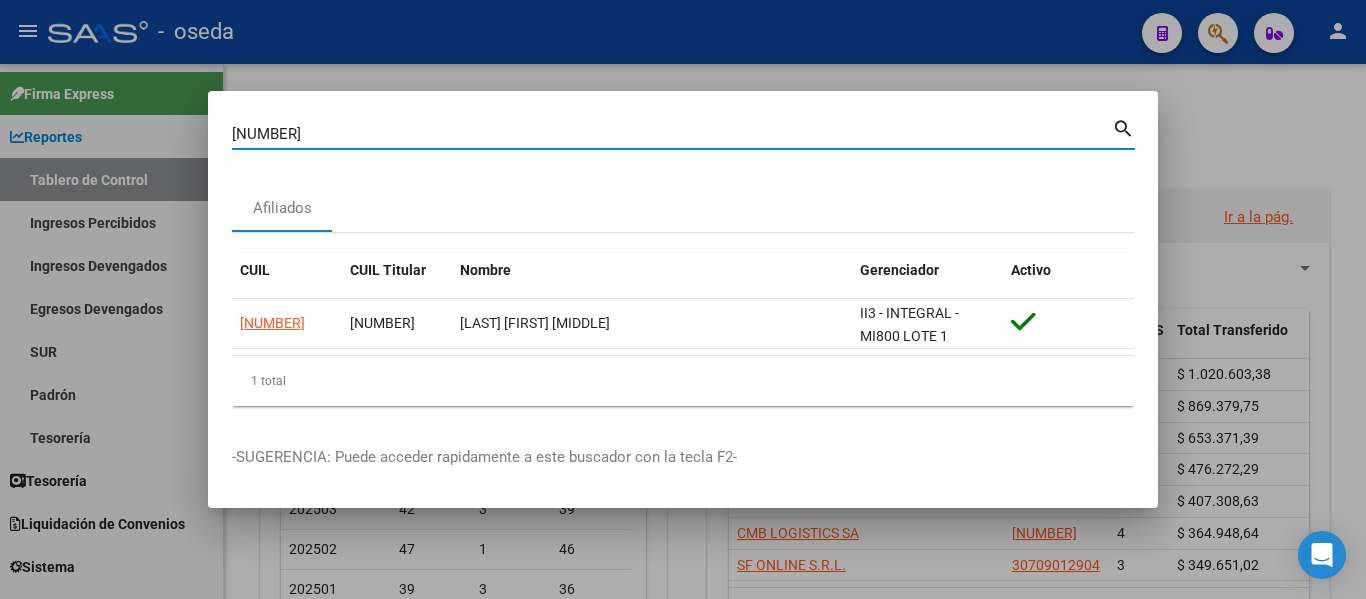 drag, startPoint x: 325, startPoint y: 127, endPoint x: 122, endPoint y: 127, distance: 203 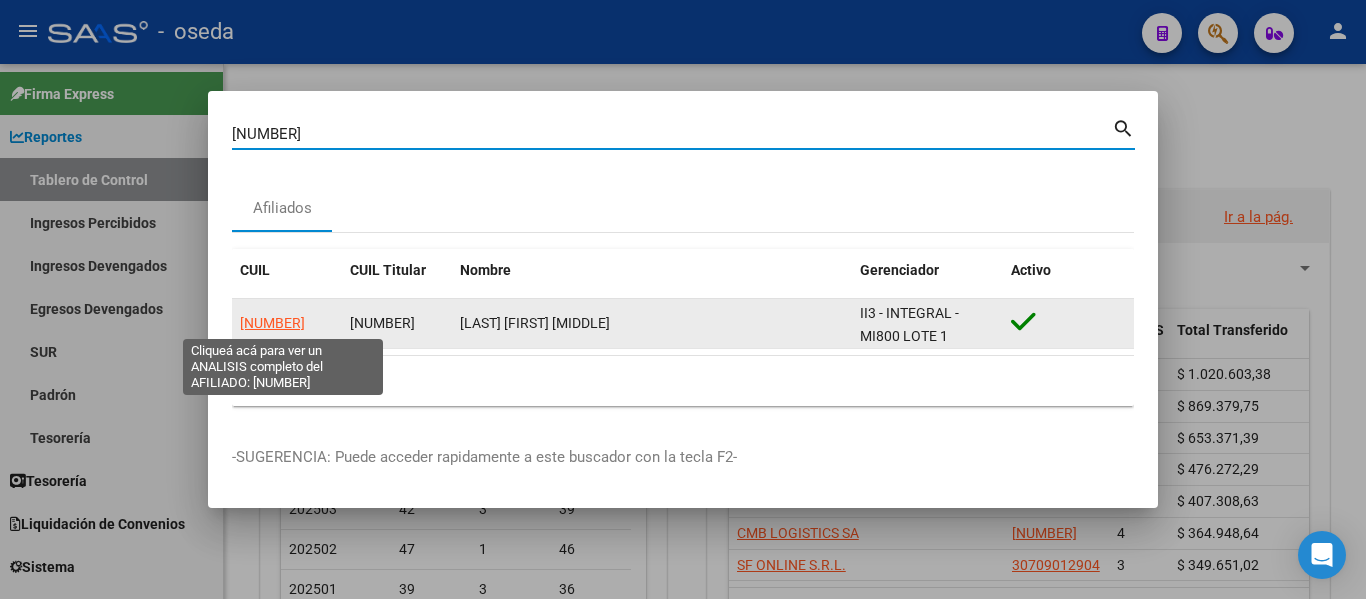 click on "[NUMBER]" 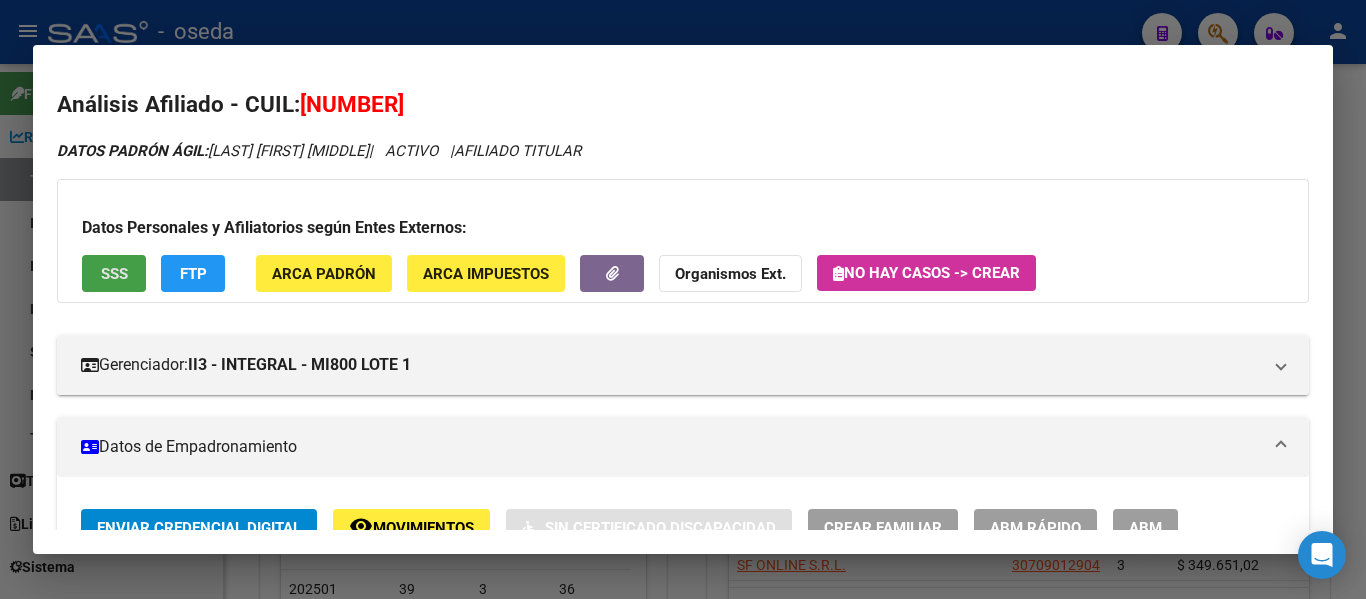 click on "SSS" at bounding box center (114, 274) 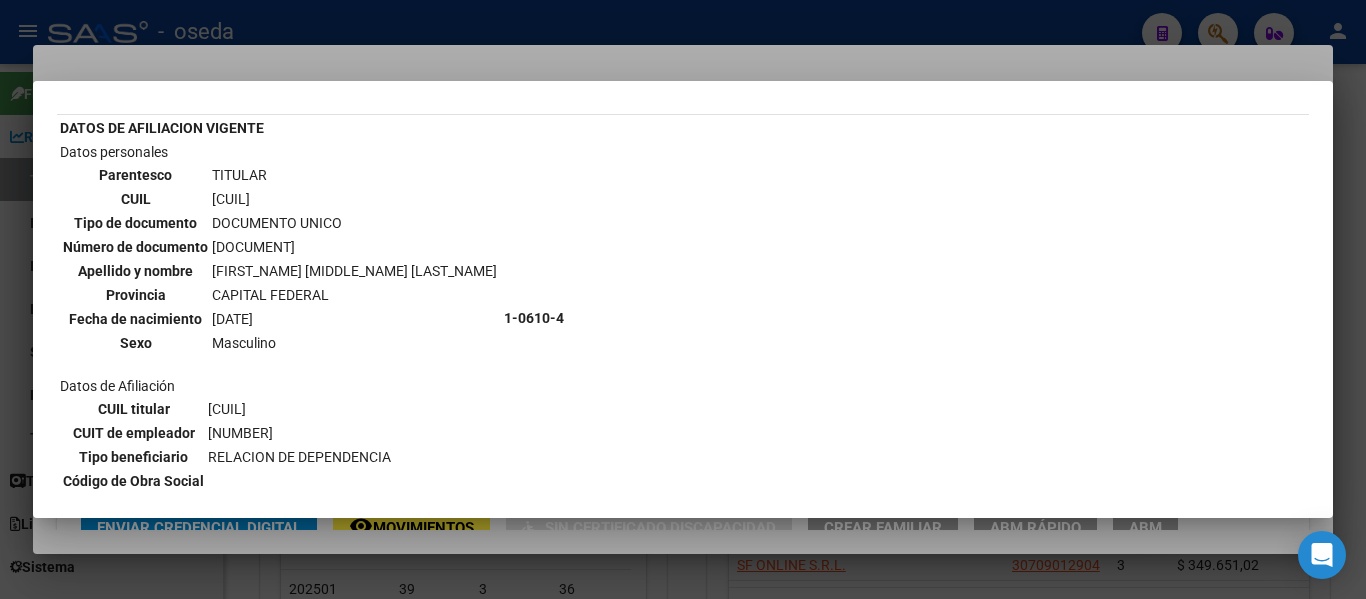 scroll, scrollTop: 100, scrollLeft: 0, axis: vertical 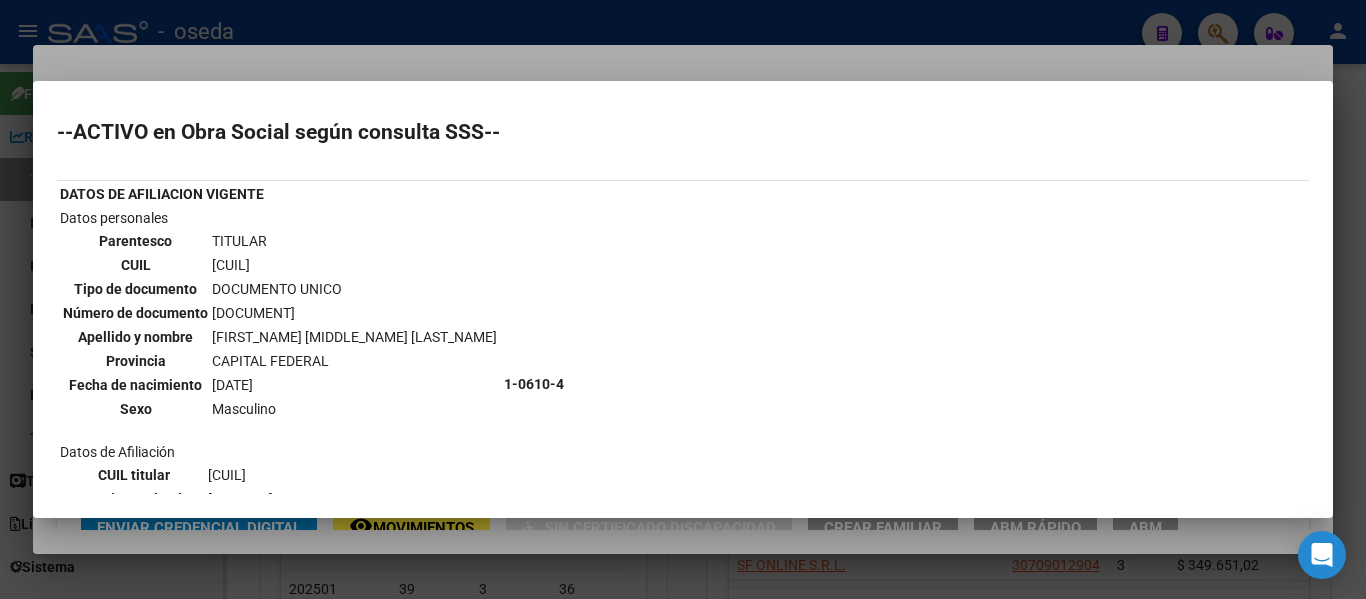 type 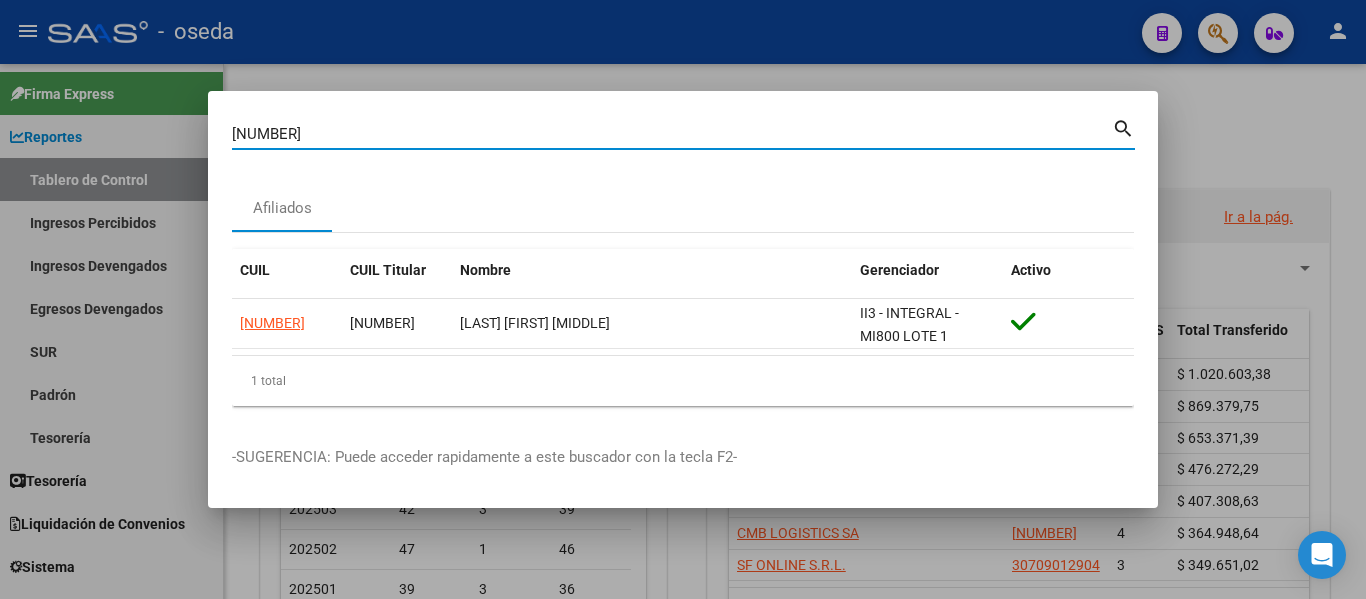 drag, startPoint x: 85, startPoint y: 113, endPoint x: 0, endPoint y: 99, distance: 86.145226 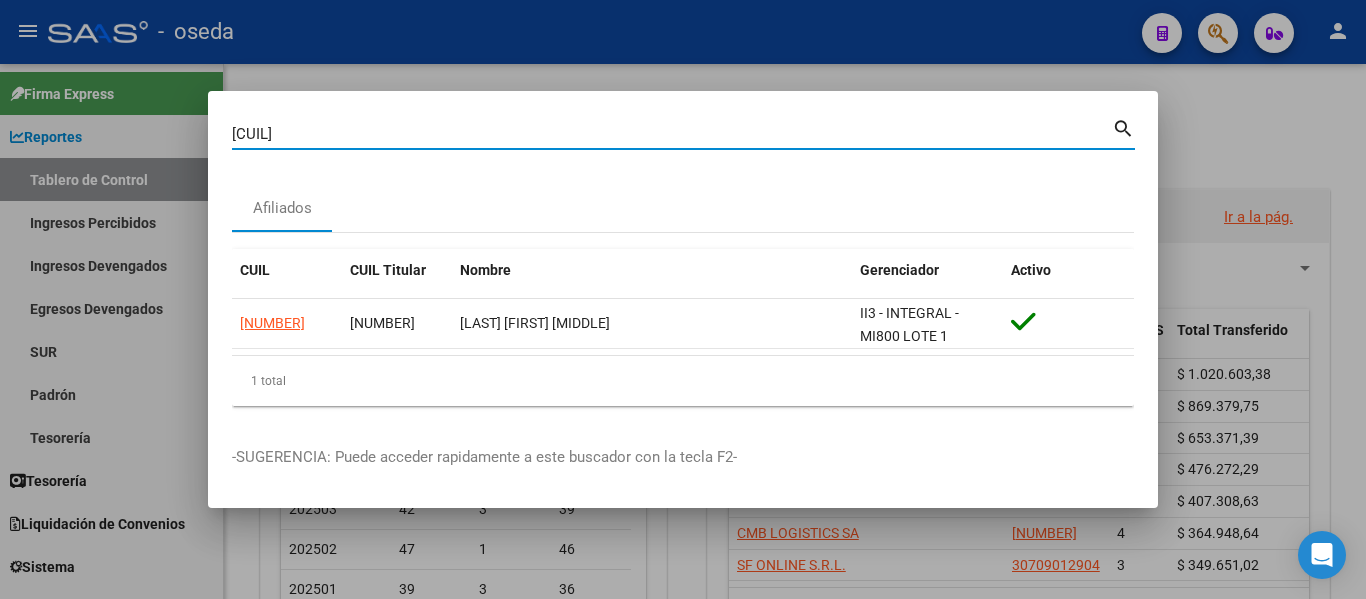 type on "[CUIL]" 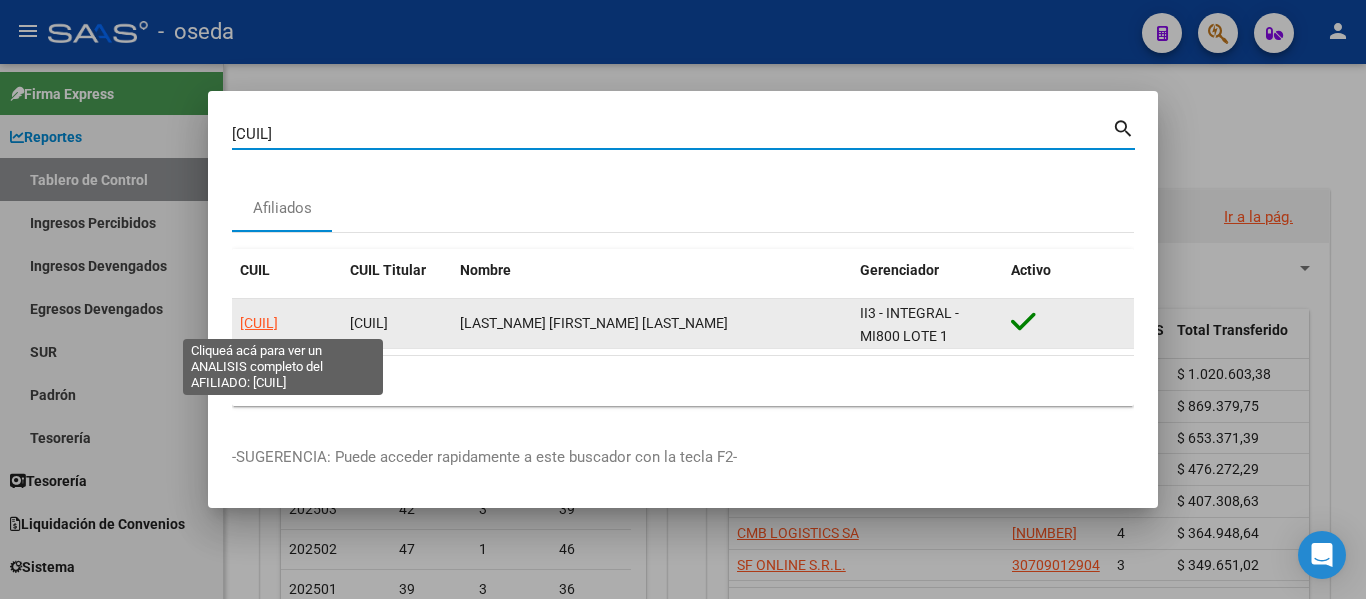 click on "[CUIL]" 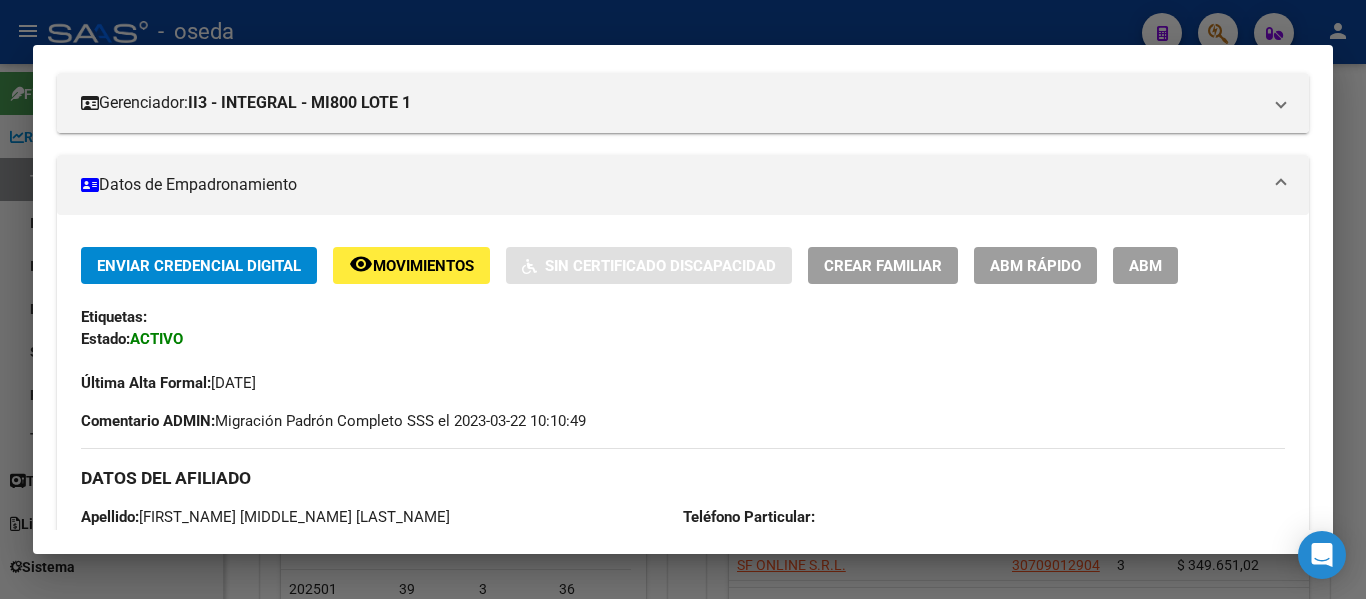 scroll, scrollTop: 300, scrollLeft: 0, axis: vertical 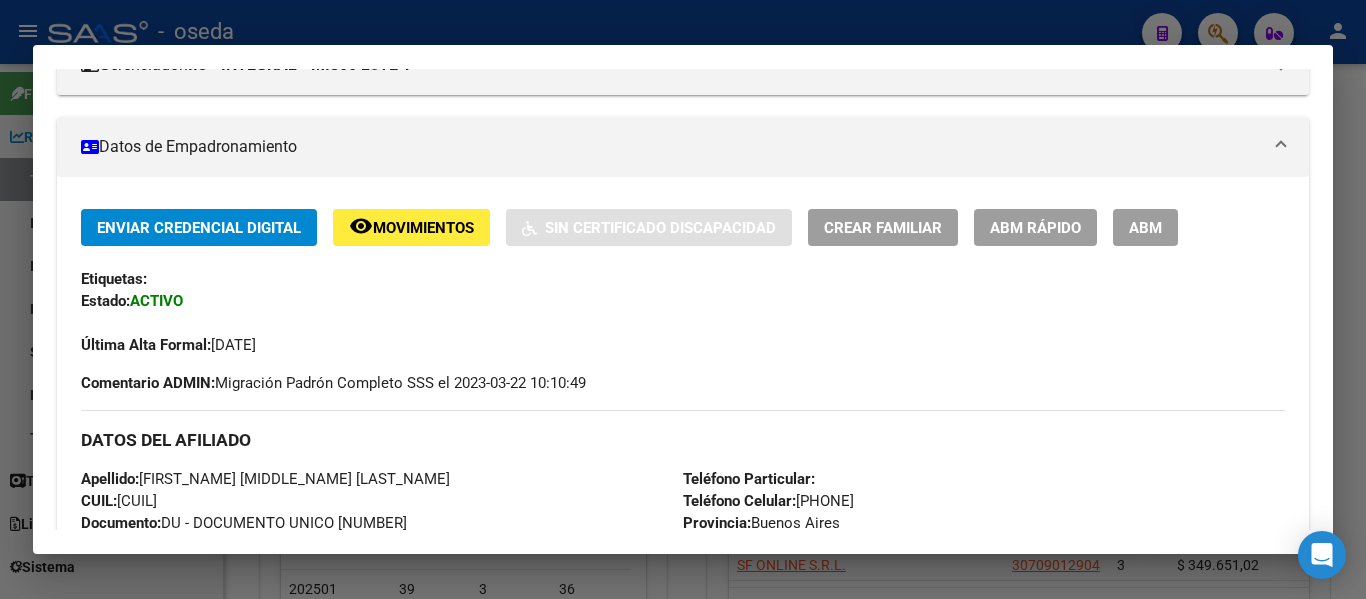 click on "Movimientos" 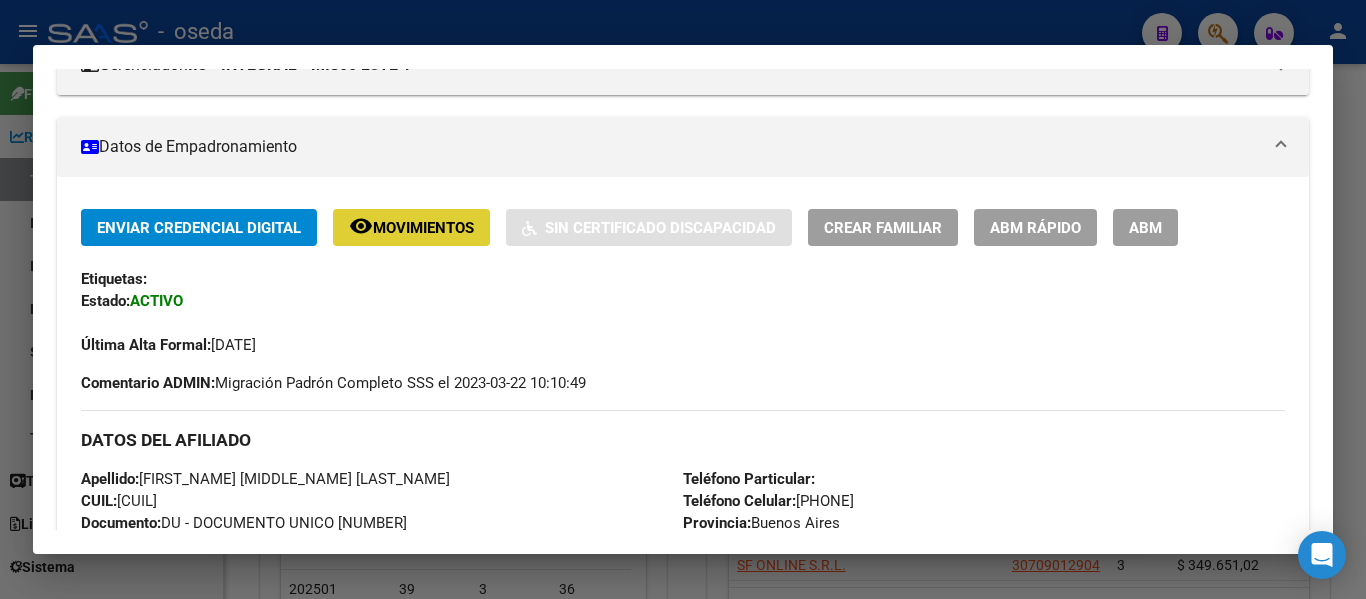 type 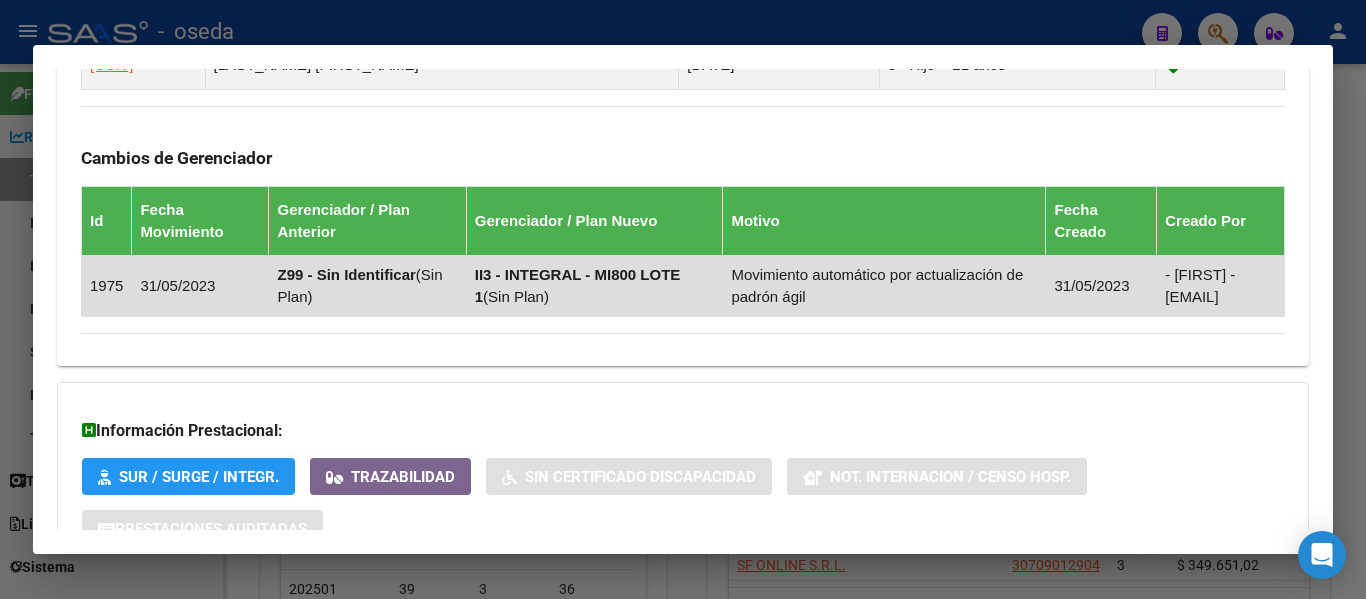 scroll, scrollTop: 1324, scrollLeft: 0, axis: vertical 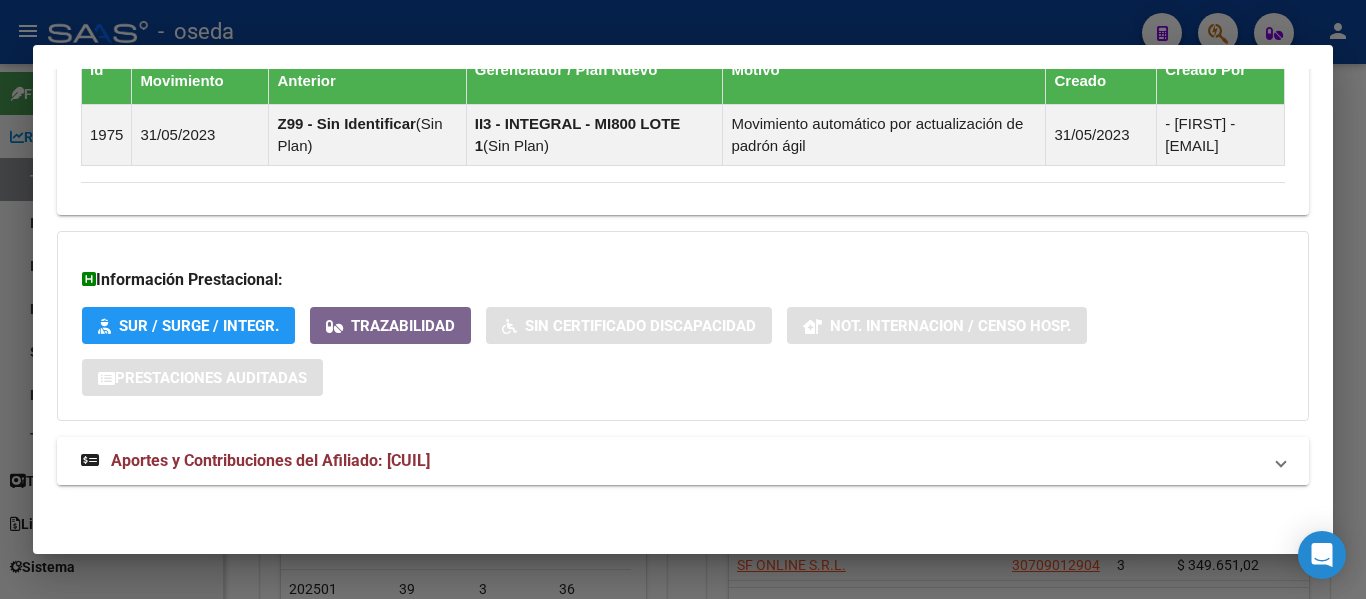 click on "Aportes y Contribuciones del Afiliado: [CUIL]" at bounding box center (270, 460) 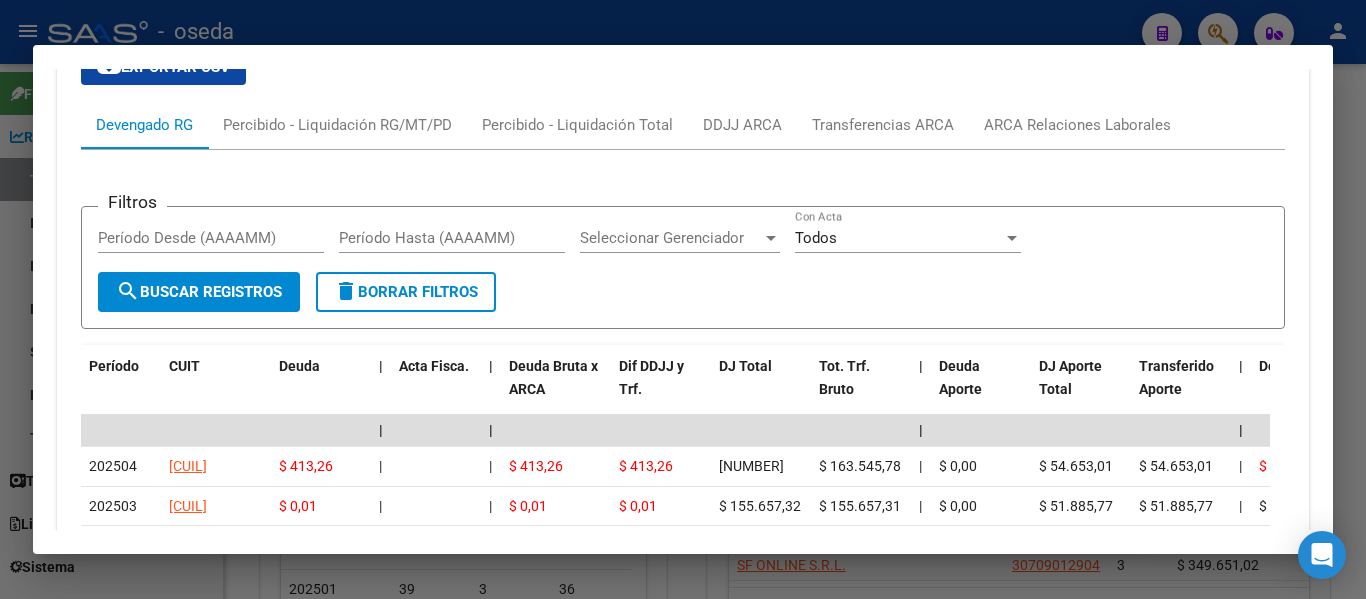 scroll, scrollTop: 1724, scrollLeft: 0, axis: vertical 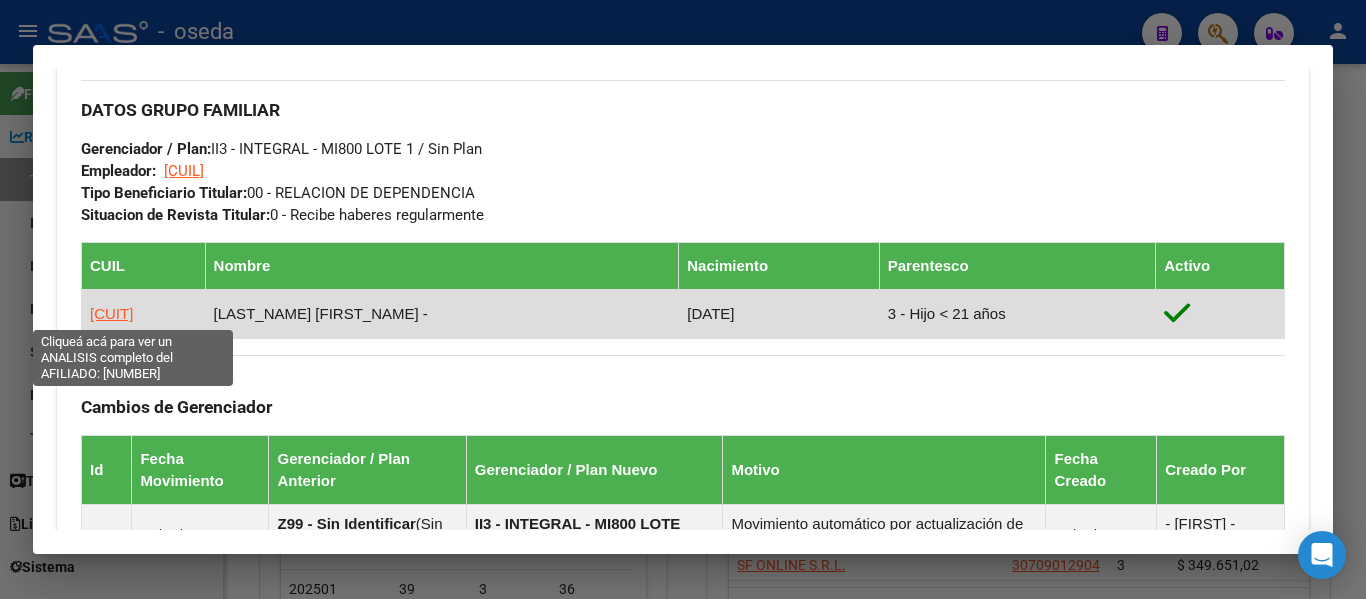 click on "[CUIT]" at bounding box center [111, 313] 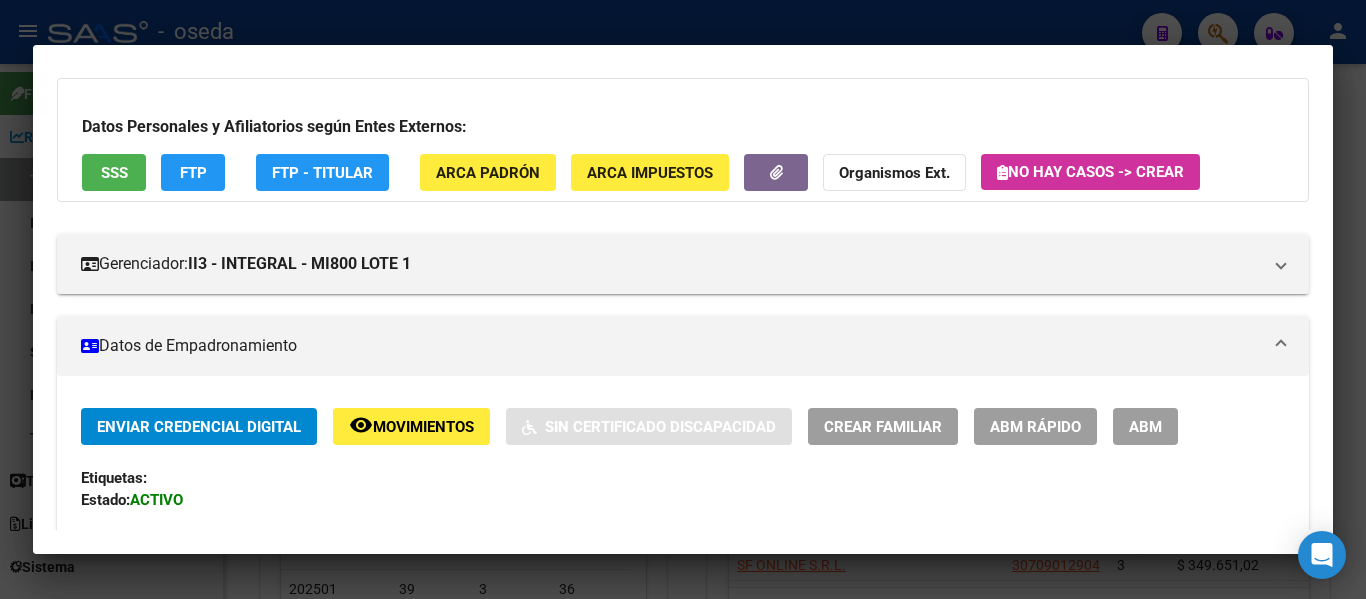 scroll, scrollTop: 200, scrollLeft: 0, axis: vertical 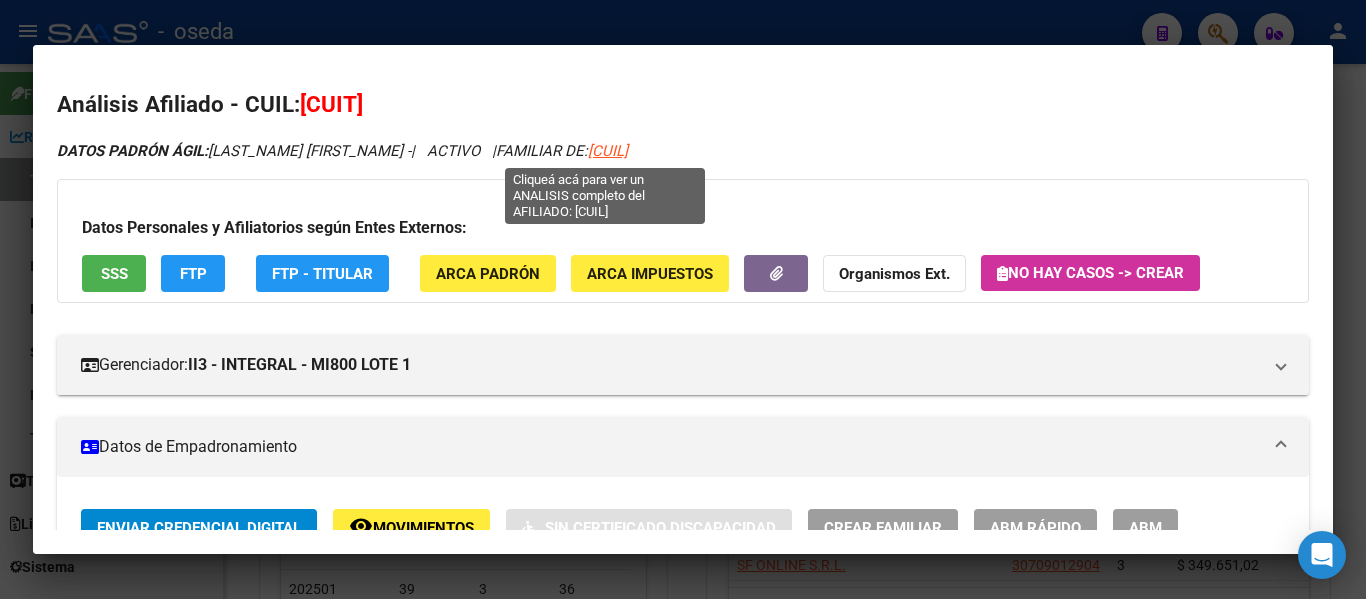 click on "[CUIL]" at bounding box center (608, 151) 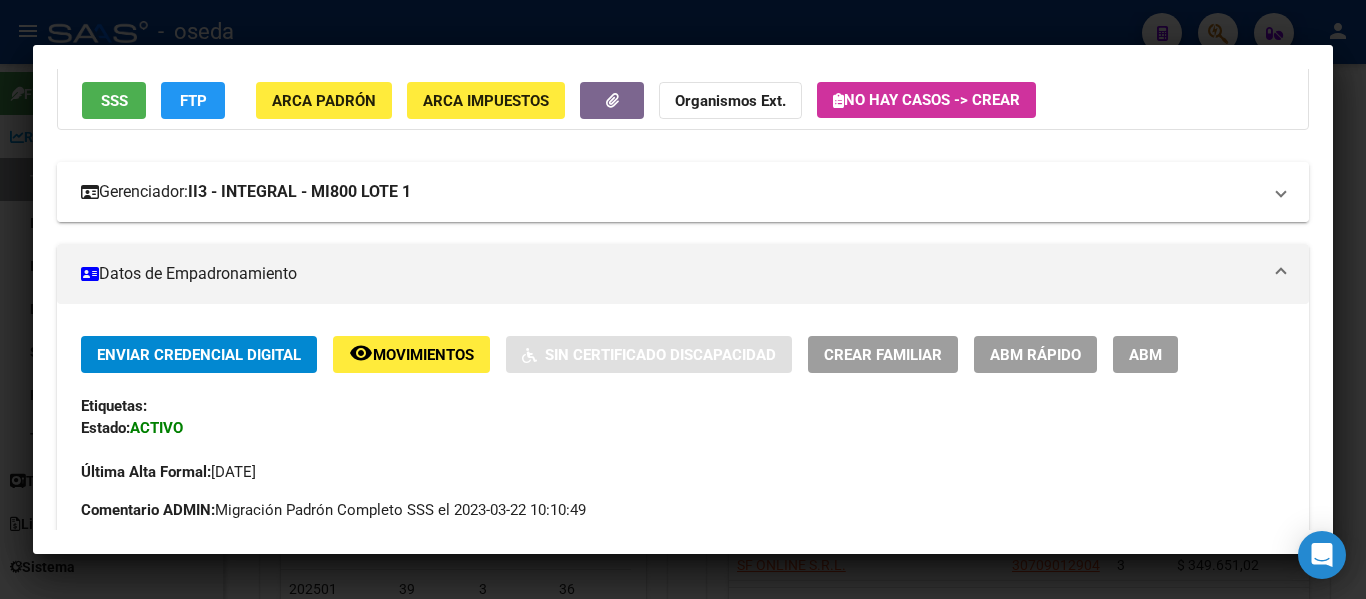 scroll, scrollTop: 200, scrollLeft: 0, axis: vertical 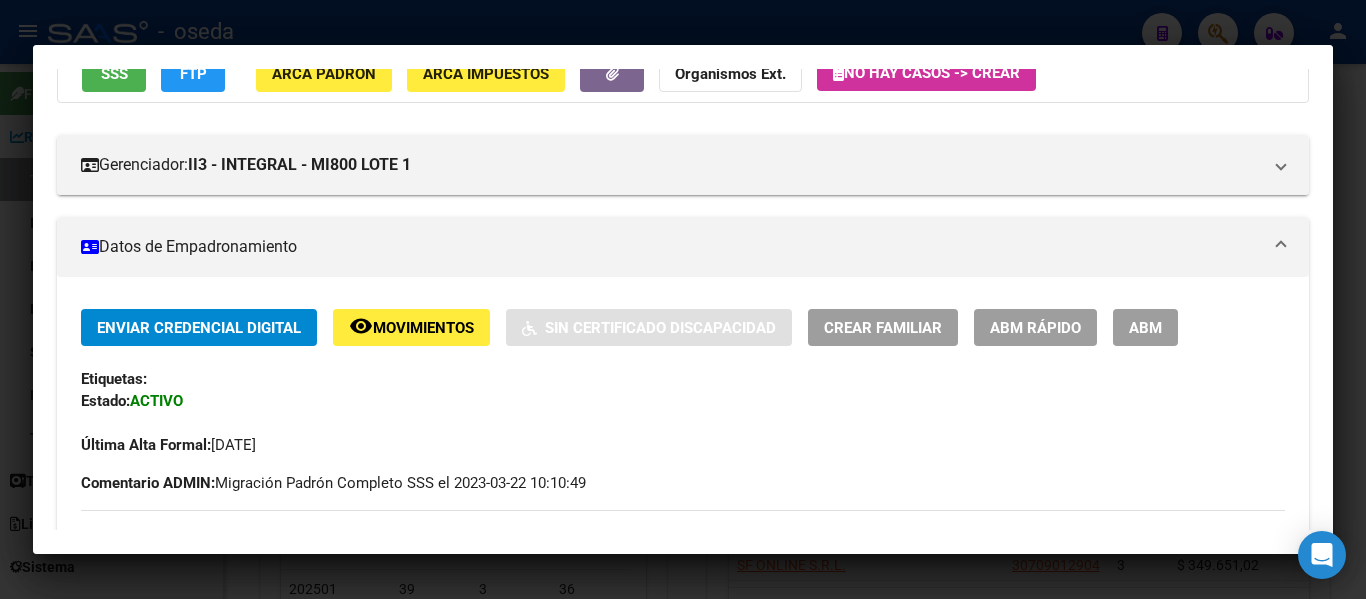 click on "Última Alta Formal:  [DATE]" at bounding box center [683, 434] 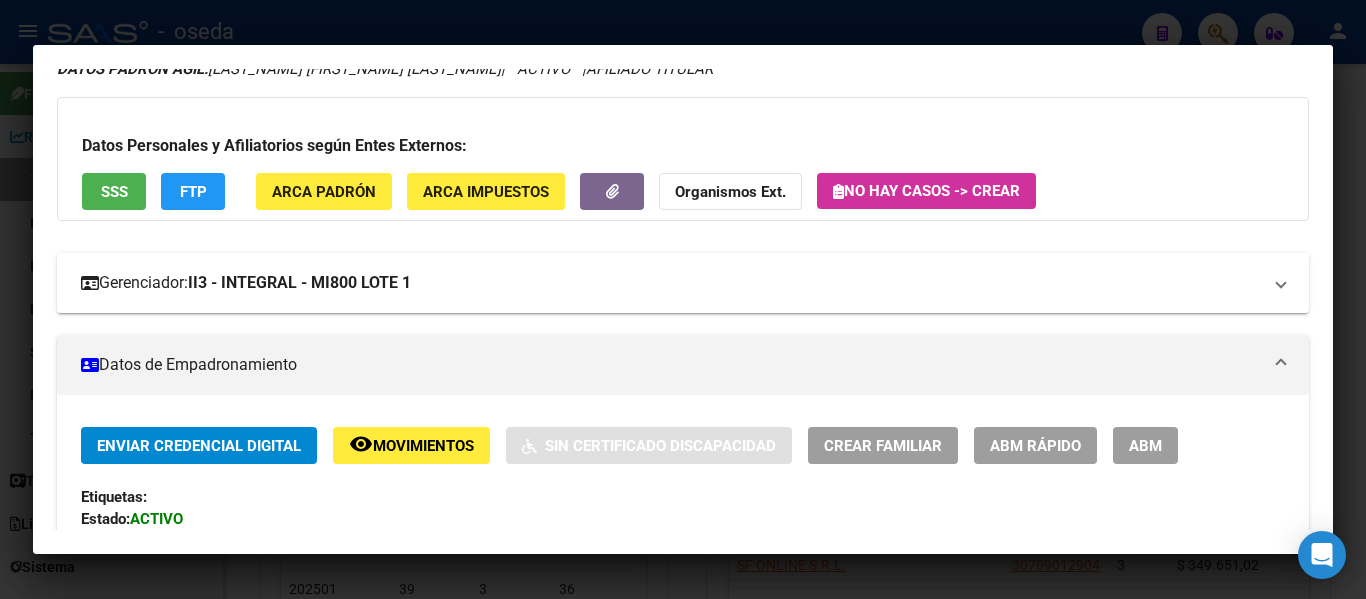 scroll, scrollTop: 0, scrollLeft: 0, axis: both 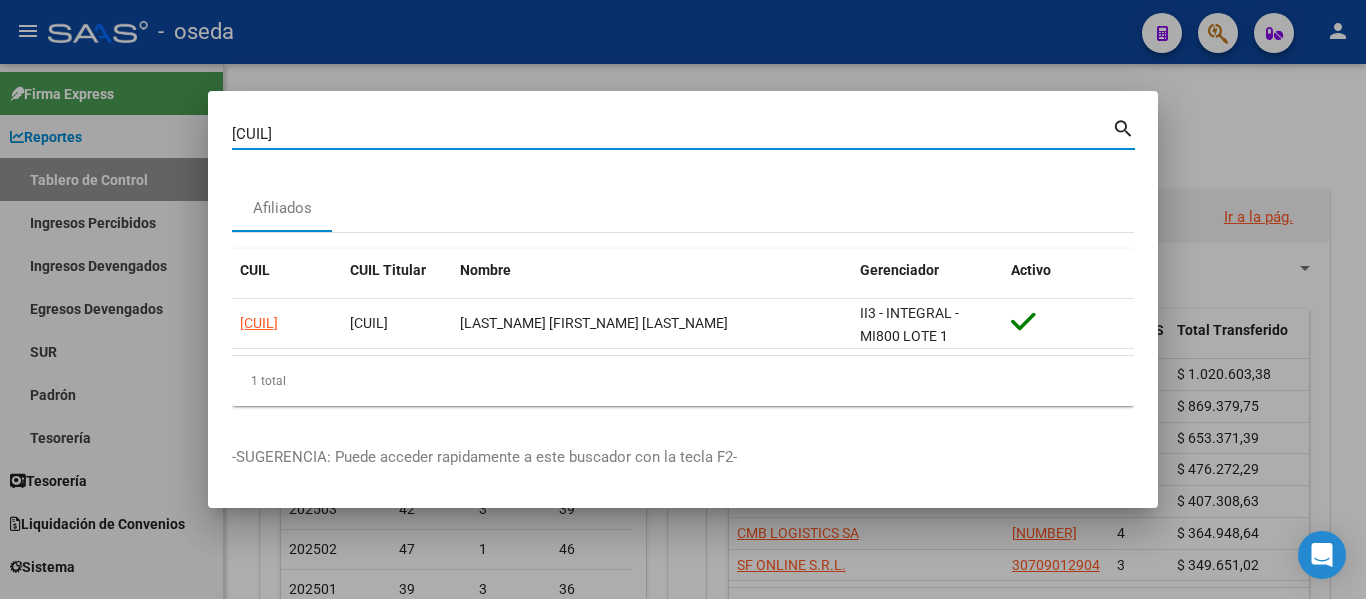 drag, startPoint x: 328, startPoint y: 132, endPoint x: 0, endPoint y: 99, distance: 329.65588 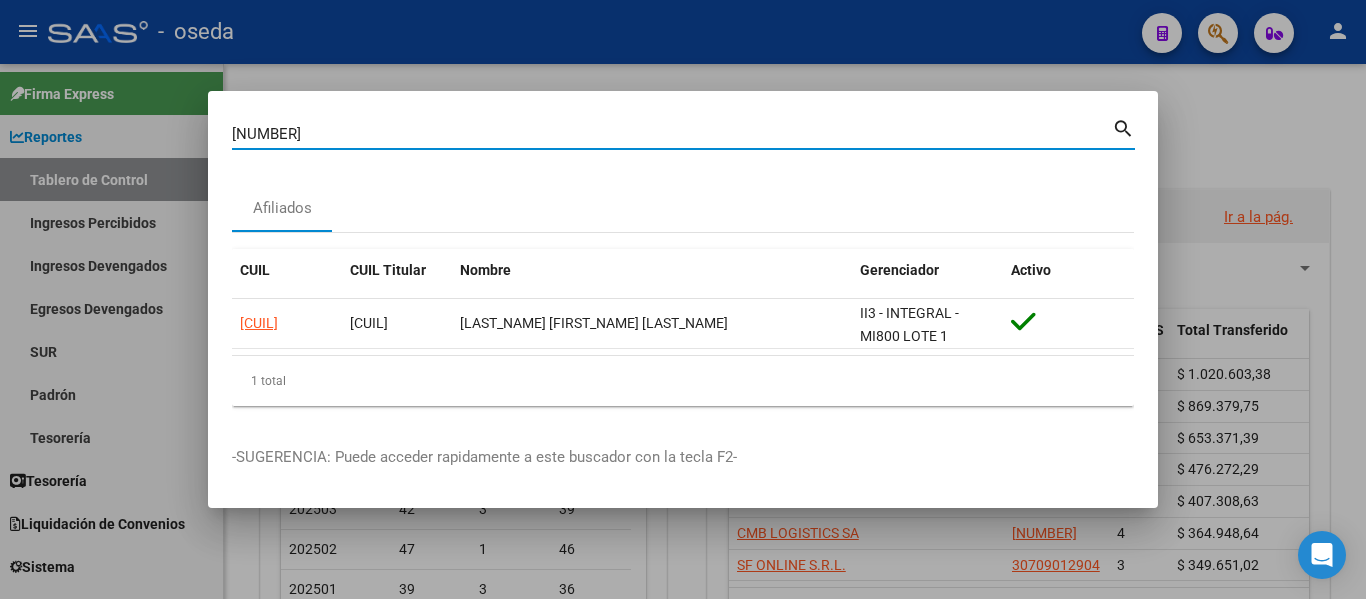 type on "[NUMBER]" 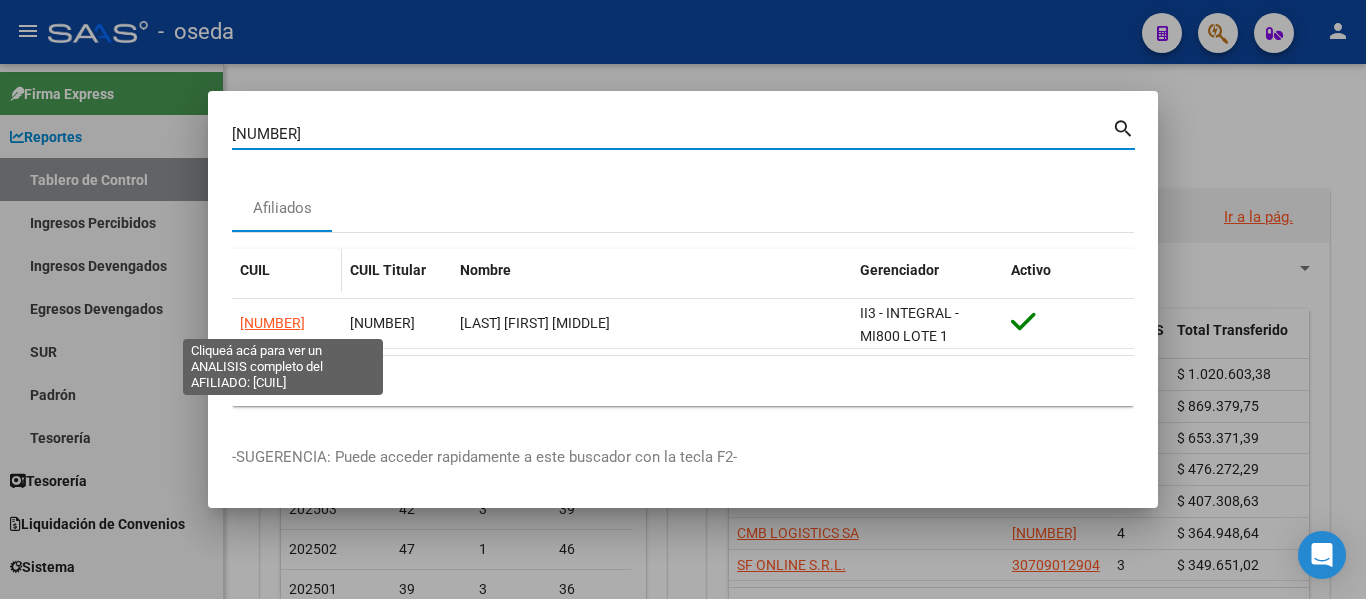 click on "[NUMBER]" 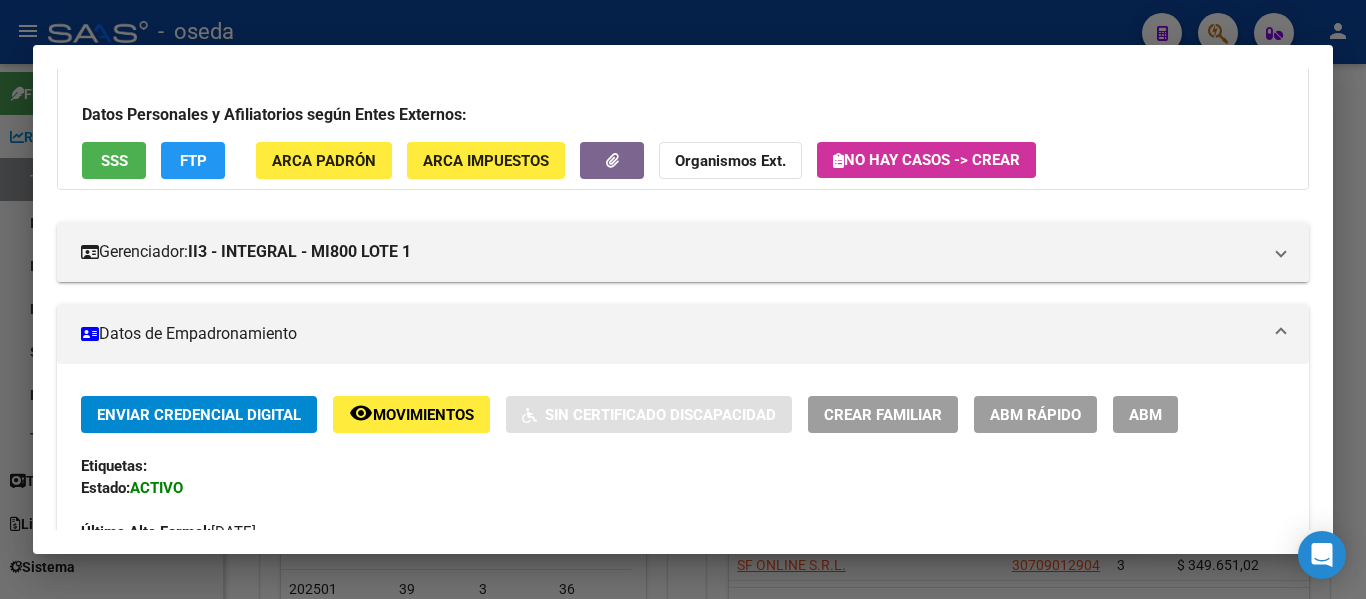 scroll, scrollTop: 100, scrollLeft: 0, axis: vertical 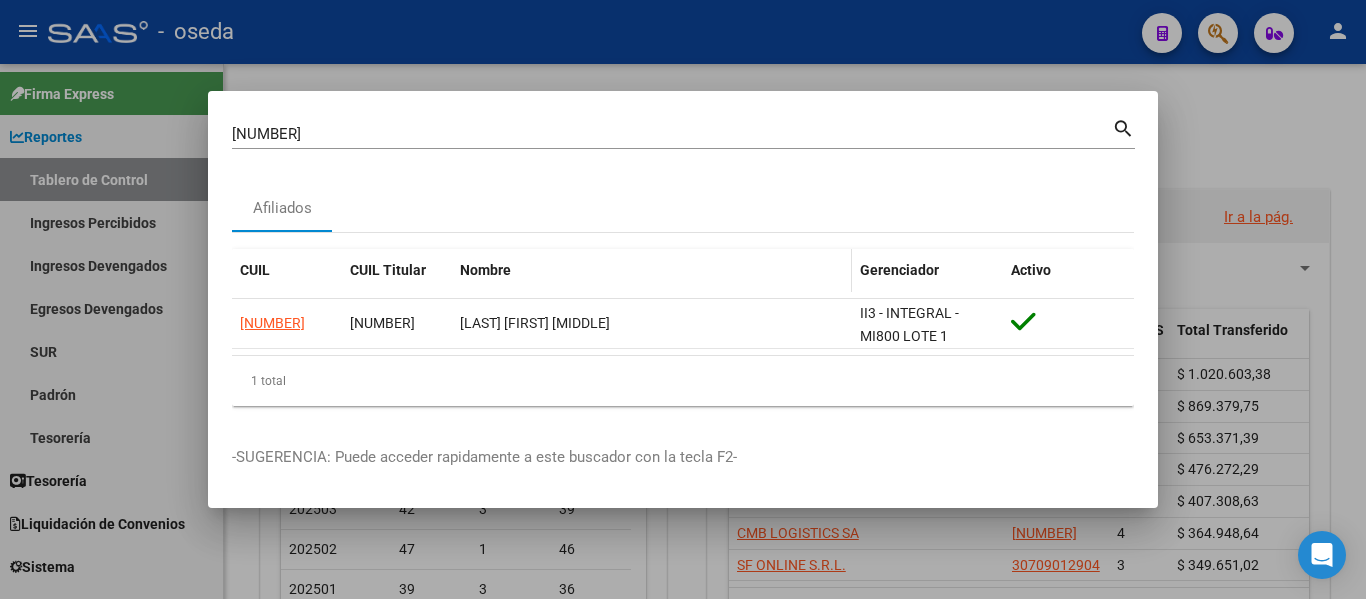 type 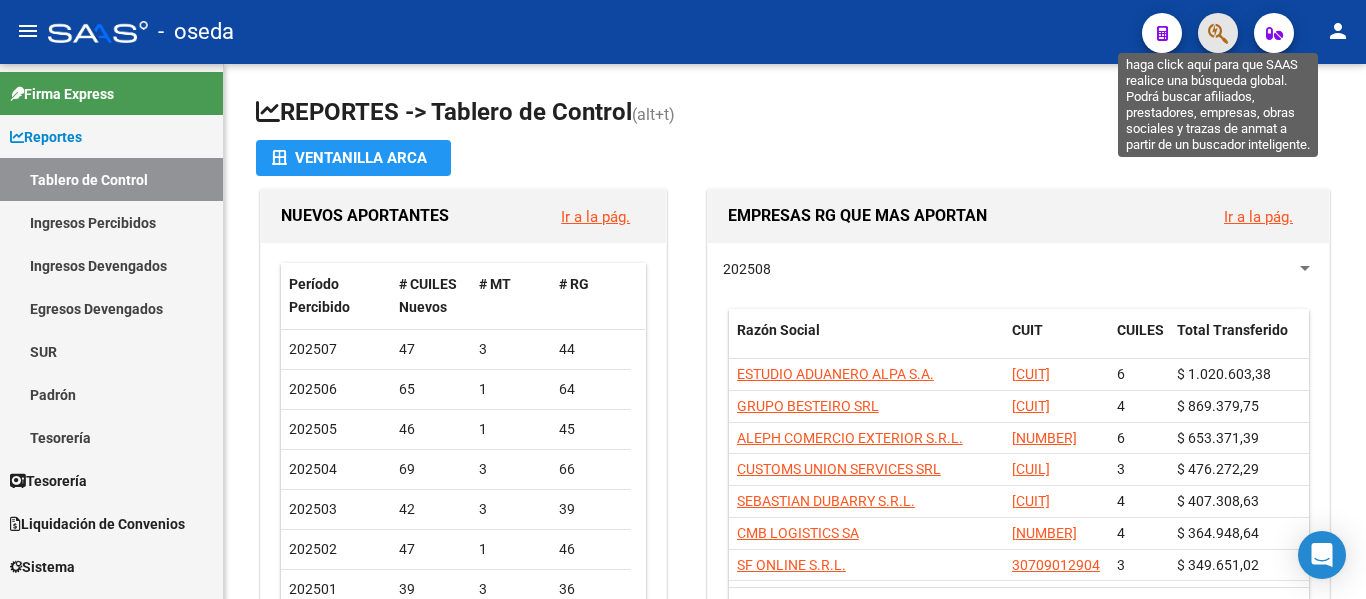 click 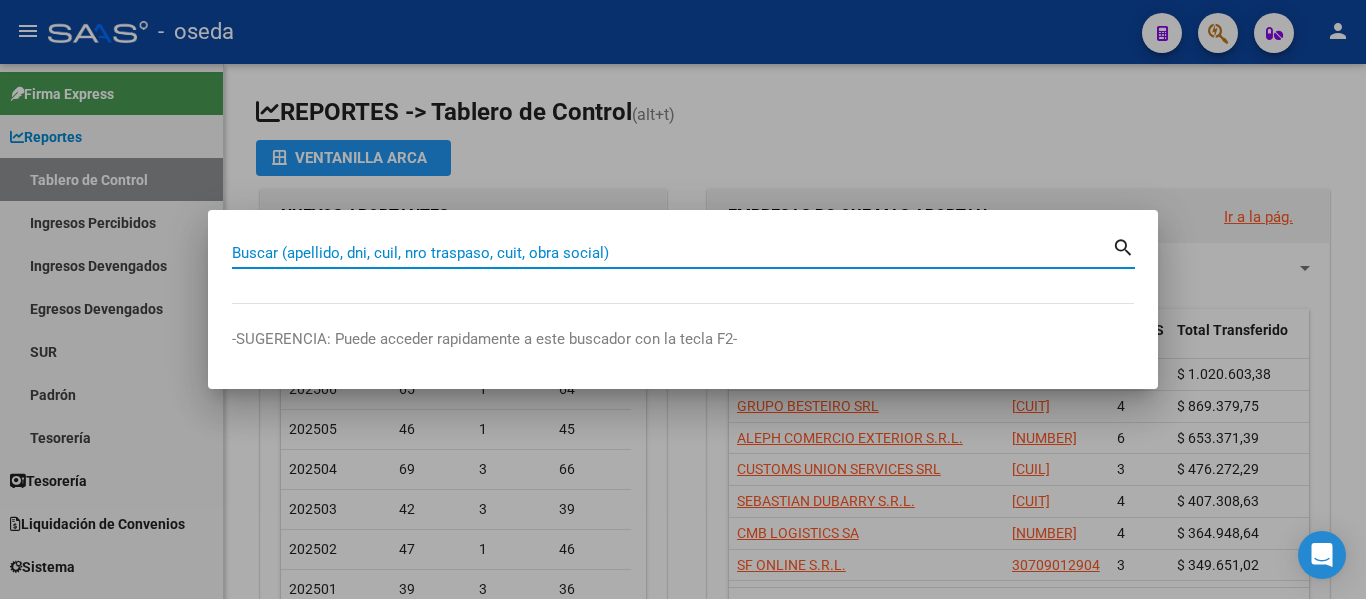 paste on "[USERNAME]@[DOMAIN]" 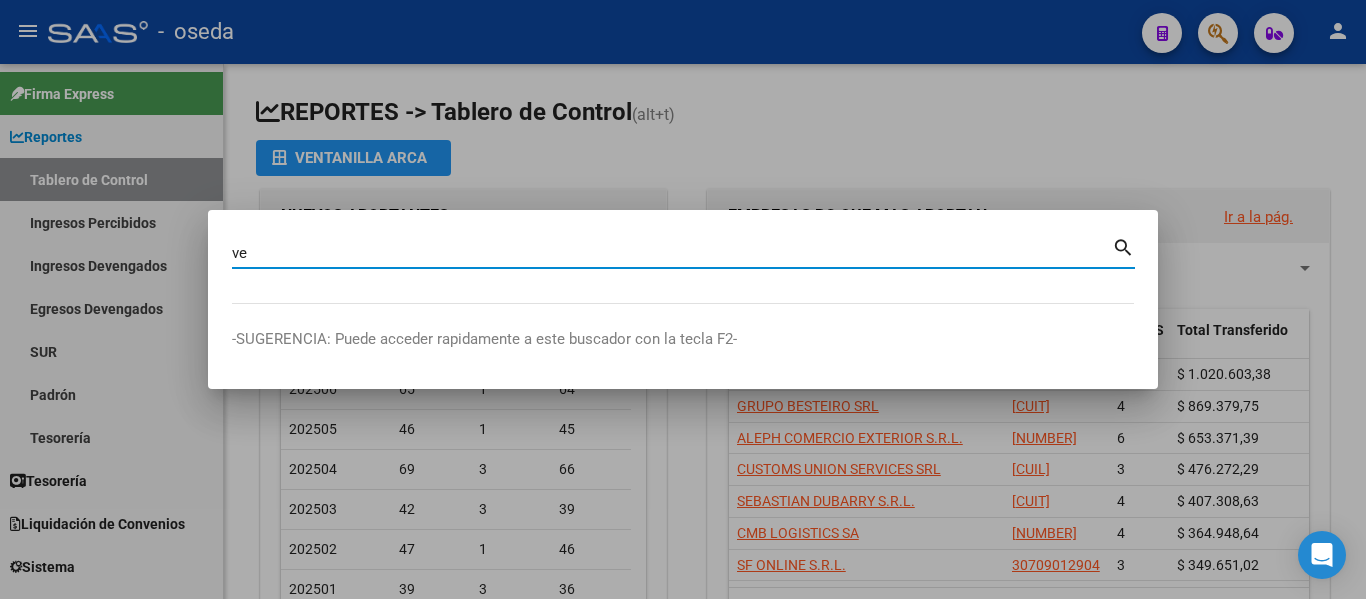 type on "v" 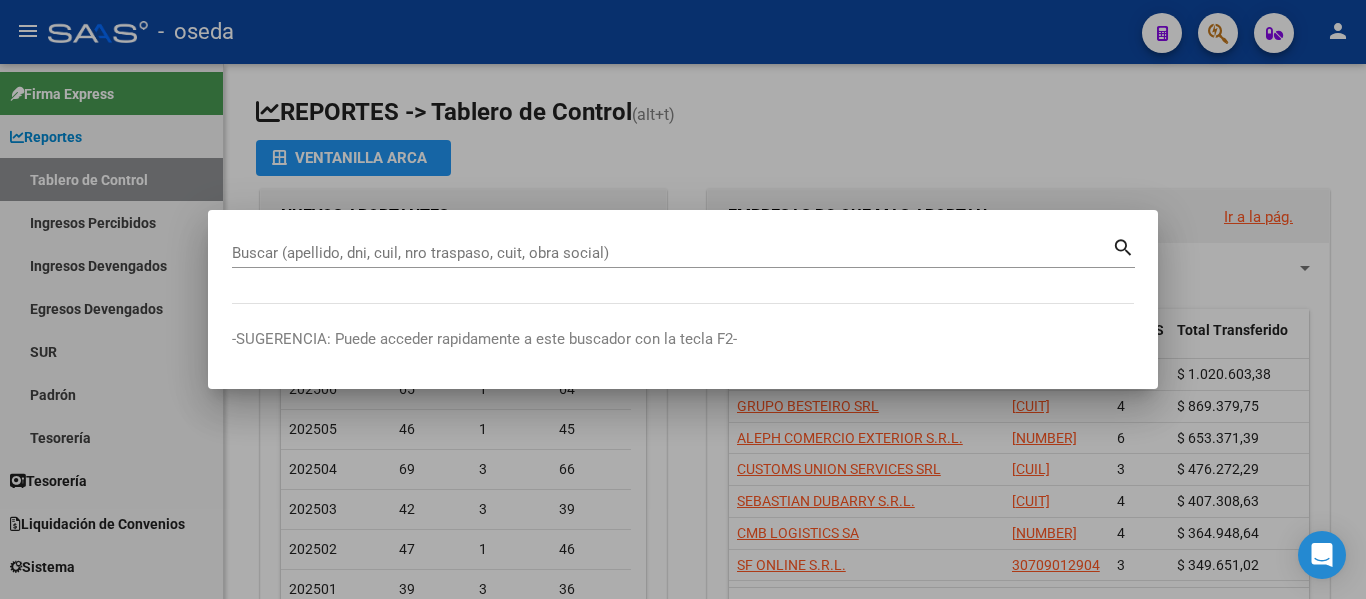 click on "Buscar (apellido, dni, cuil, nro traspaso, cuit, obra social)" at bounding box center [672, 253] 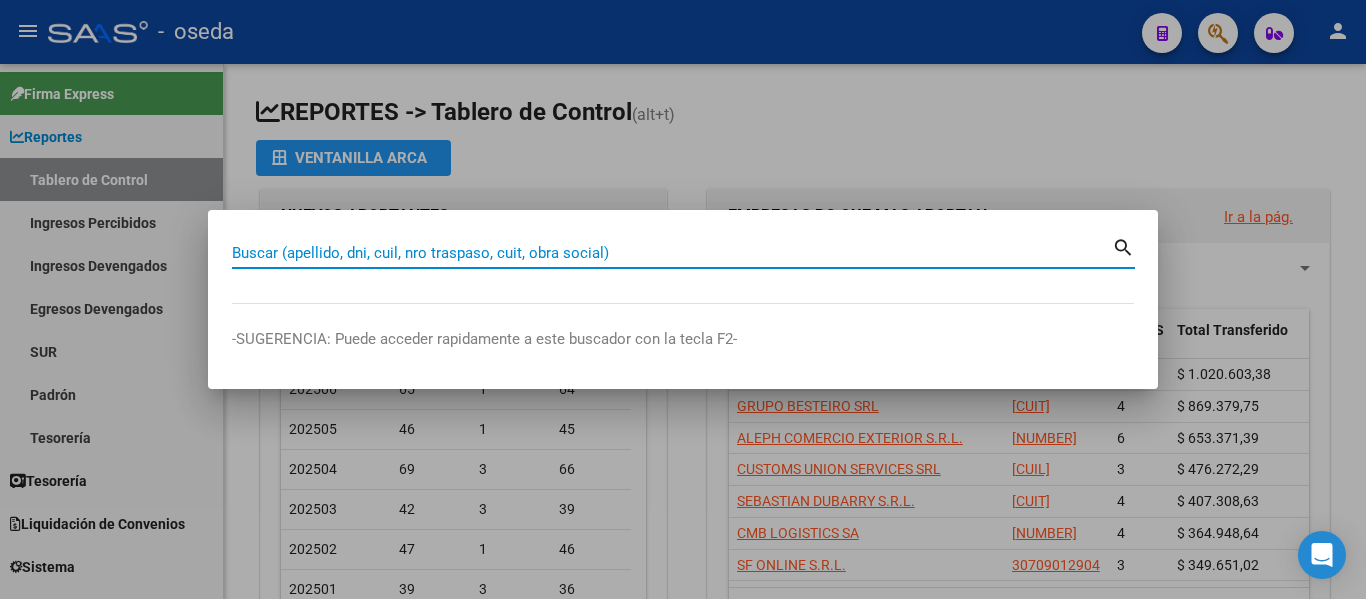 paste on "[CUIL]" 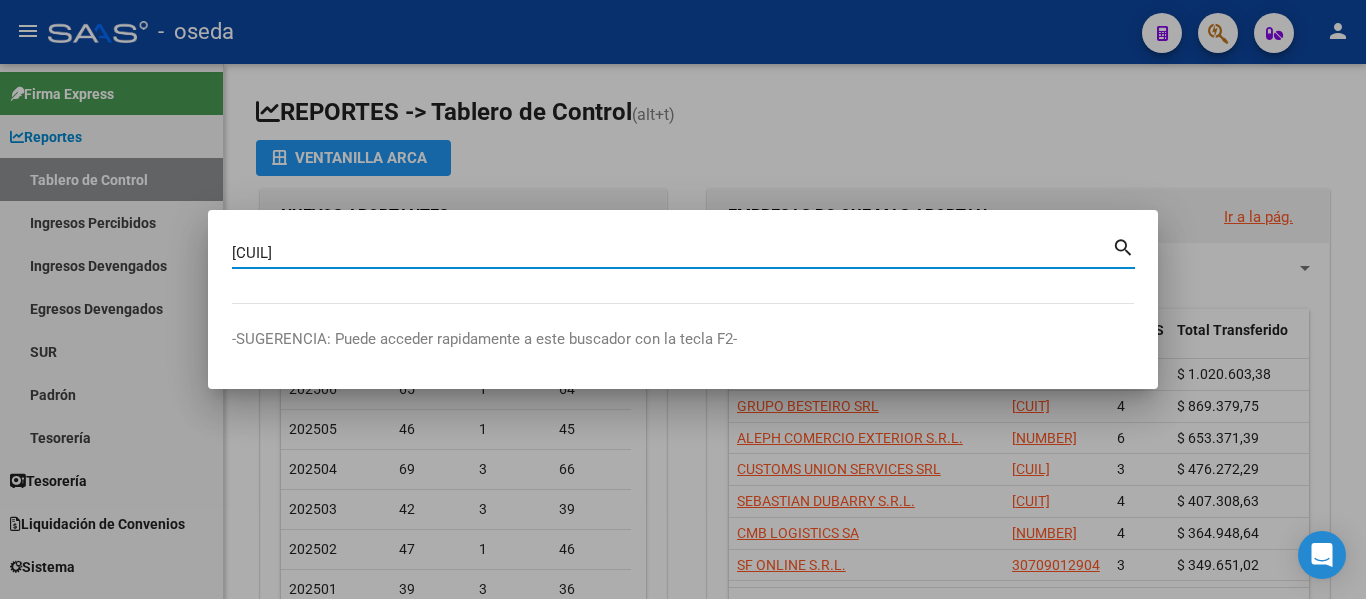 type on "[CUIL]" 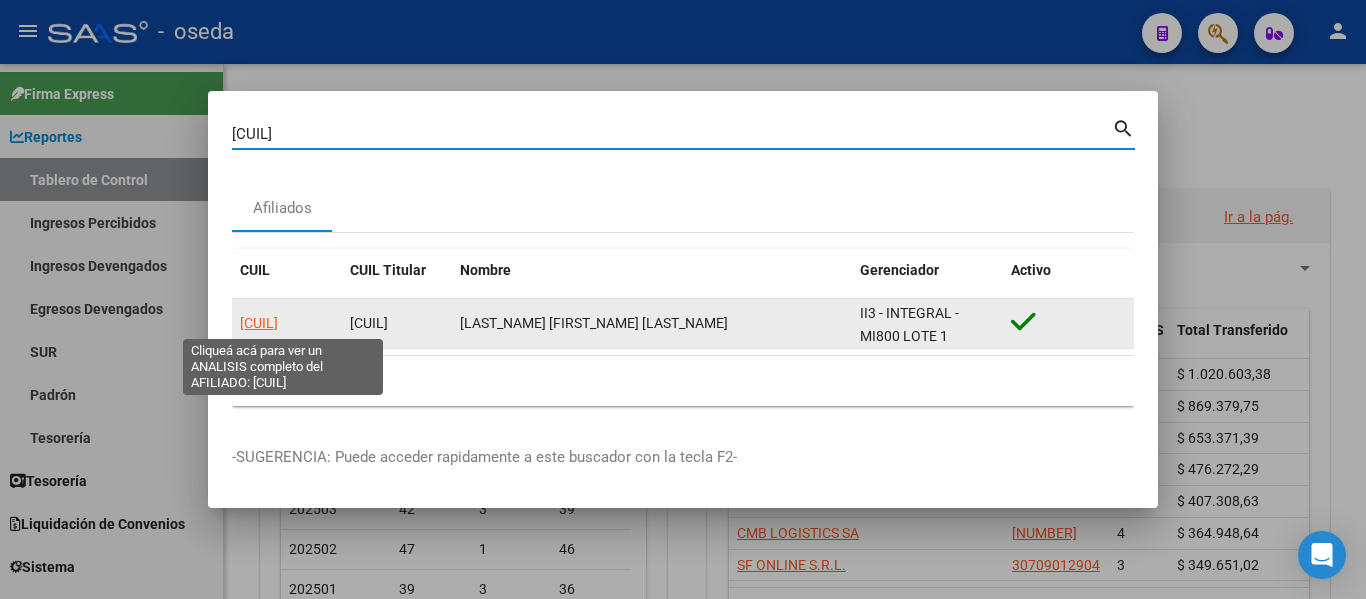 click on "[CUIL]" 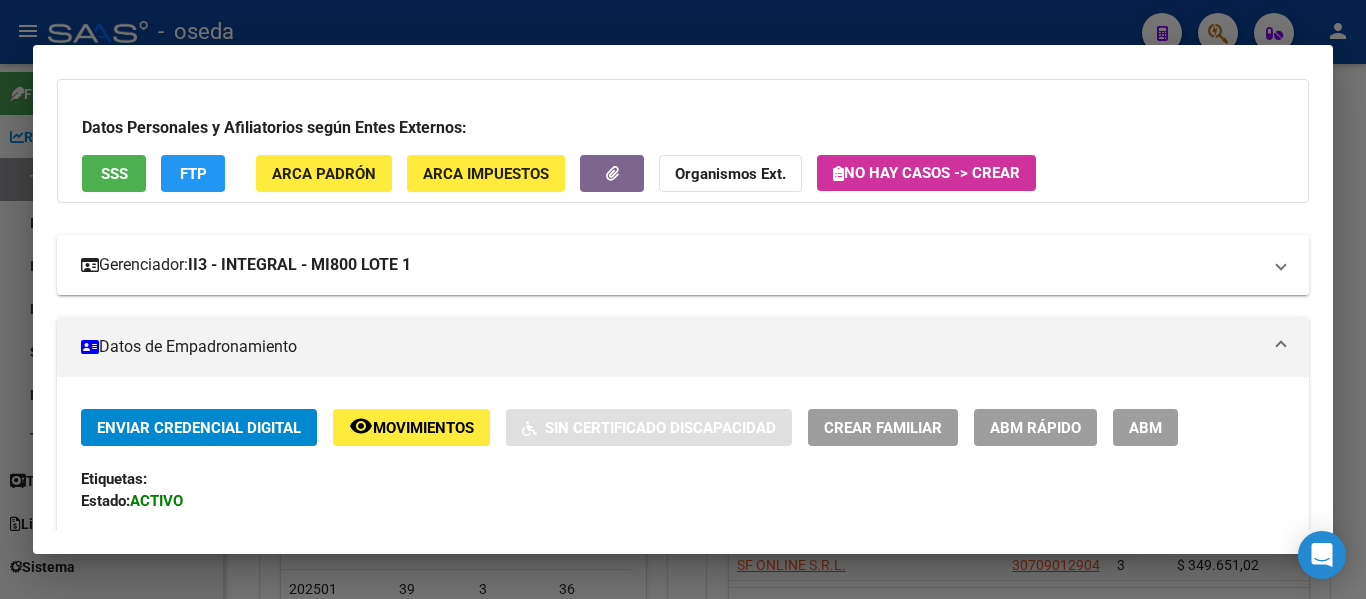 scroll, scrollTop: 0, scrollLeft: 0, axis: both 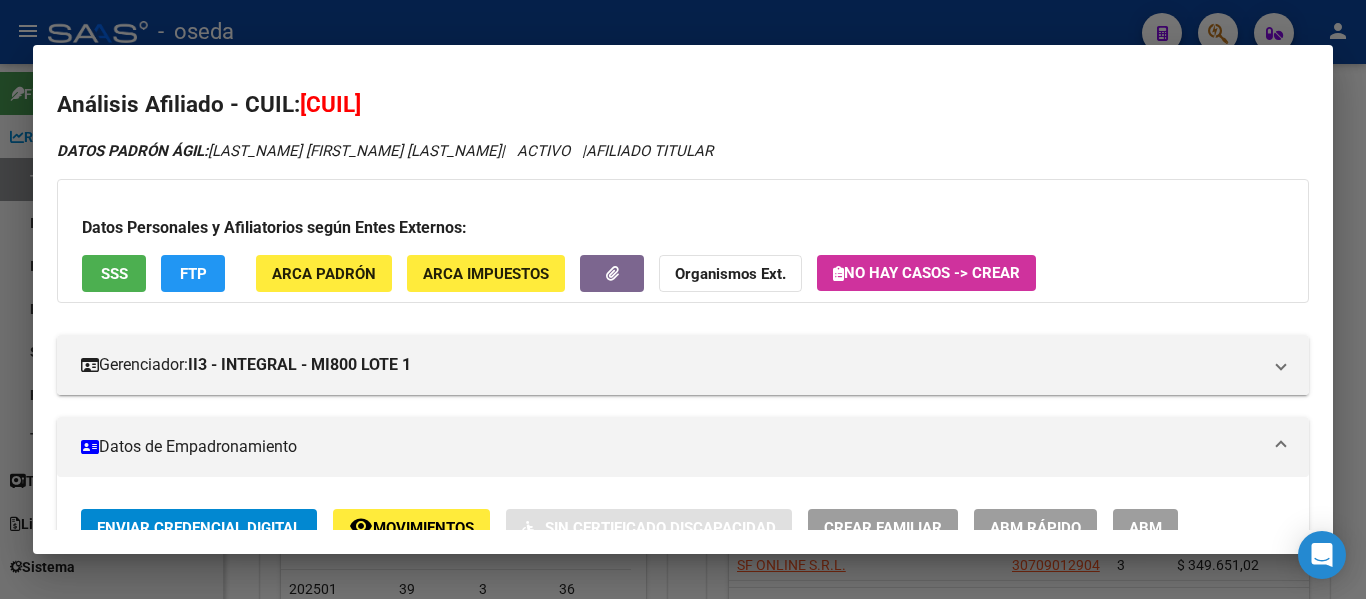 drag, startPoint x: 330, startPoint y: 97, endPoint x: 427, endPoint y: 99, distance: 97.020615 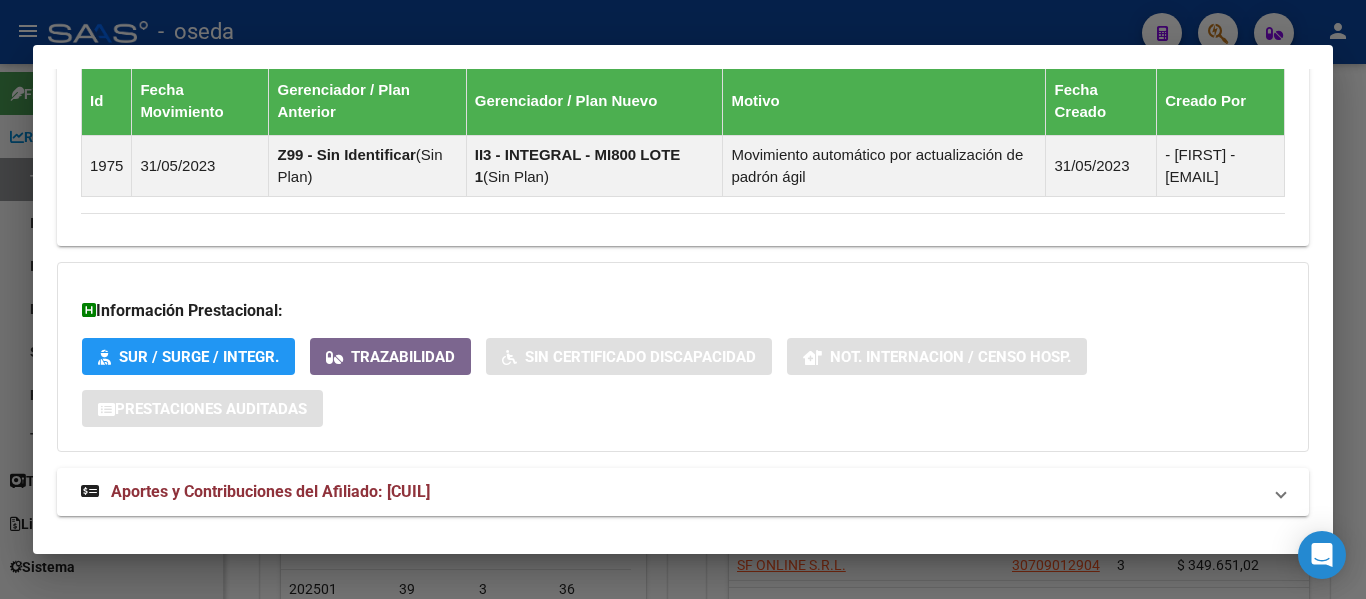 scroll, scrollTop: 1324, scrollLeft: 0, axis: vertical 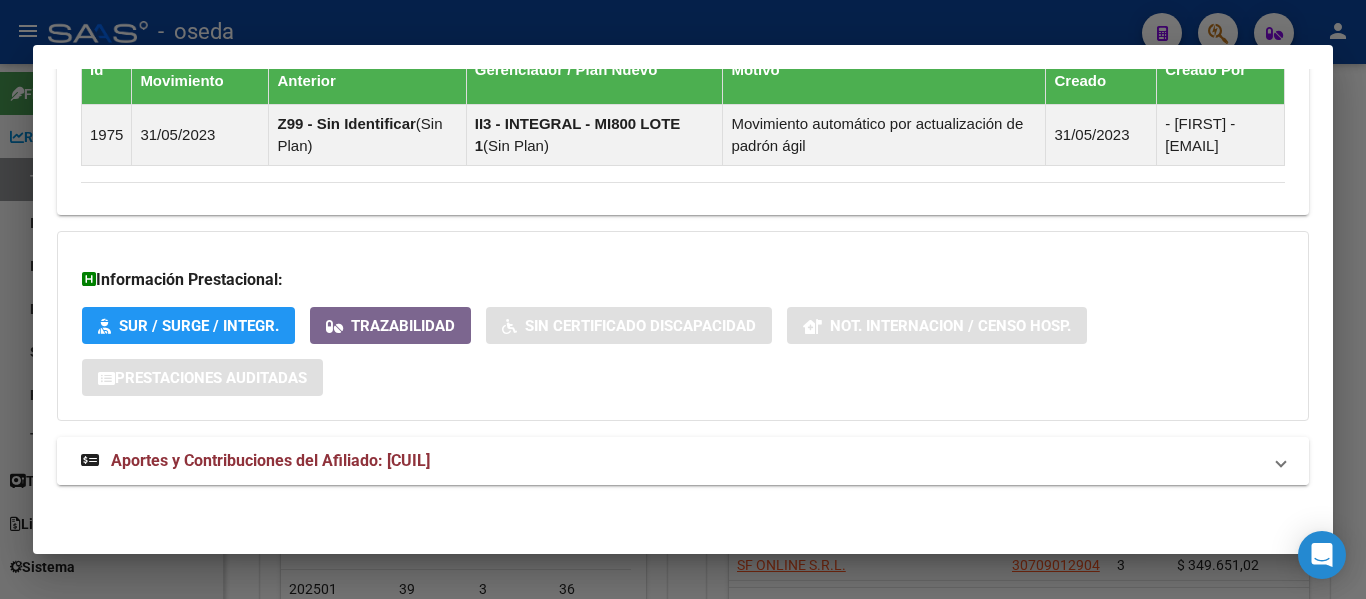 click on "Aportes y Contribuciones del Afiliado: [CUIL]" at bounding box center (270, 460) 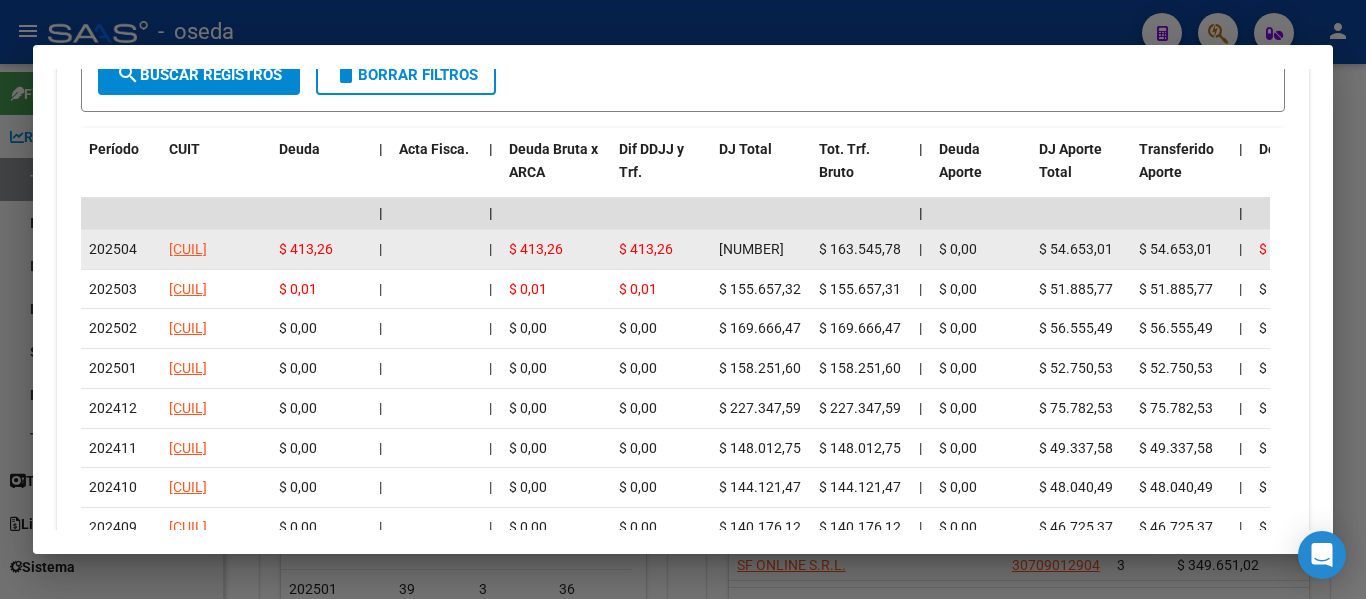 scroll, scrollTop: 1741, scrollLeft: 0, axis: vertical 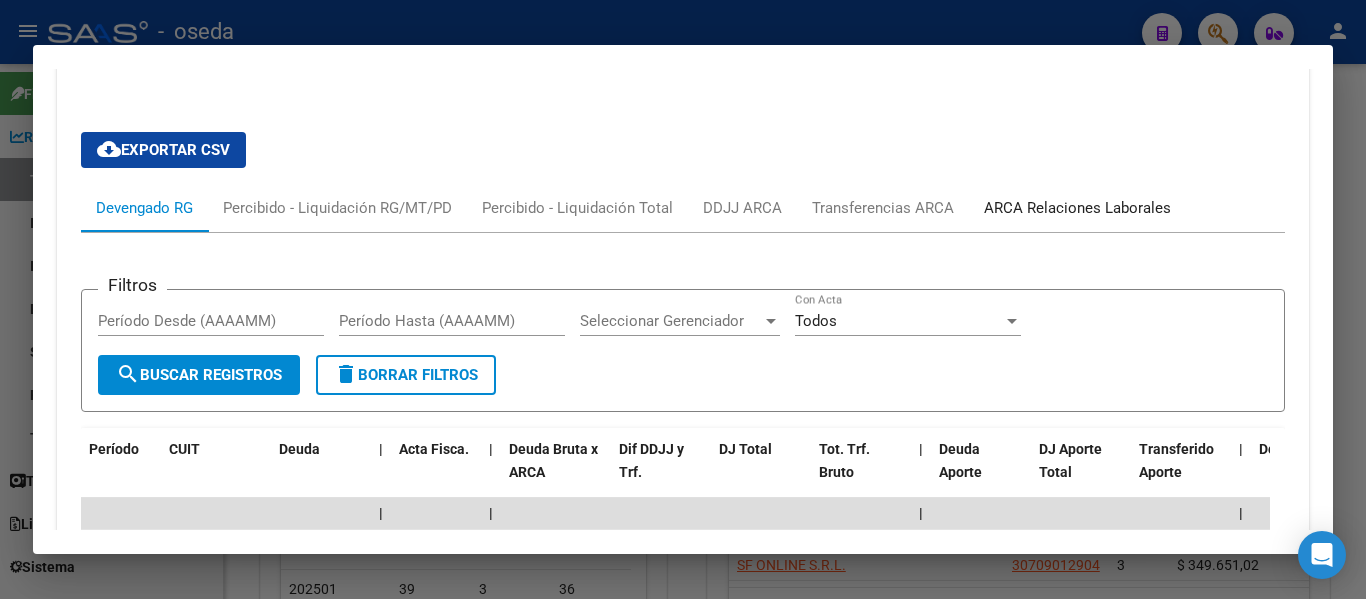 click on "ARCA Relaciones Laborales" at bounding box center [1077, 208] 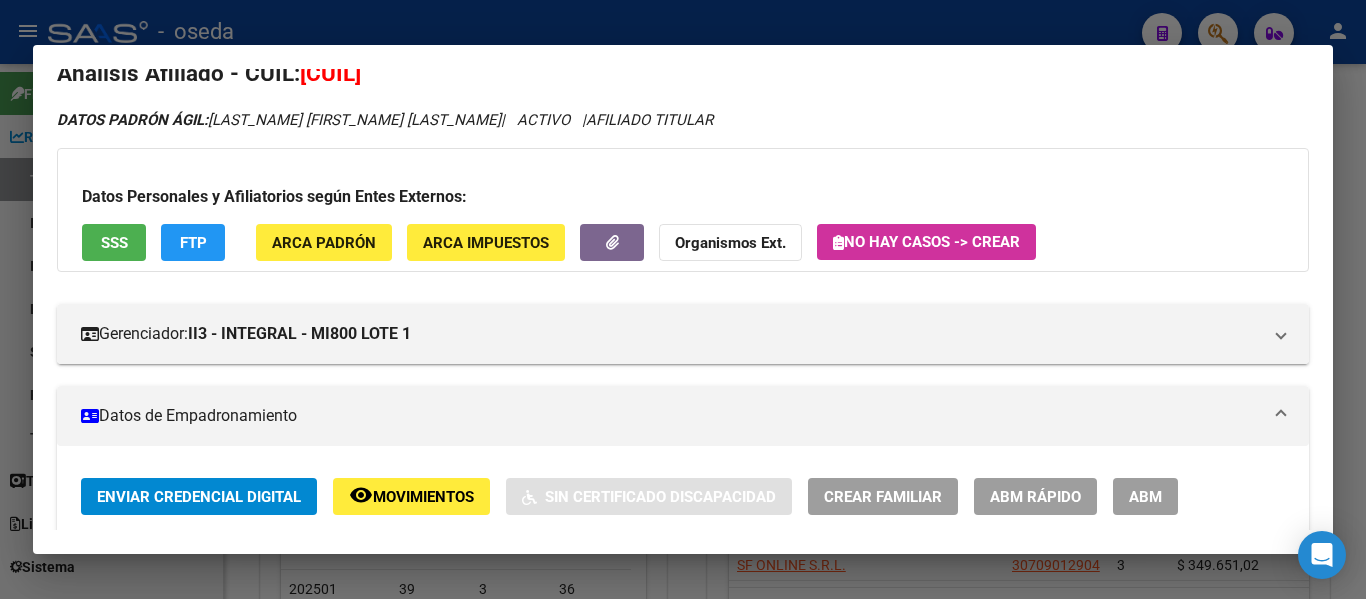 scroll, scrollTop: 0, scrollLeft: 0, axis: both 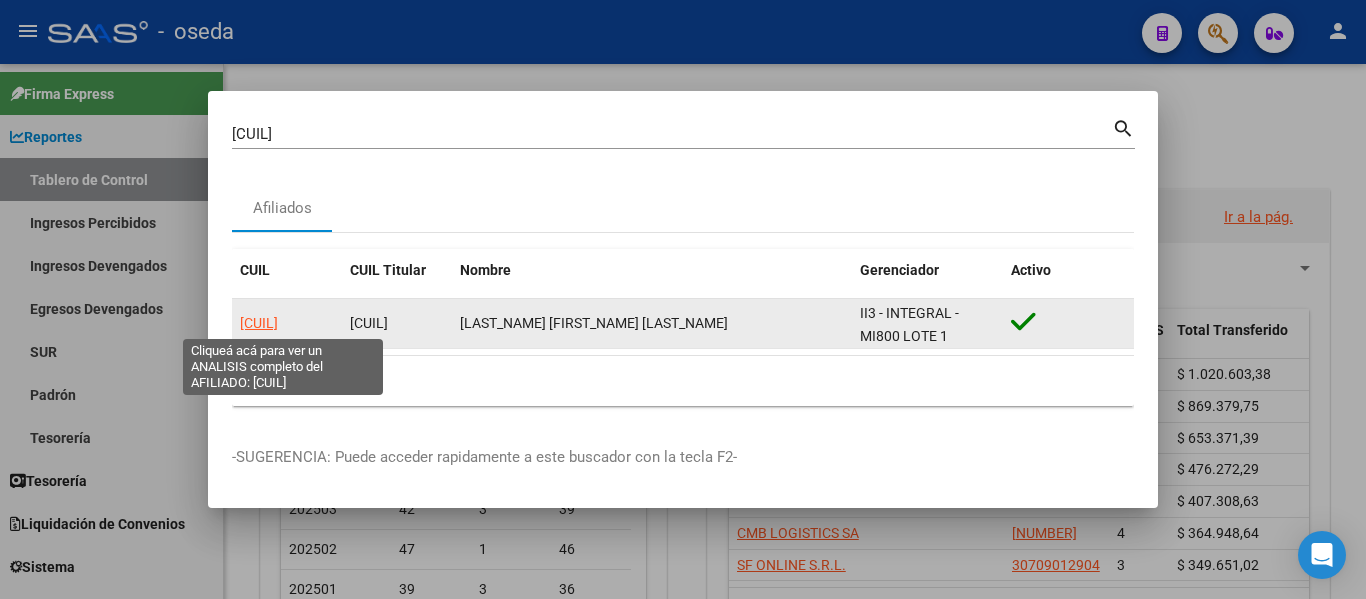 click on "[CUIL]" 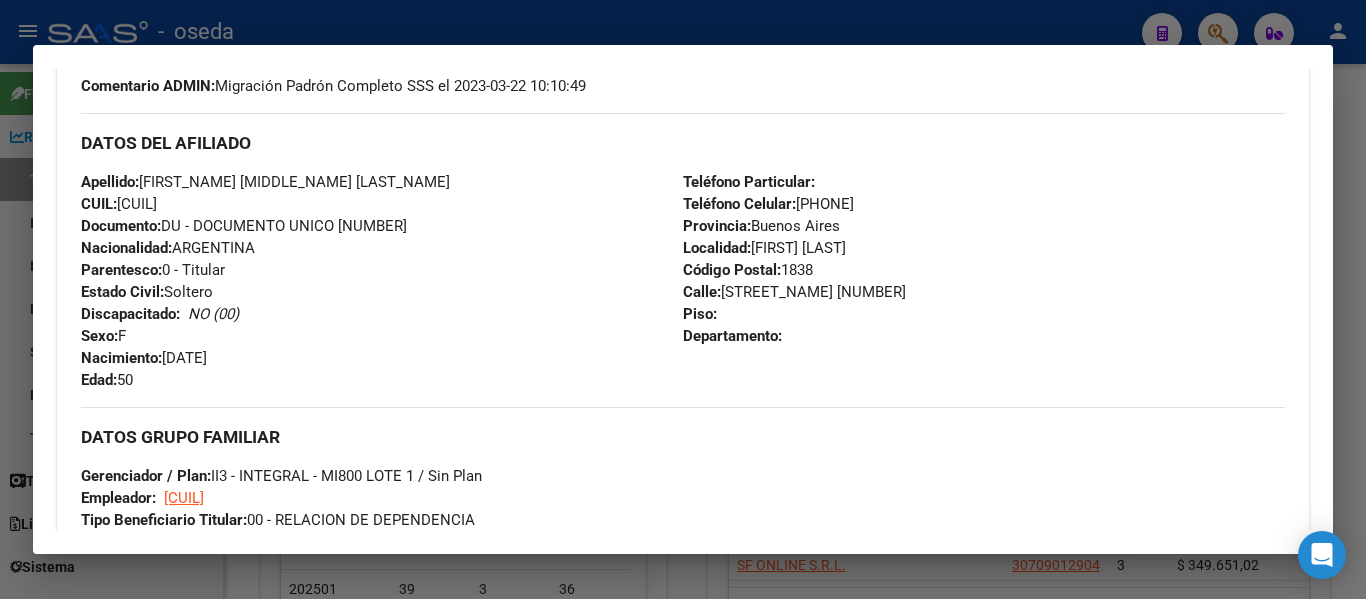 scroll, scrollTop: 600, scrollLeft: 0, axis: vertical 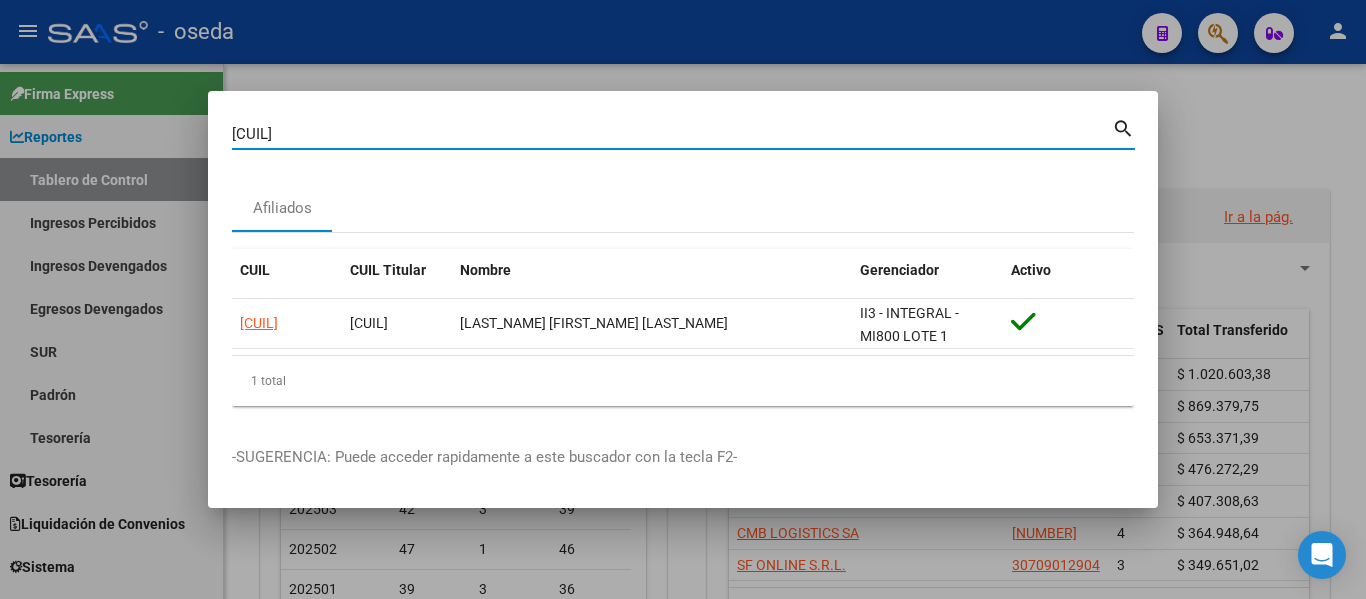 drag, startPoint x: 405, startPoint y: 126, endPoint x: 91, endPoint y: 126, distance: 314 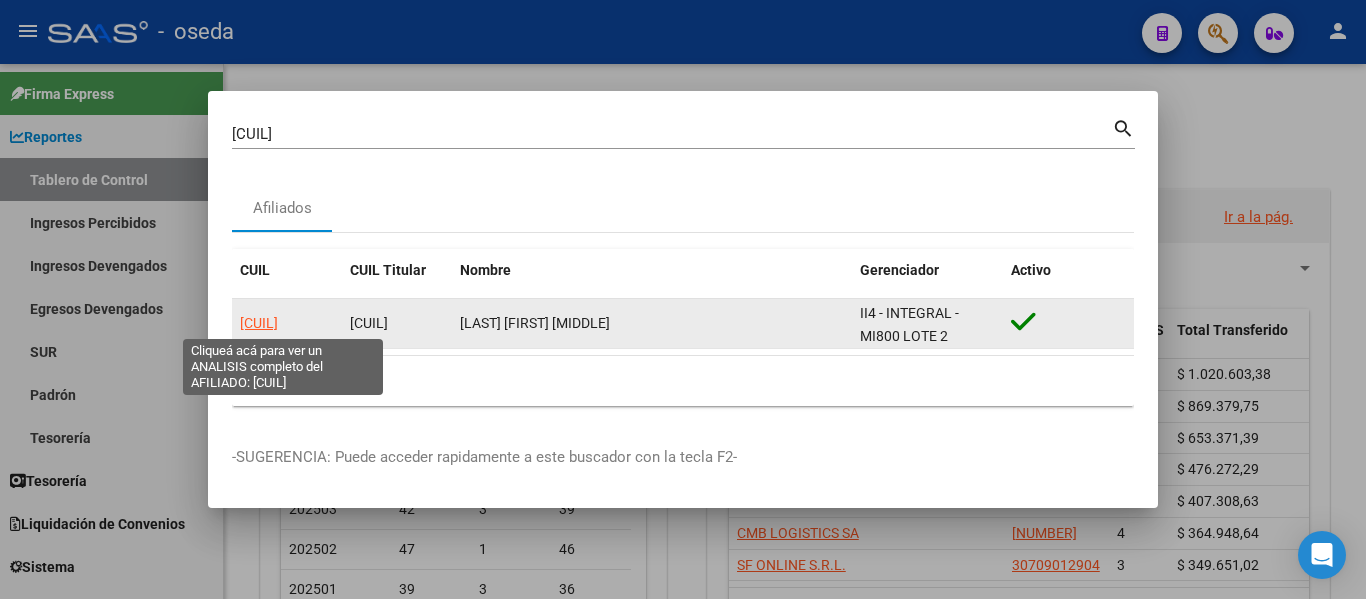 click on "[CUIL]" 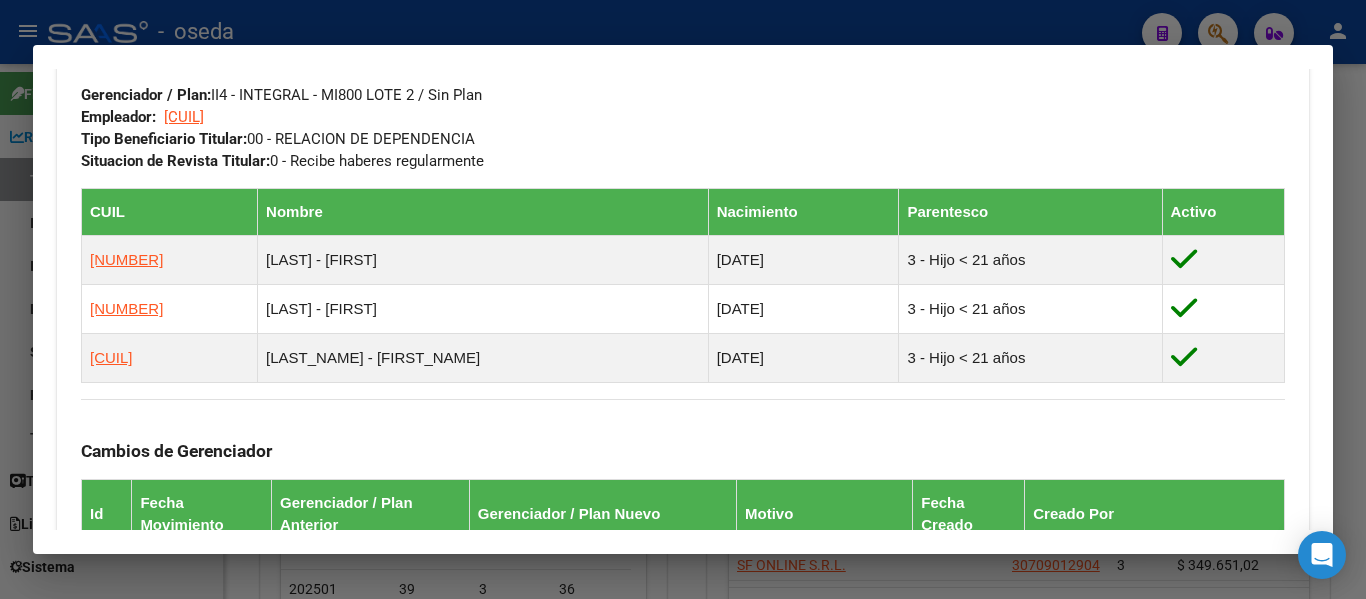 scroll, scrollTop: 1406, scrollLeft: 0, axis: vertical 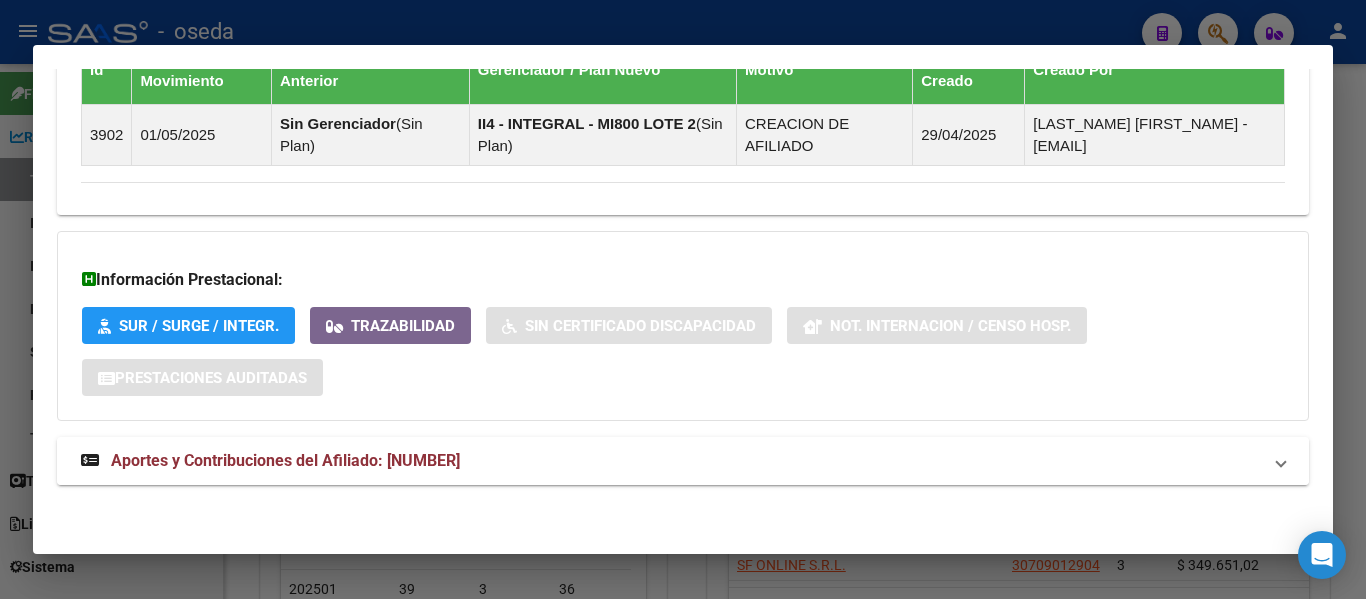 click on "Aportes y Contribuciones del Afiliado: [NUMBER]" at bounding box center (285, 460) 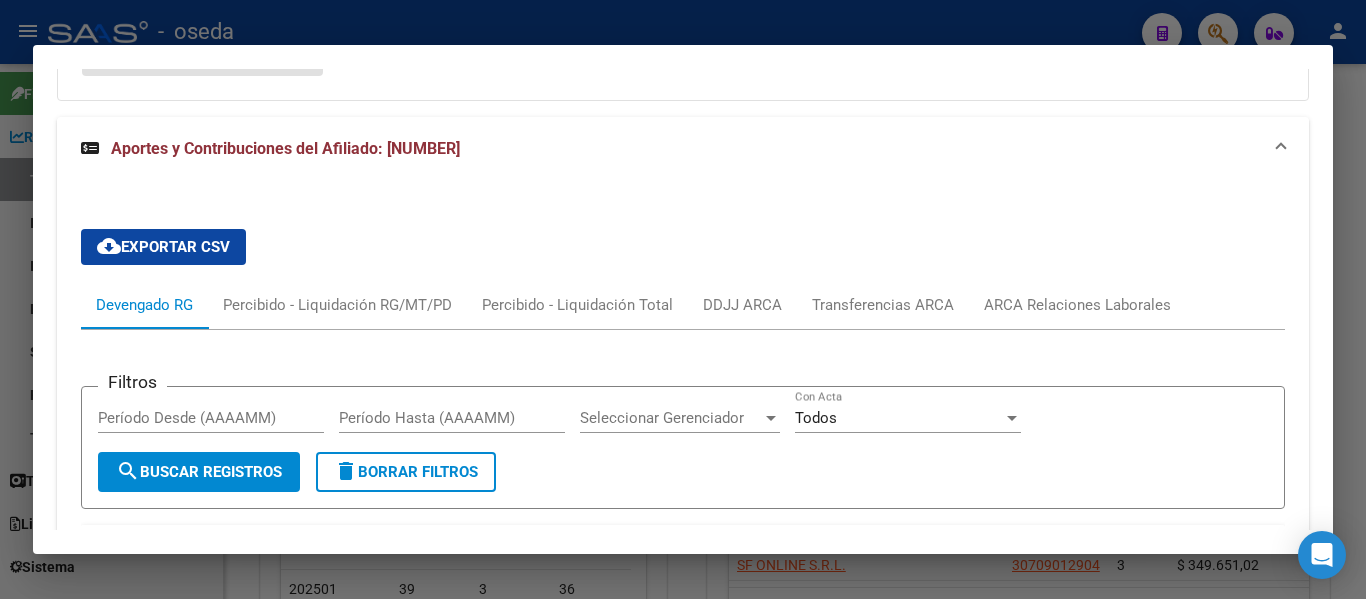 scroll, scrollTop: 1723, scrollLeft: 0, axis: vertical 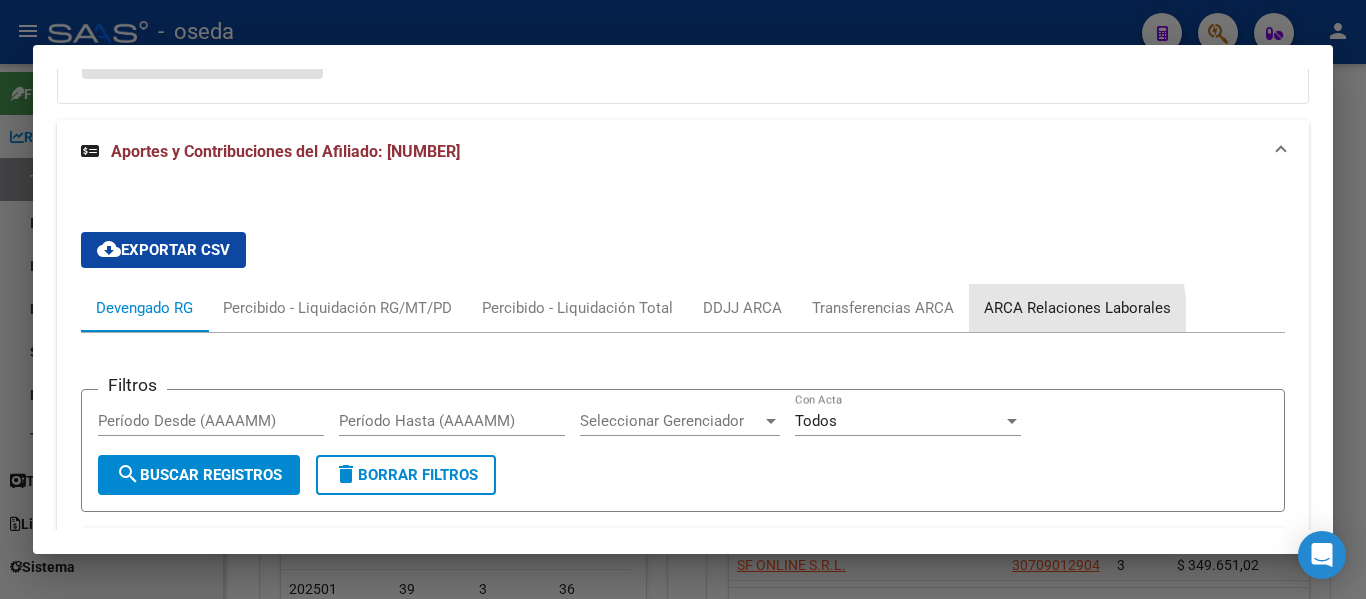 click on "ARCA Relaciones Laborales" at bounding box center (1077, 308) 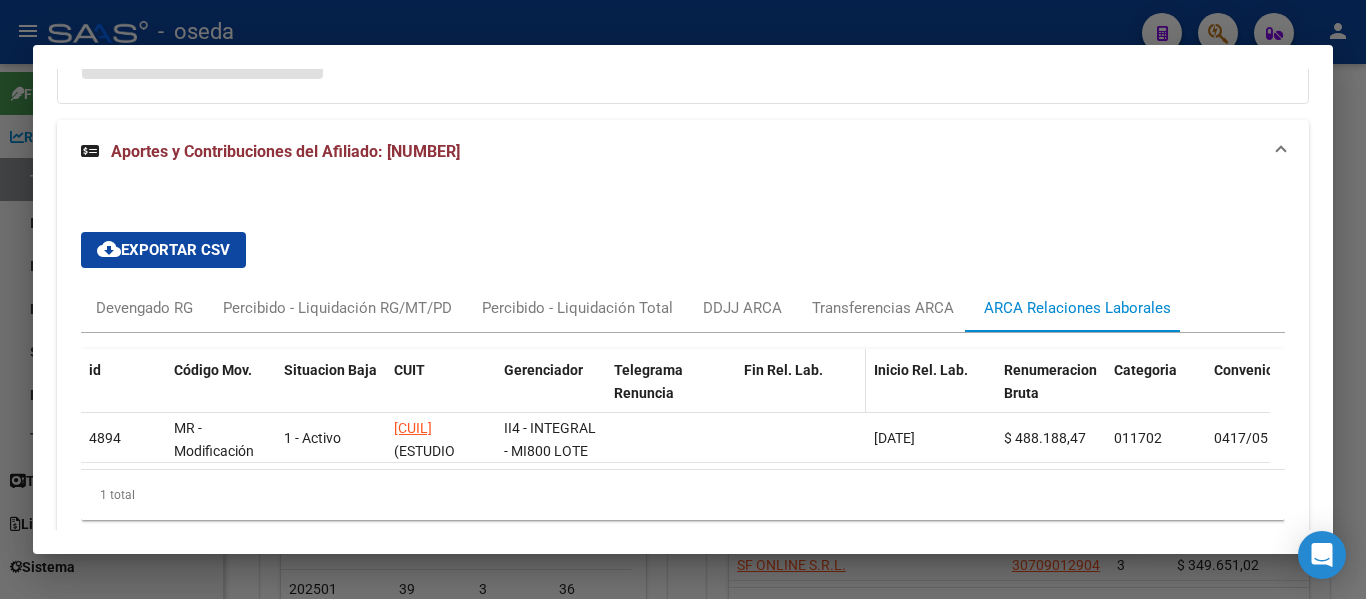 scroll, scrollTop: 1821, scrollLeft: 0, axis: vertical 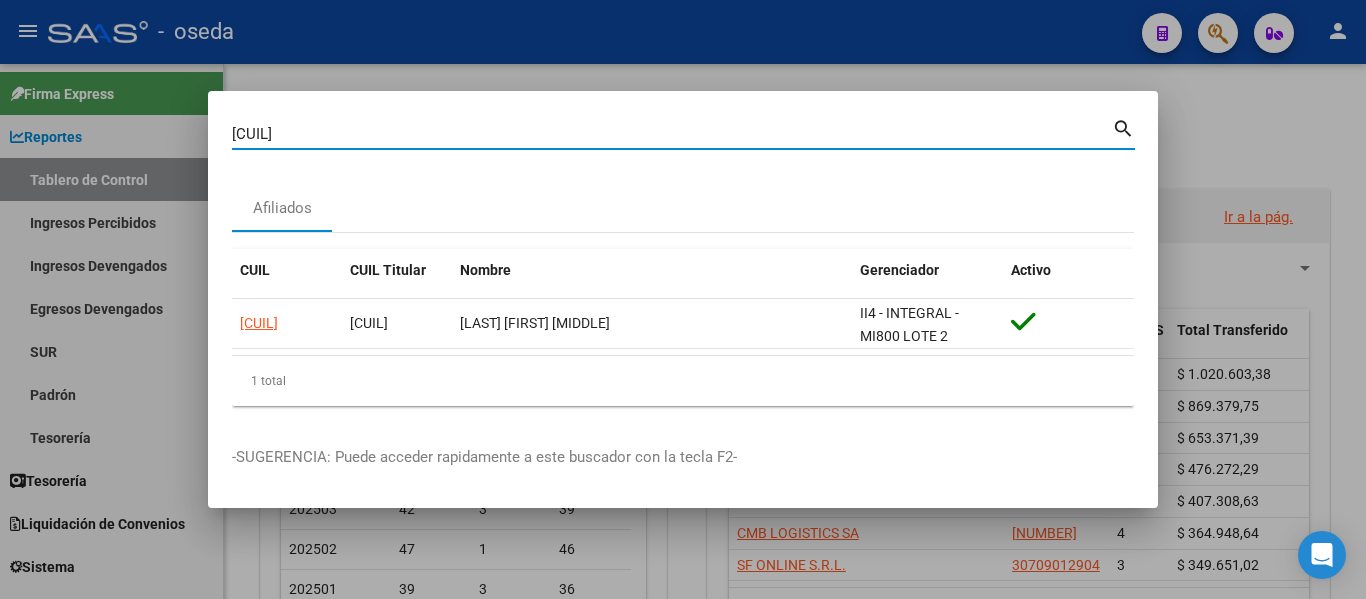 drag, startPoint x: 340, startPoint y: 129, endPoint x: 0, endPoint y: 105, distance: 340.846 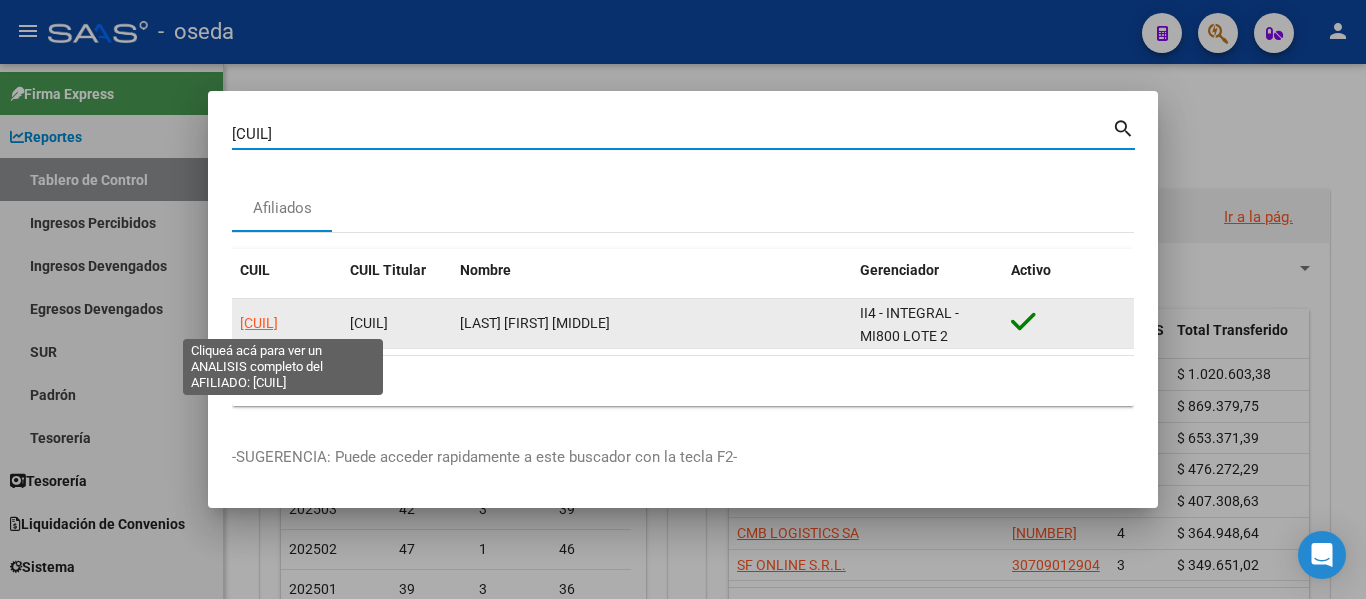 click on "[CUIL]" 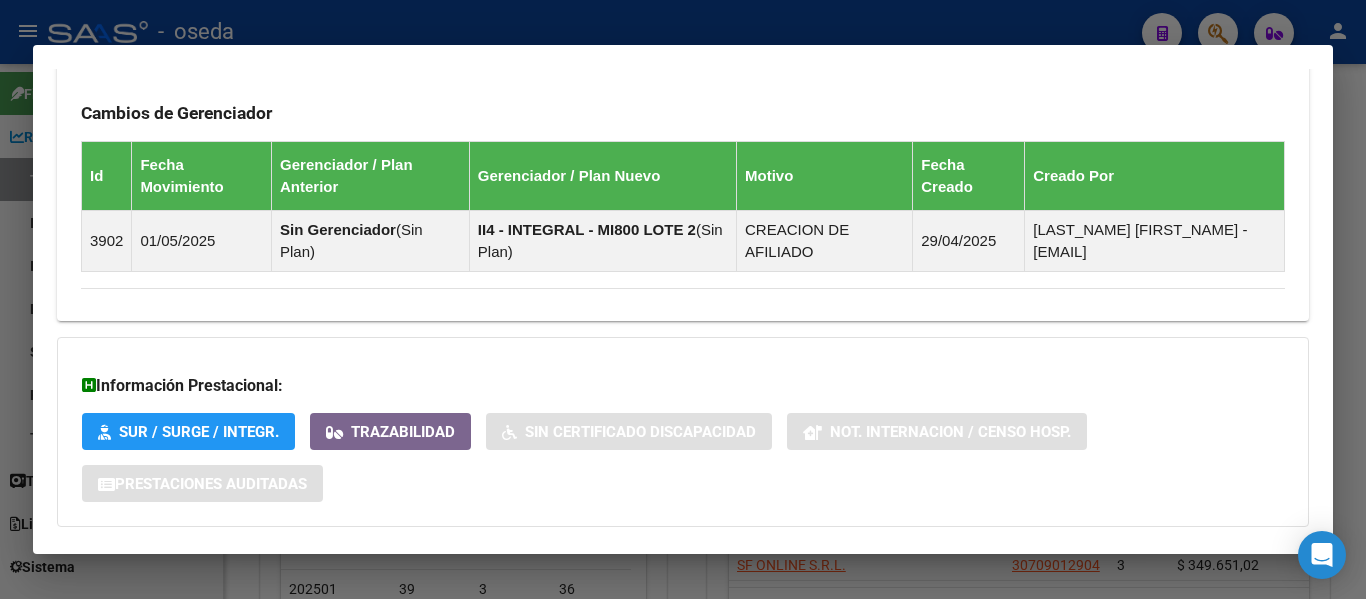 scroll, scrollTop: 1406, scrollLeft: 0, axis: vertical 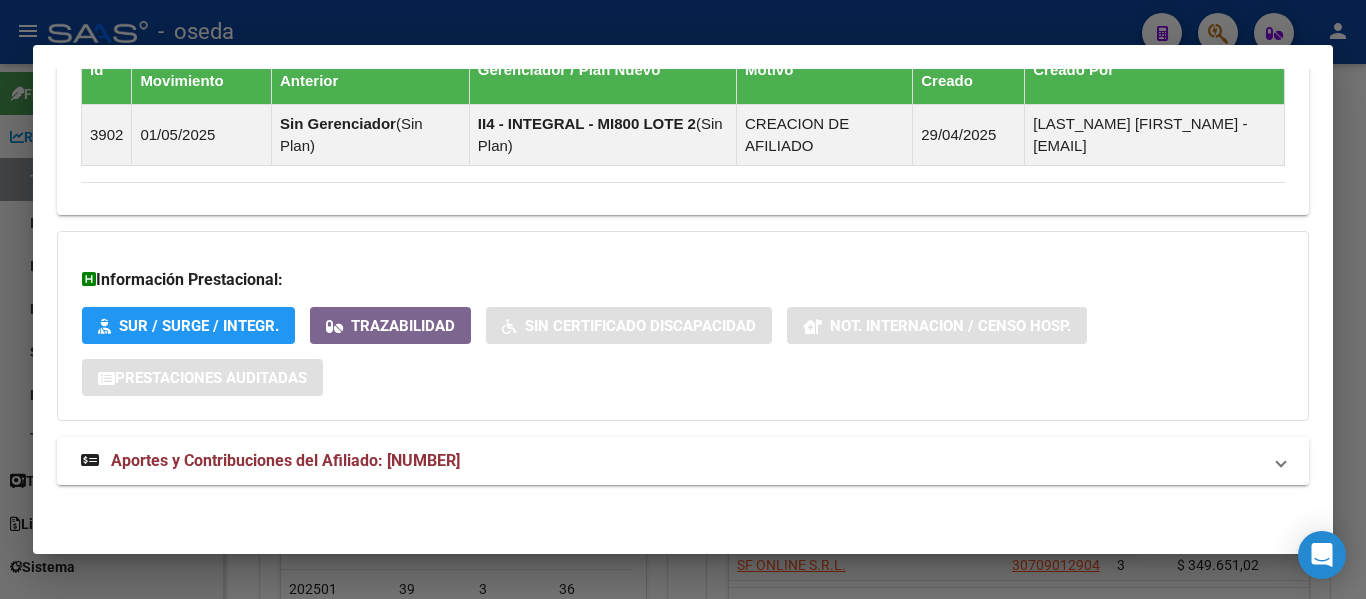 click on "Aportes y Contribuciones del Afiliado: [NUMBER]" at bounding box center [683, 461] 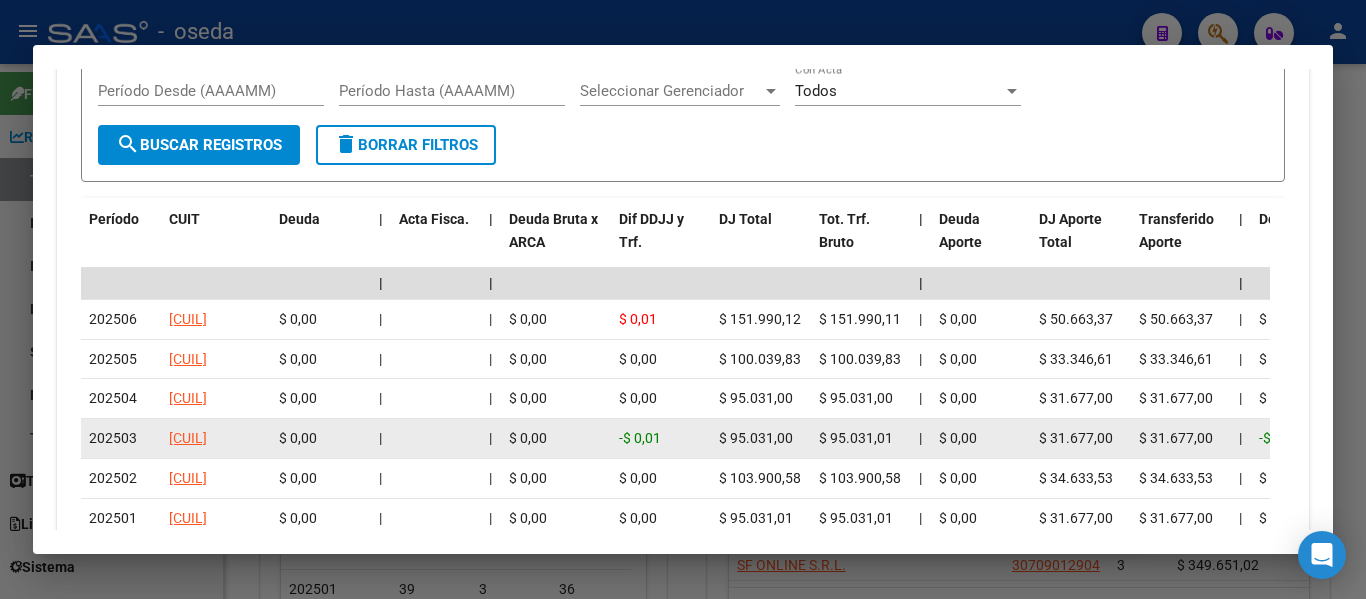 scroll, scrollTop: 2070, scrollLeft: 0, axis: vertical 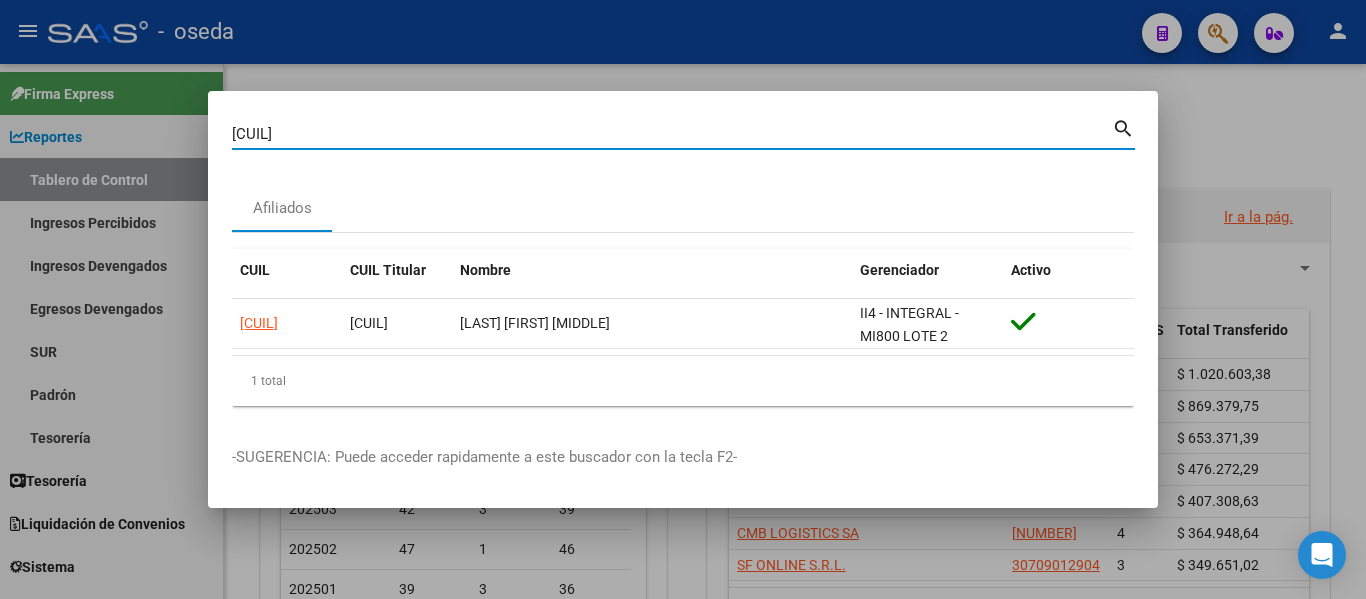 drag, startPoint x: 393, startPoint y: 125, endPoint x: 0, endPoint y: 99, distance: 393.8591 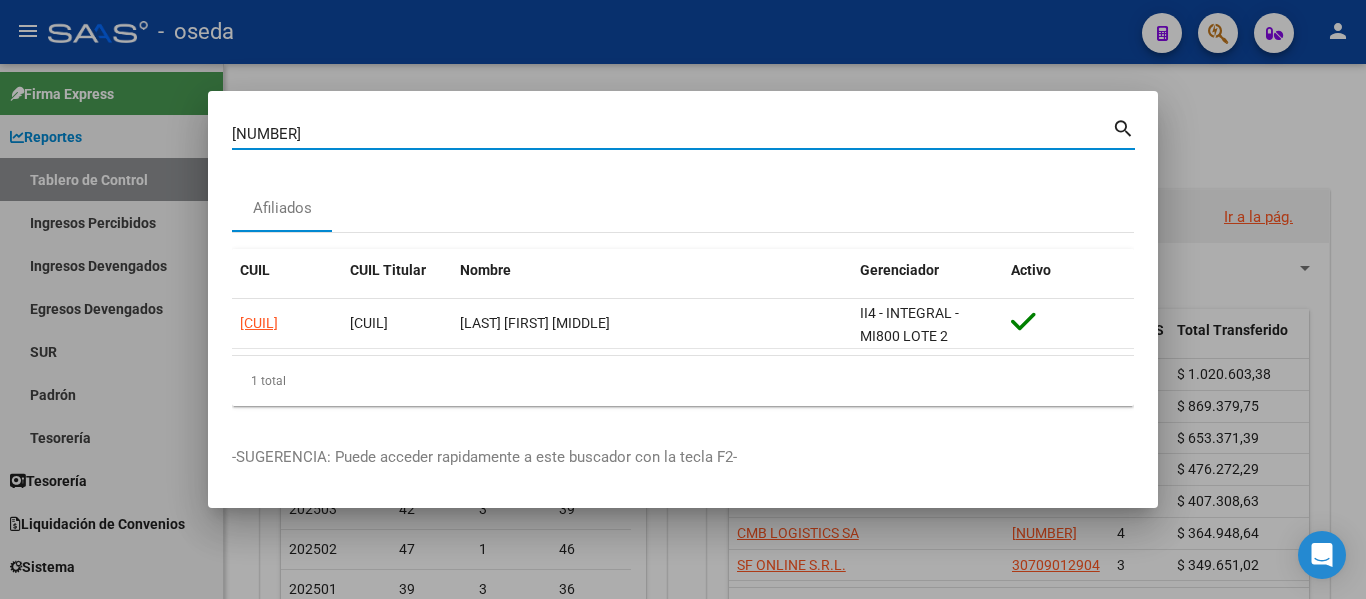 type on "[NUMBER]" 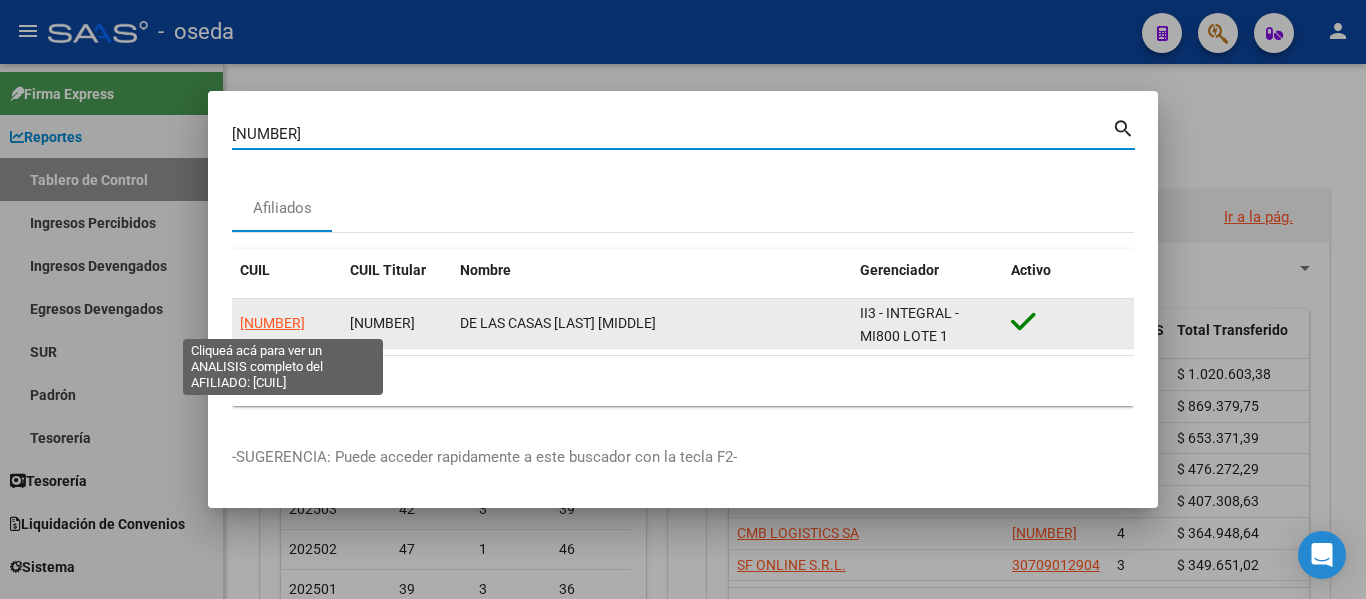 click on "[NUMBER]" 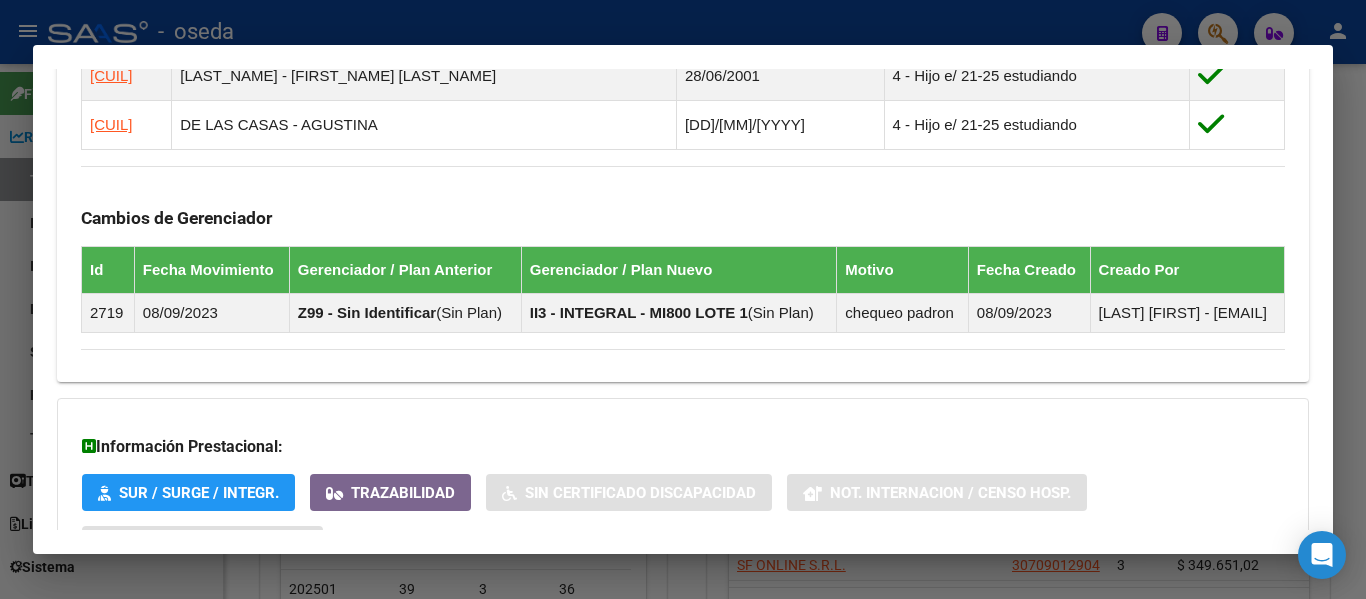 scroll, scrollTop: 1373, scrollLeft: 0, axis: vertical 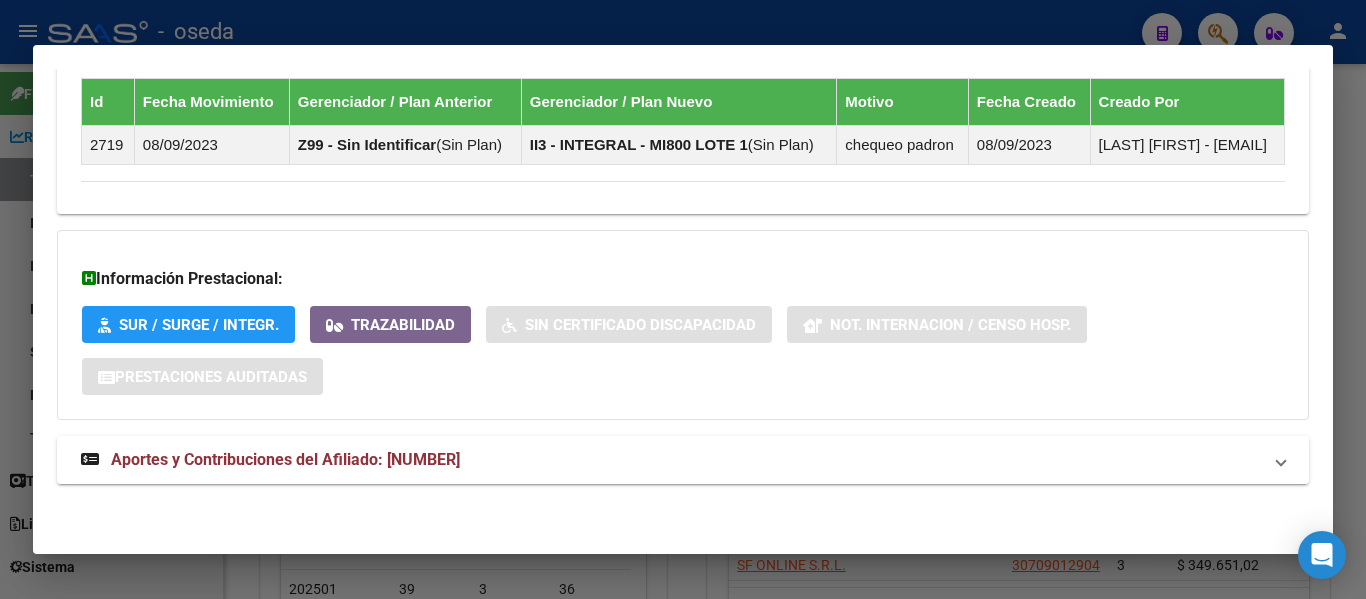click on "Aportes y Contribuciones del Afiliado: [NUMBER]" at bounding box center [285, 459] 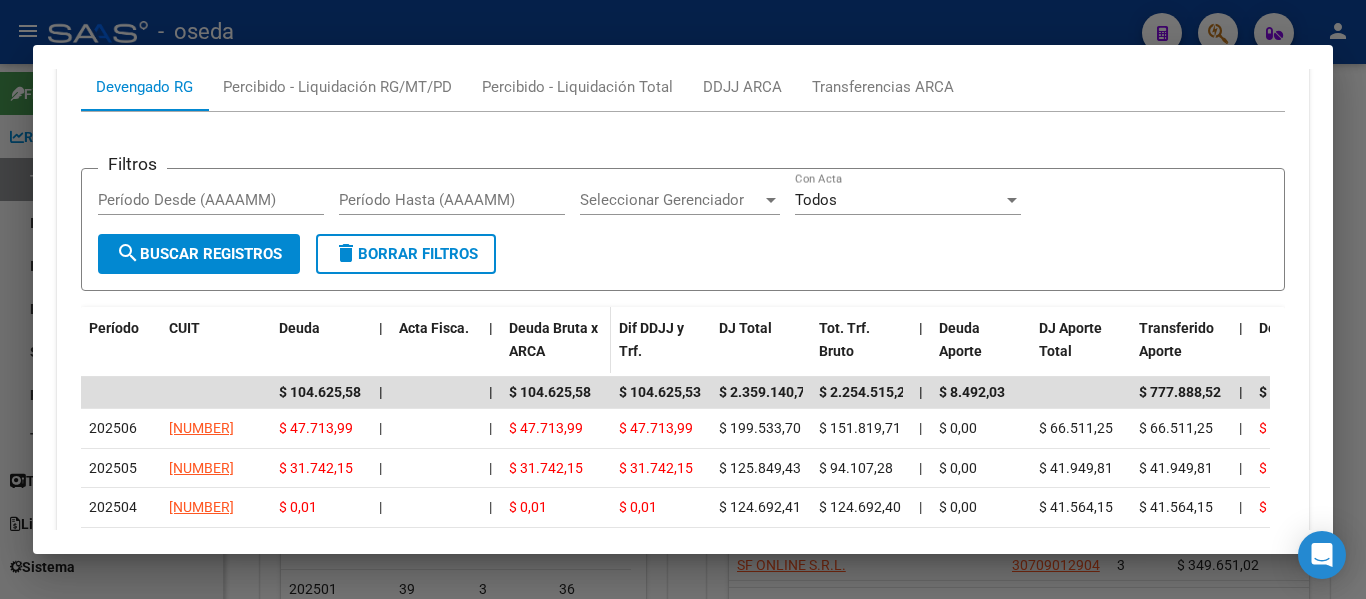 scroll, scrollTop: 1907, scrollLeft: 0, axis: vertical 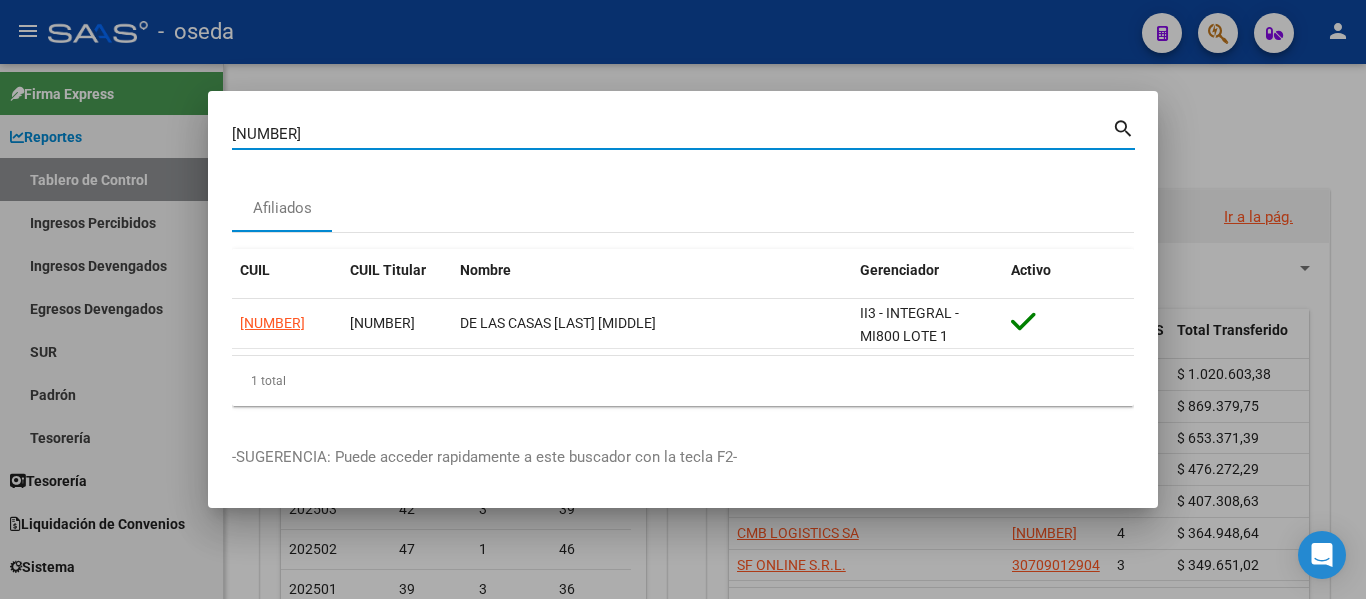 drag, startPoint x: 330, startPoint y: 129, endPoint x: 110, endPoint y: 116, distance: 220.38376 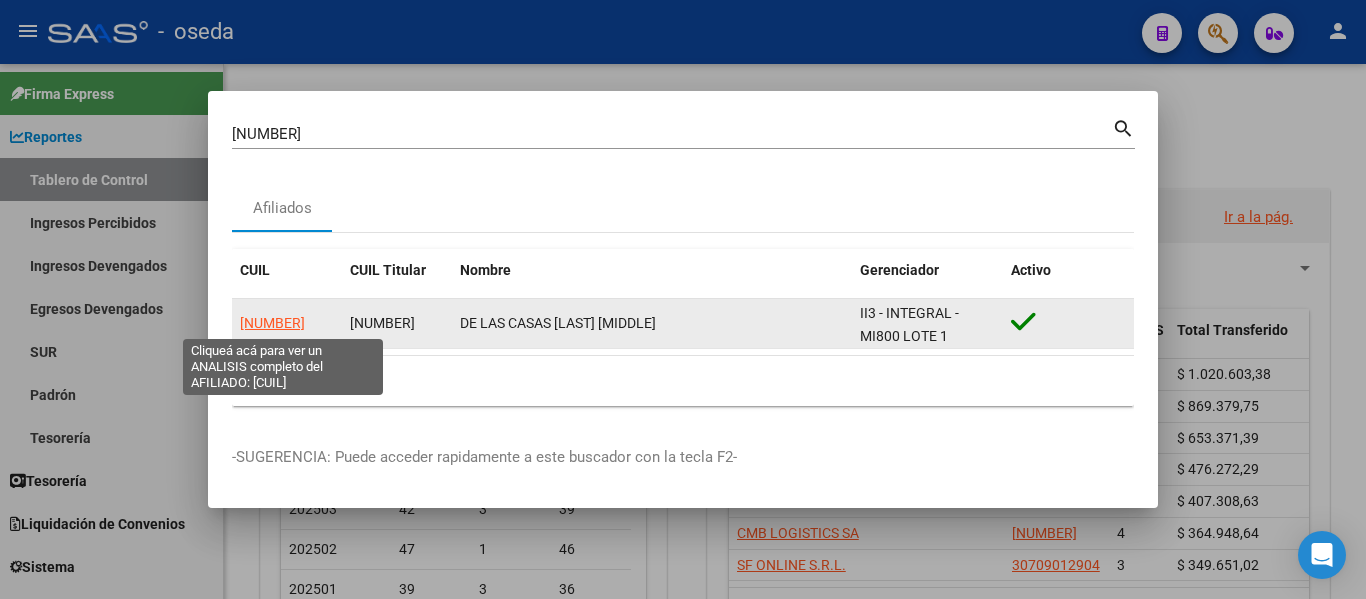 click on "[NUMBER]" 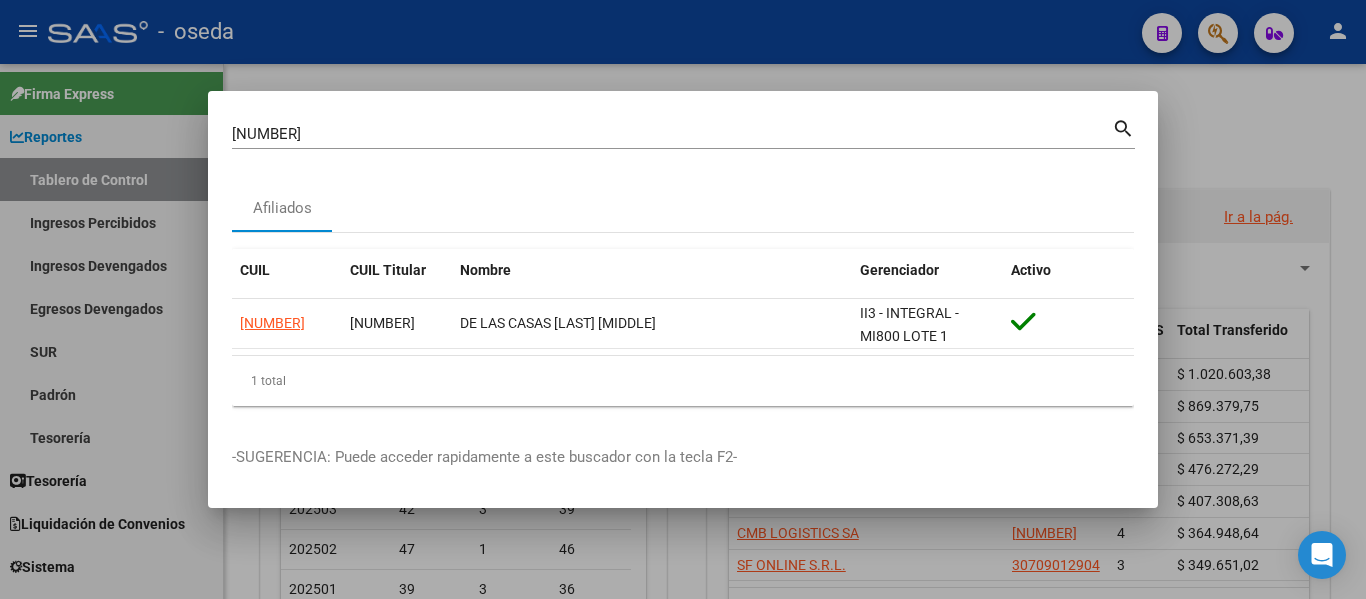 type 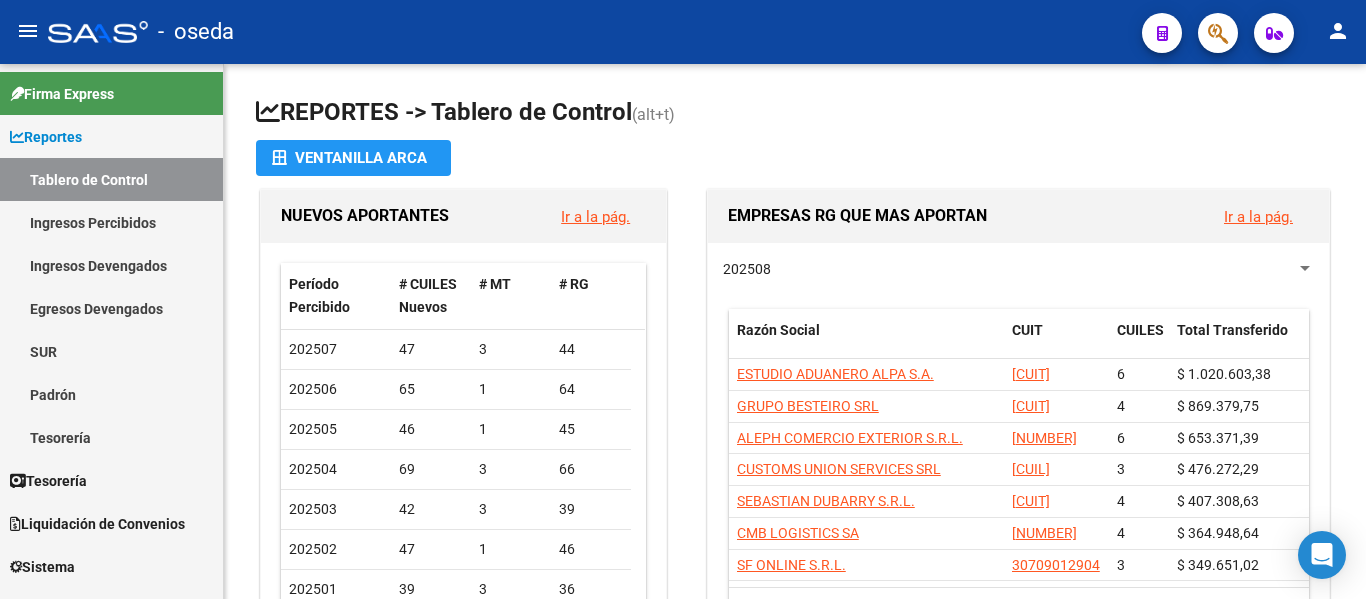 click 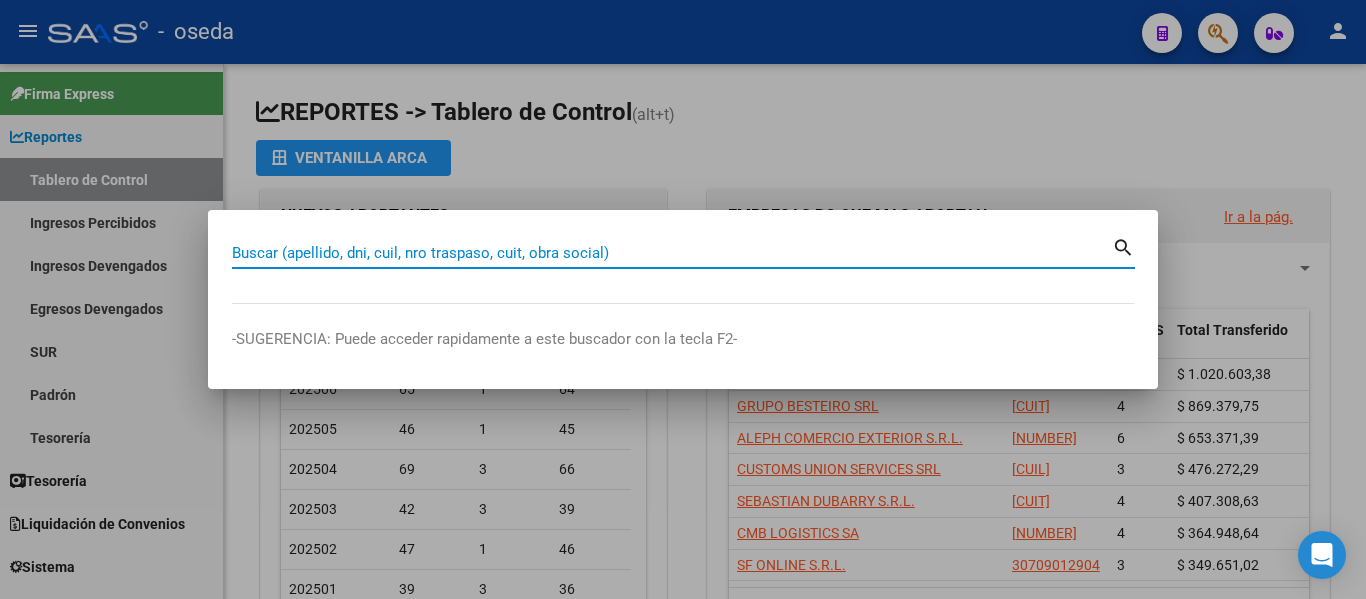paste on "[CUIL]" 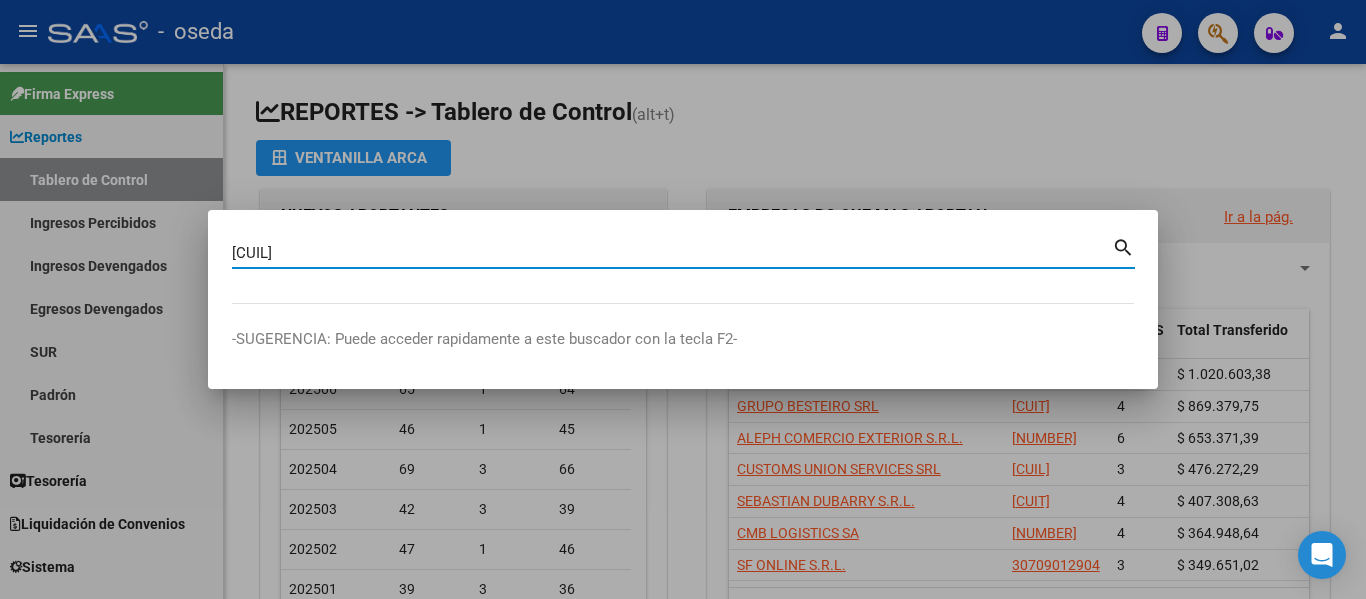 type on "[CUIL]" 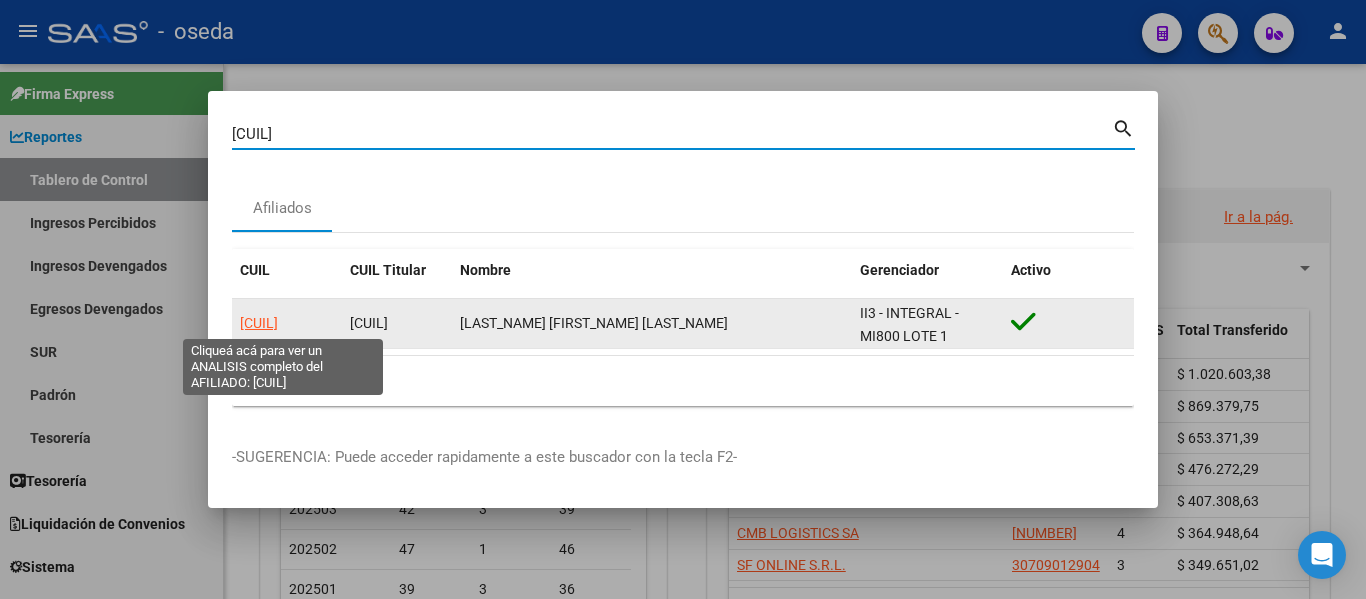 click on "[CUIL]" 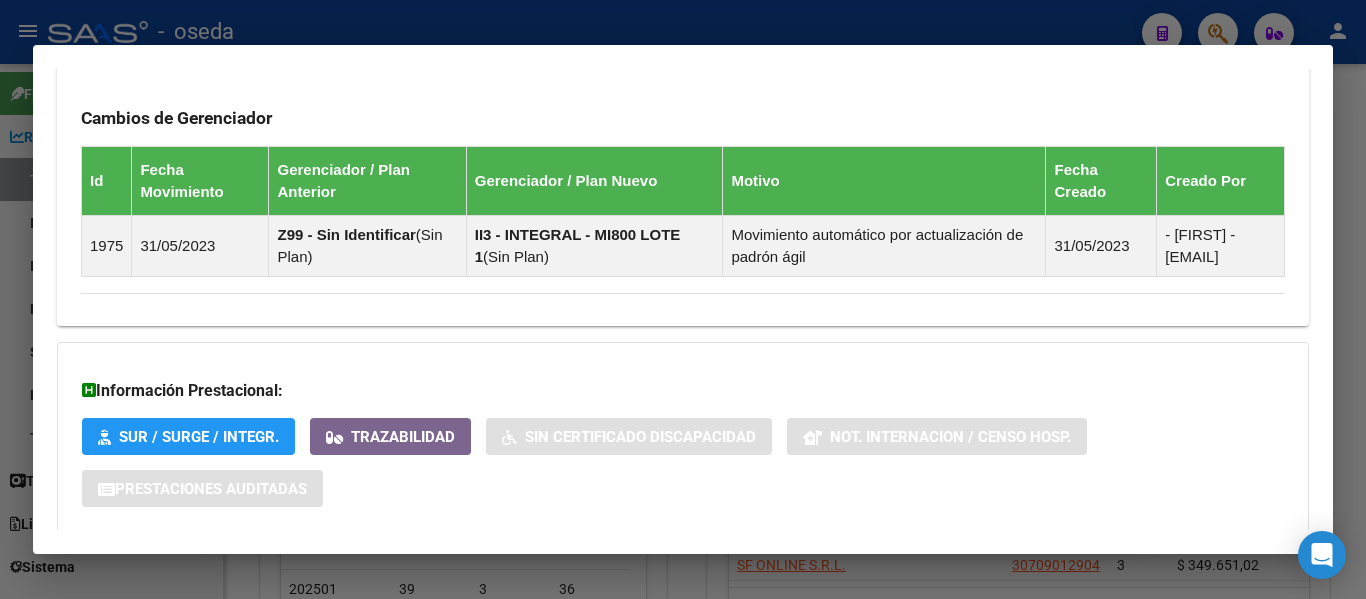 scroll, scrollTop: 1324, scrollLeft: 0, axis: vertical 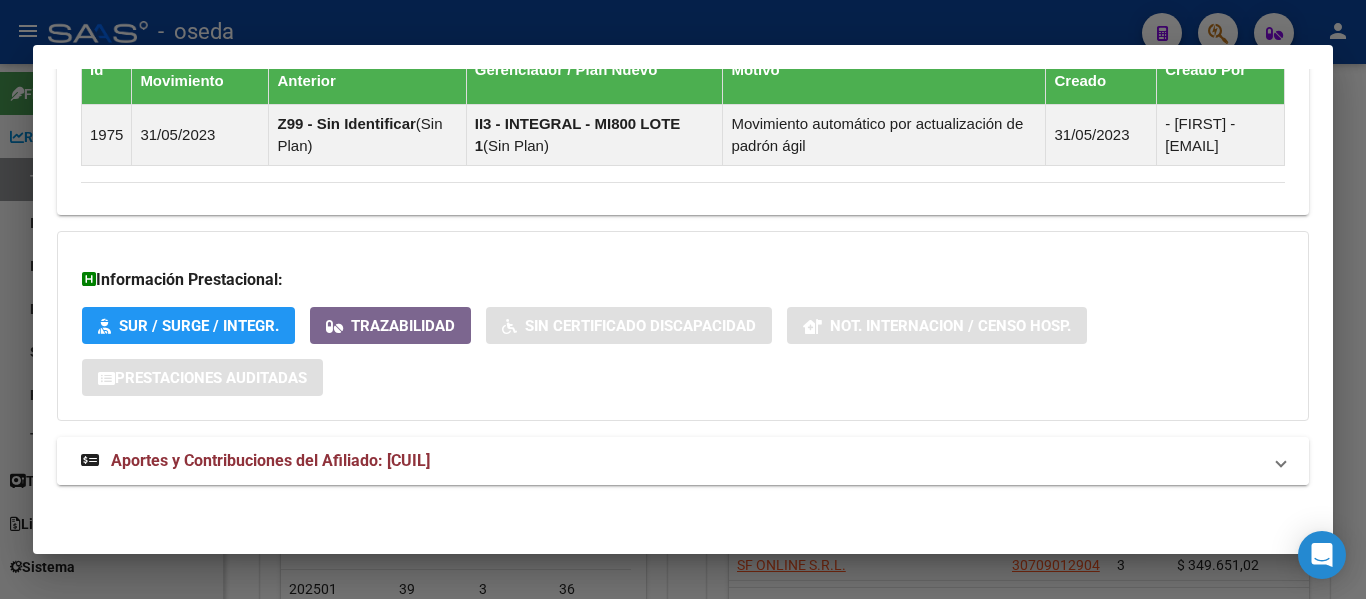 click on "Aportes y Contribuciones del Afiliado: [CUIL]" at bounding box center [270, 460] 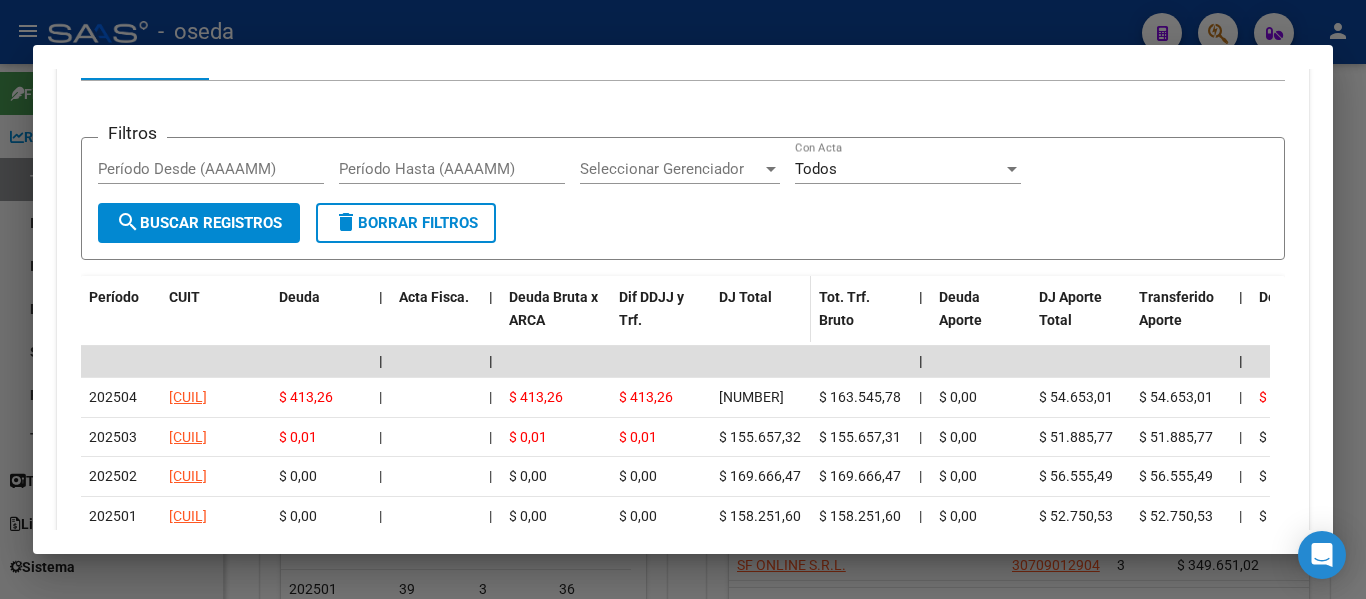 scroll, scrollTop: 1926, scrollLeft: 0, axis: vertical 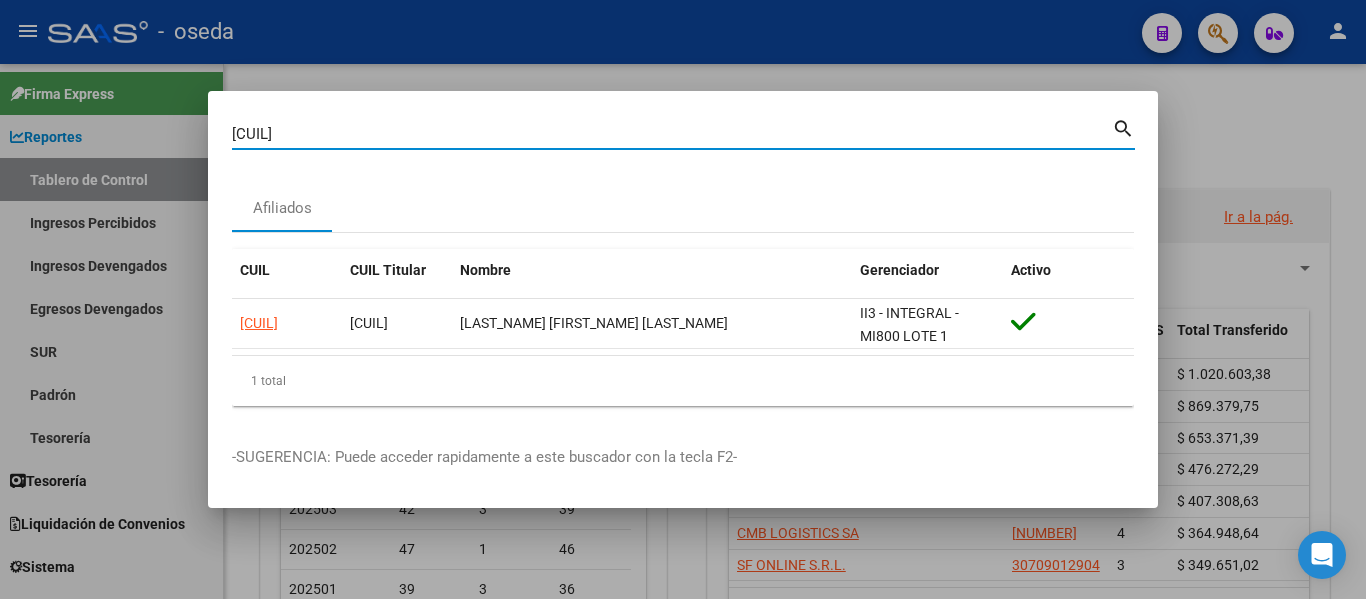 drag, startPoint x: 335, startPoint y: 133, endPoint x: 0, endPoint y: 16, distance: 354.84363 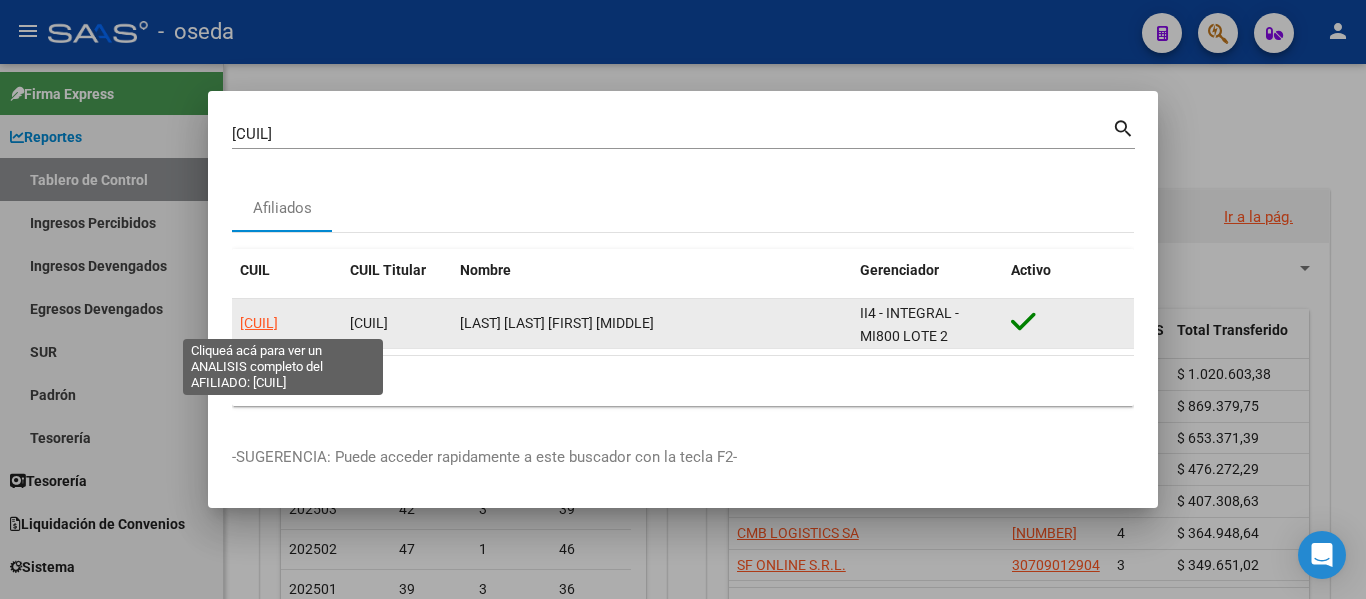 click on "[CUIL]" 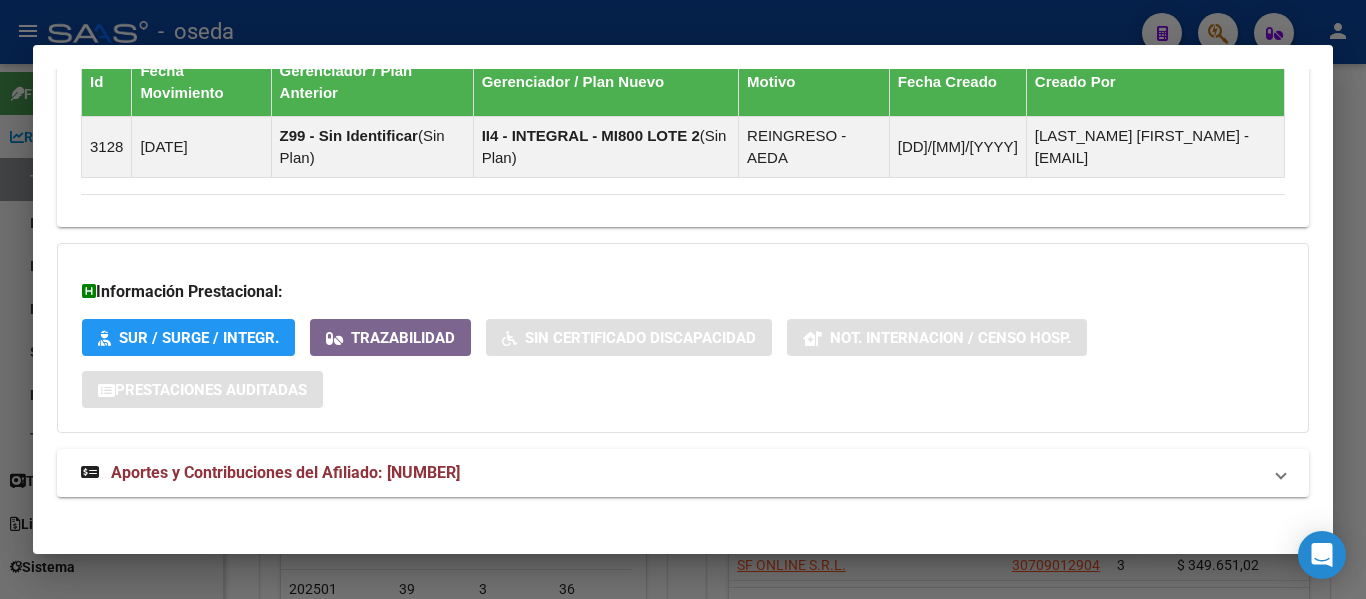 scroll, scrollTop: 1279, scrollLeft: 0, axis: vertical 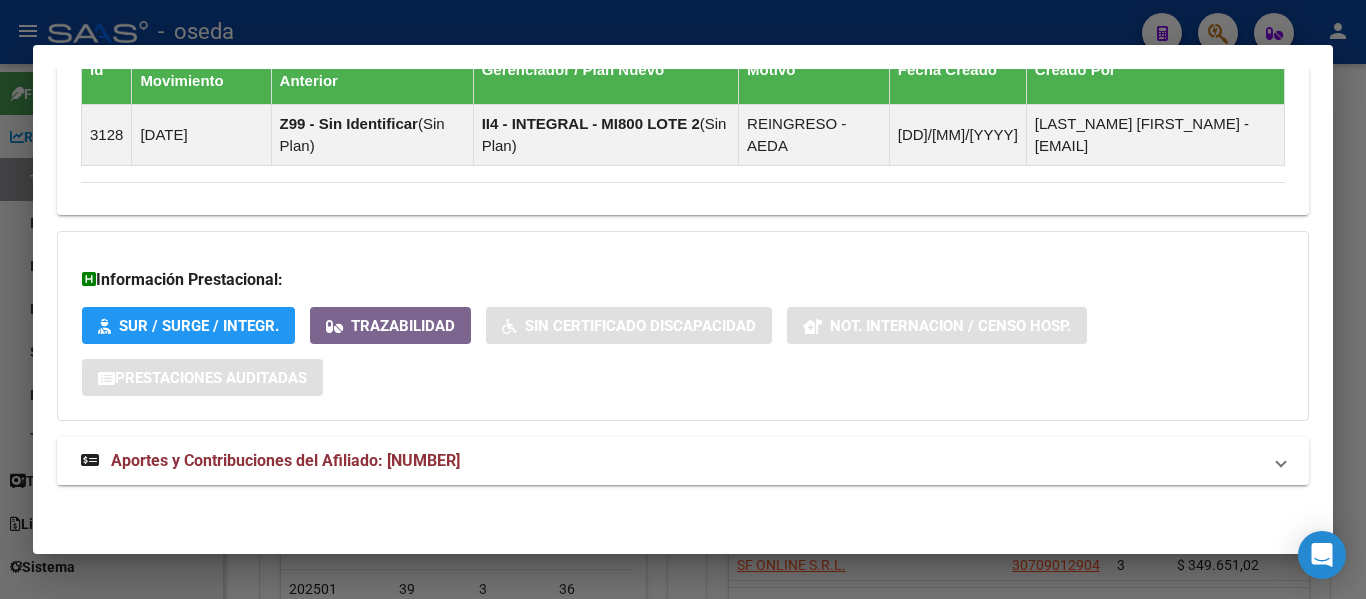 click on "Aportes y Contribuciones del Afiliado: [NUMBER]" at bounding box center (285, 460) 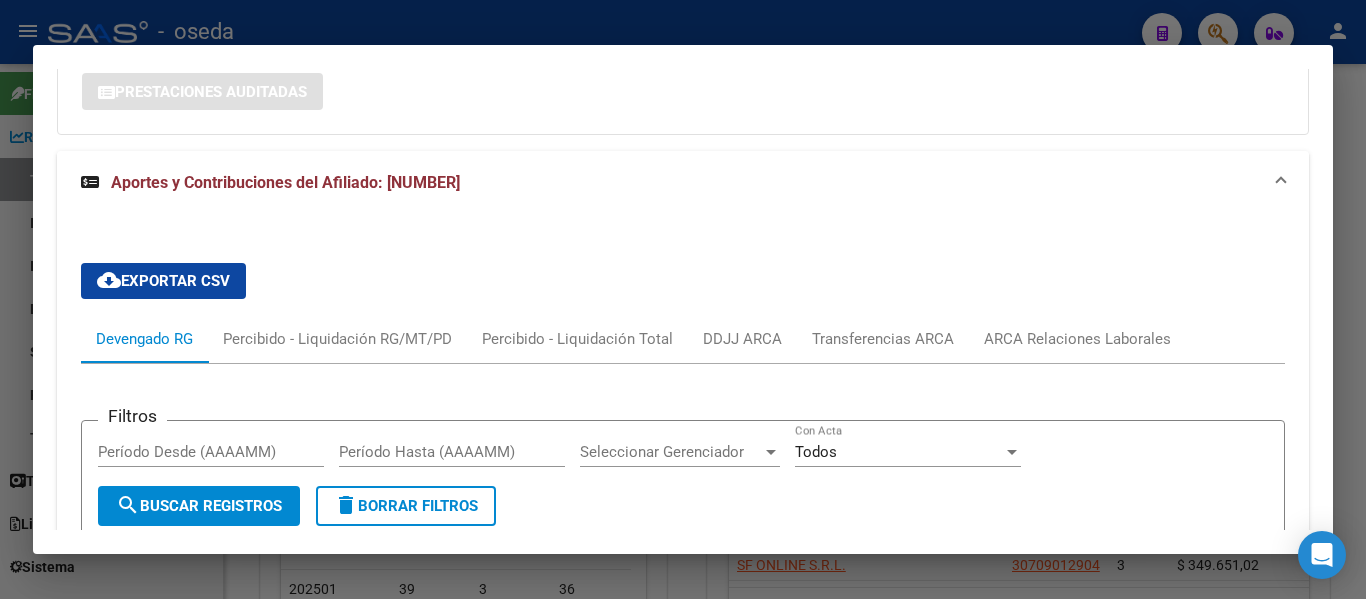 scroll, scrollTop: 1468, scrollLeft: 0, axis: vertical 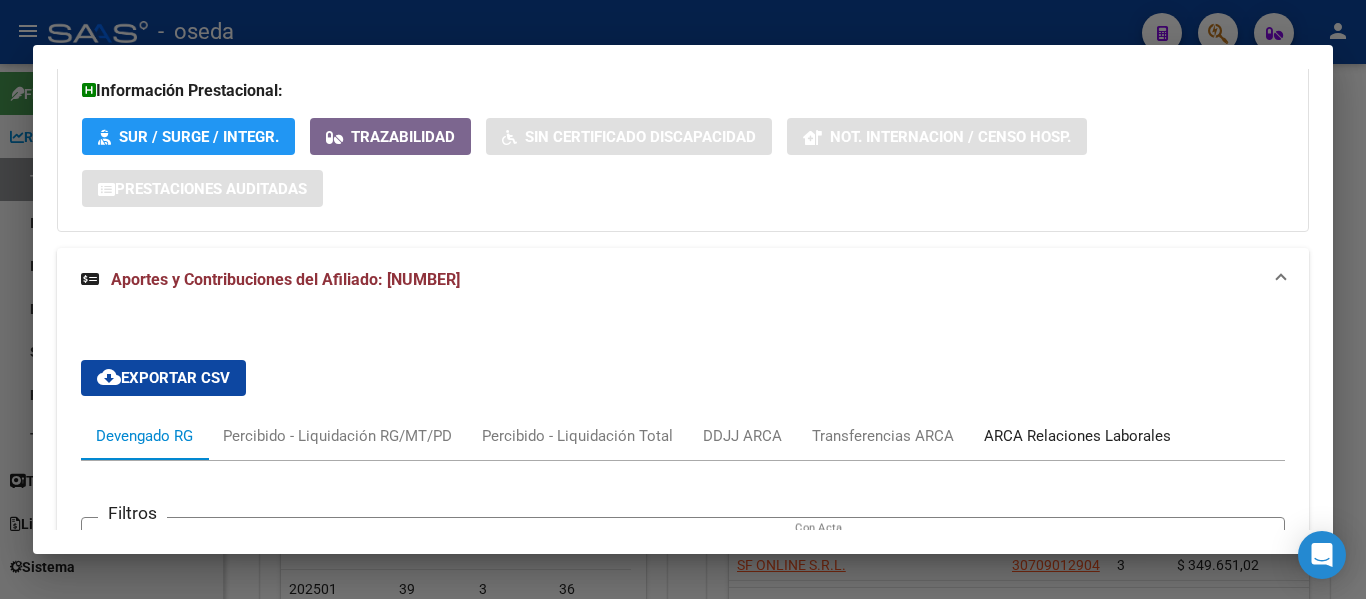 click on "ARCA Relaciones Laborales" at bounding box center [1077, 436] 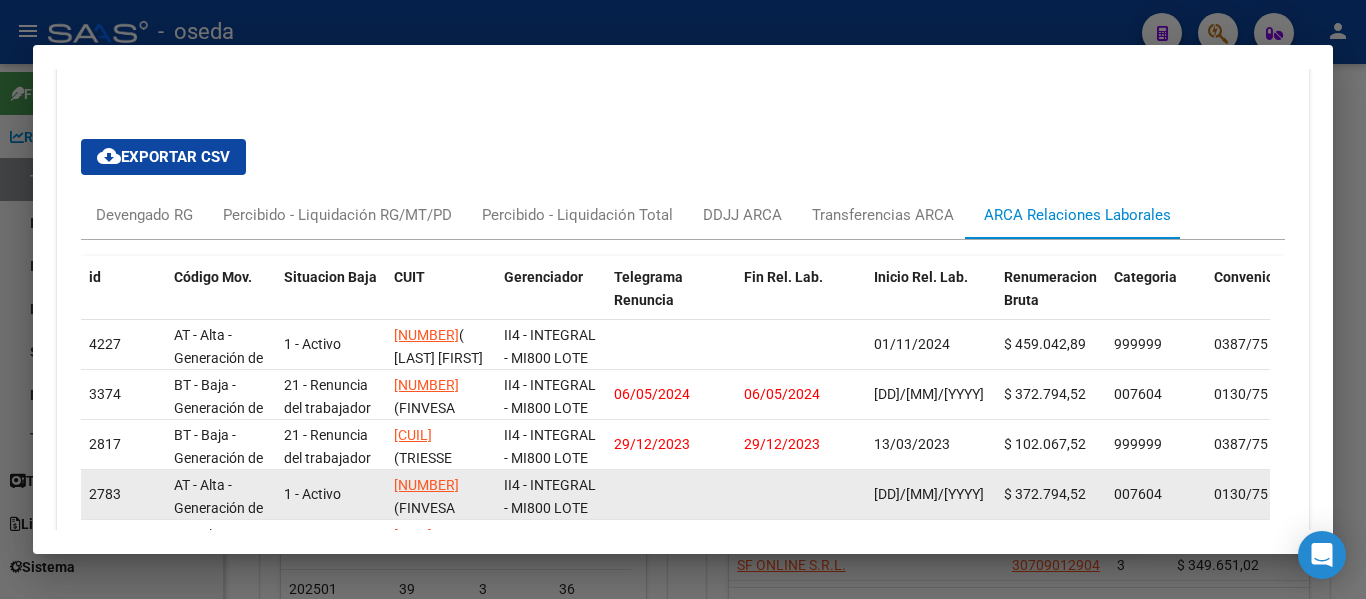 scroll, scrollTop: 1768, scrollLeft: 0, axis: vertical 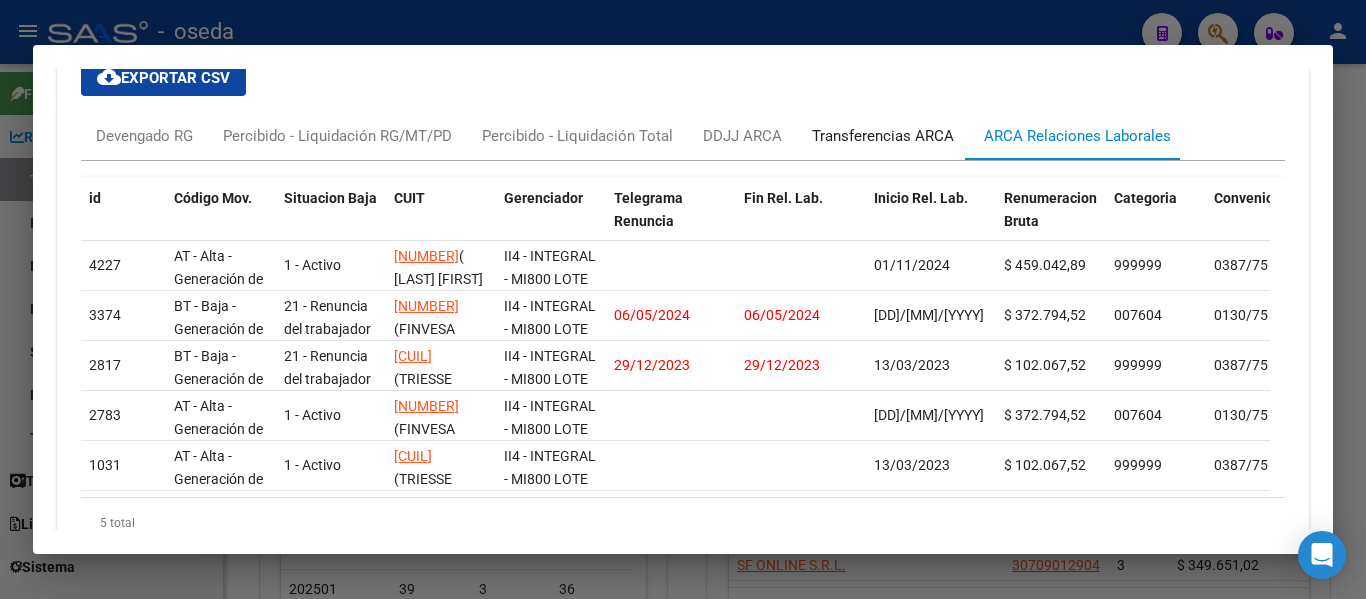 click on "Transferencias ARCA" at bounding box center (883, 136) 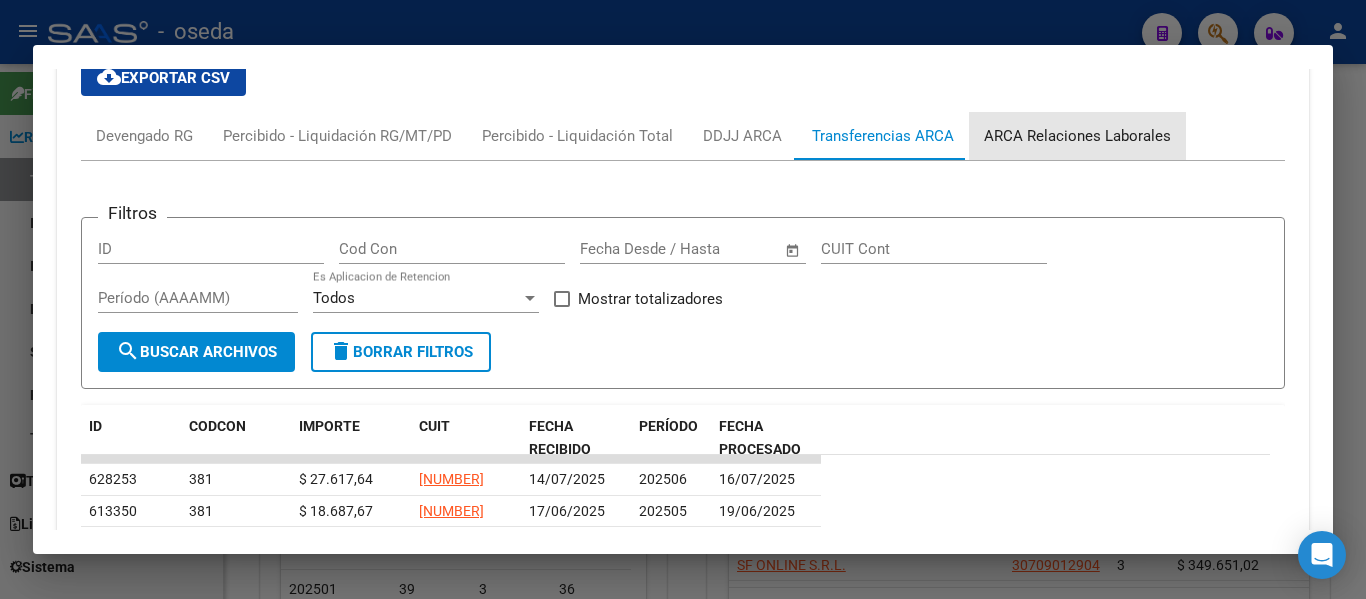 click on "ARCA Relaciones Laborales" at bounding box center [1077, 136] 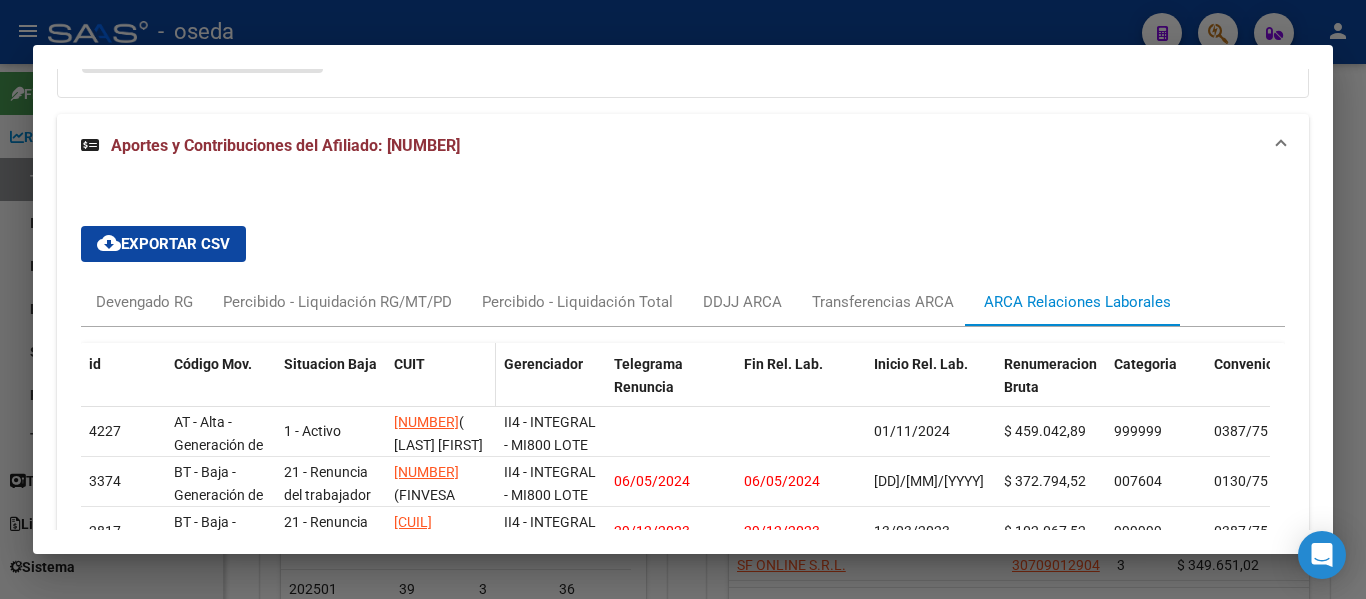 scroll, scrollTop: 1568, scrollLeft: 0, axis: vertical 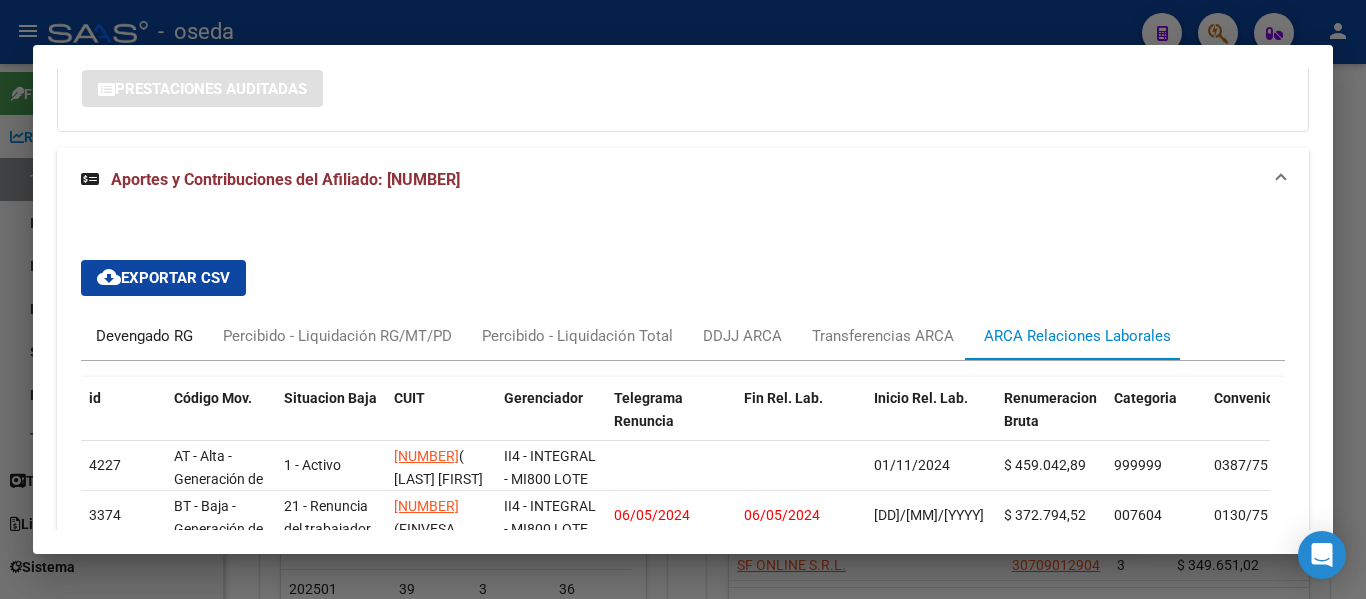 click on "Devengado RG" at bounding box center (144, 336) 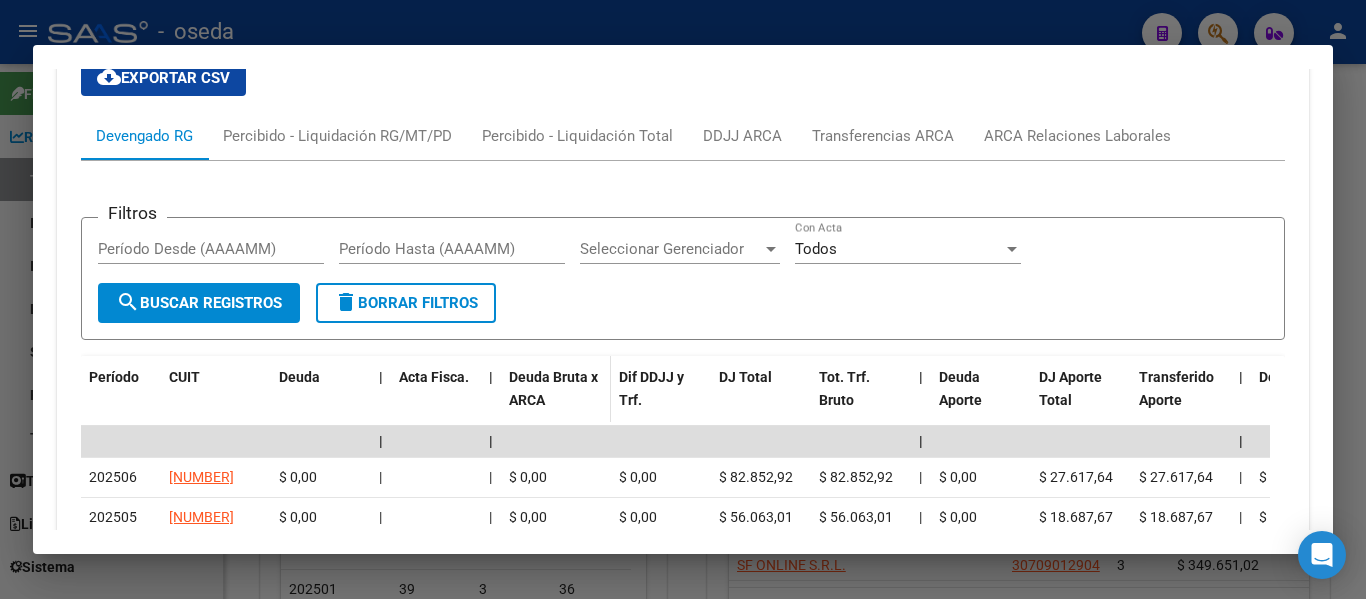 scroll, scrollTop: 1868, scrollLeft: 0, axis: vertical 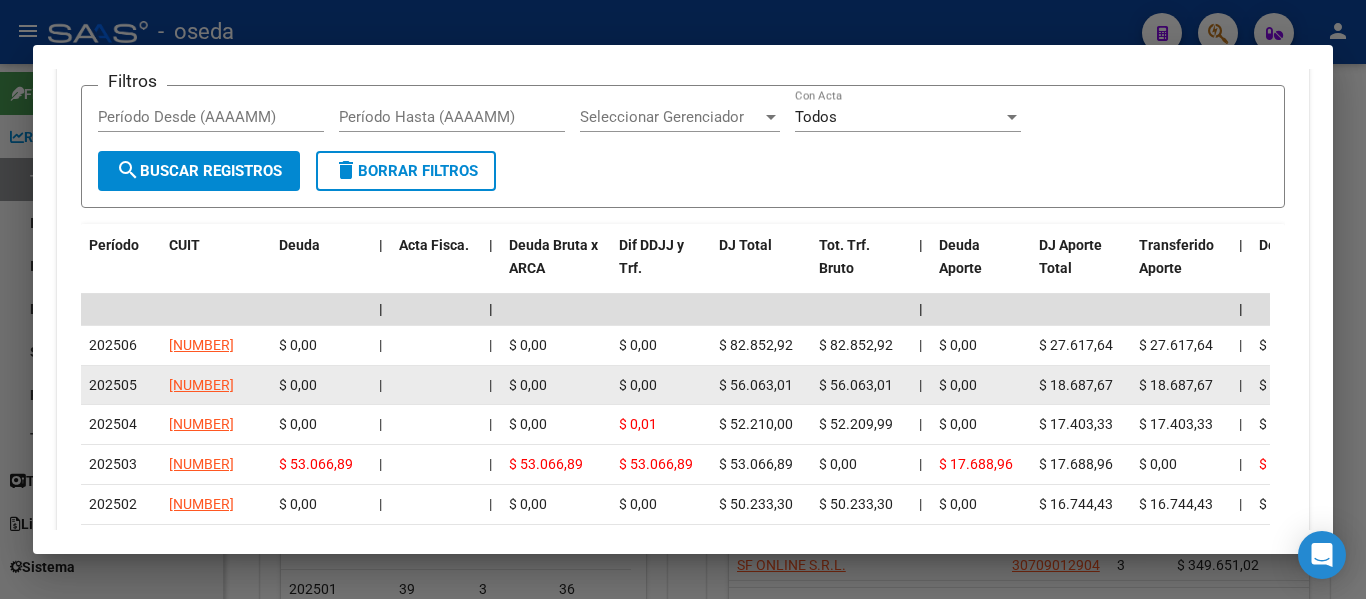 drag, startPoint x: 1298, startPoint y: 399, endPoint x: 1257, endPoint y: 383, distance: 44.011364 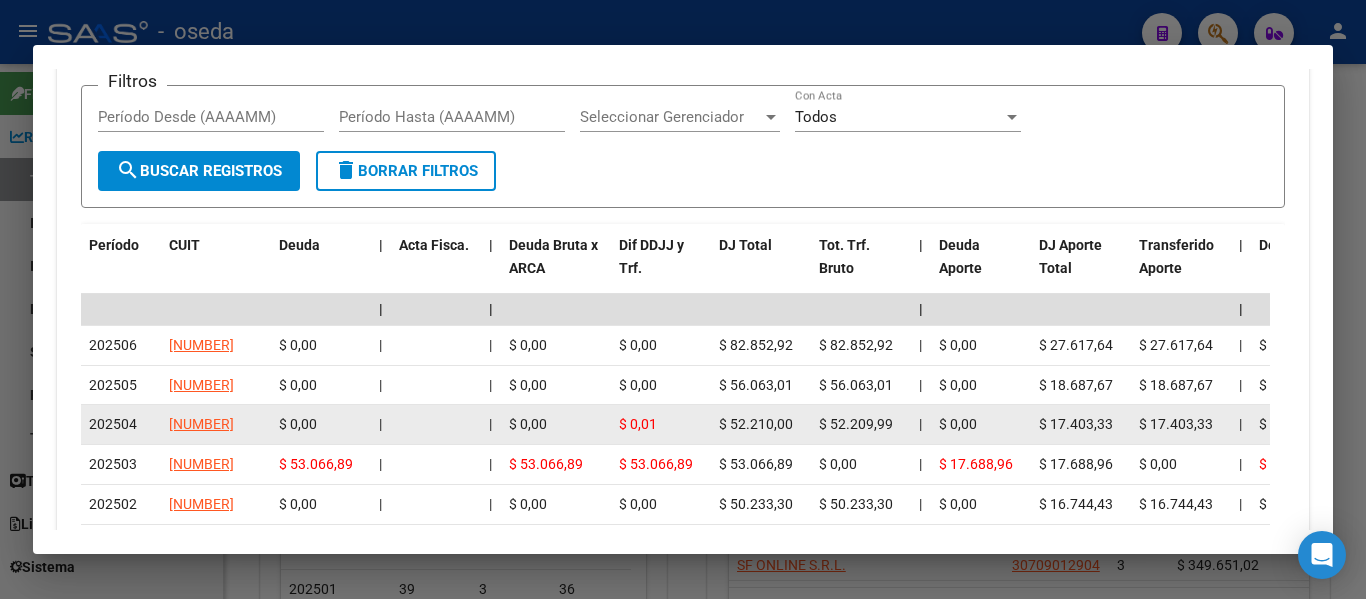 drag, startPoint x: 1298, startPoint y: 424, endPoint x: 1243, endPoint y: 410, distance: 56.753853 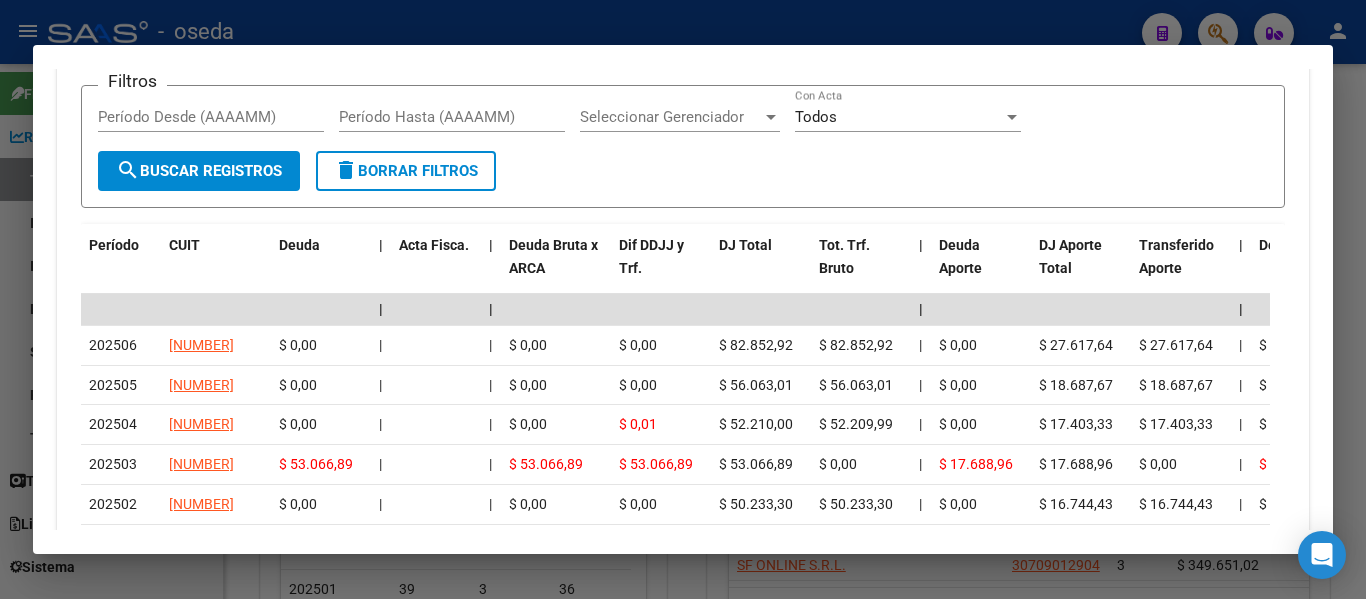 click on "Filtros Período Desde (AAAAMM) Período Hasta (AAAAMM) Seleccionar Gerenciador Seleccionar Gerenciador Todos Con Acta" at bounding box center [683, 126] 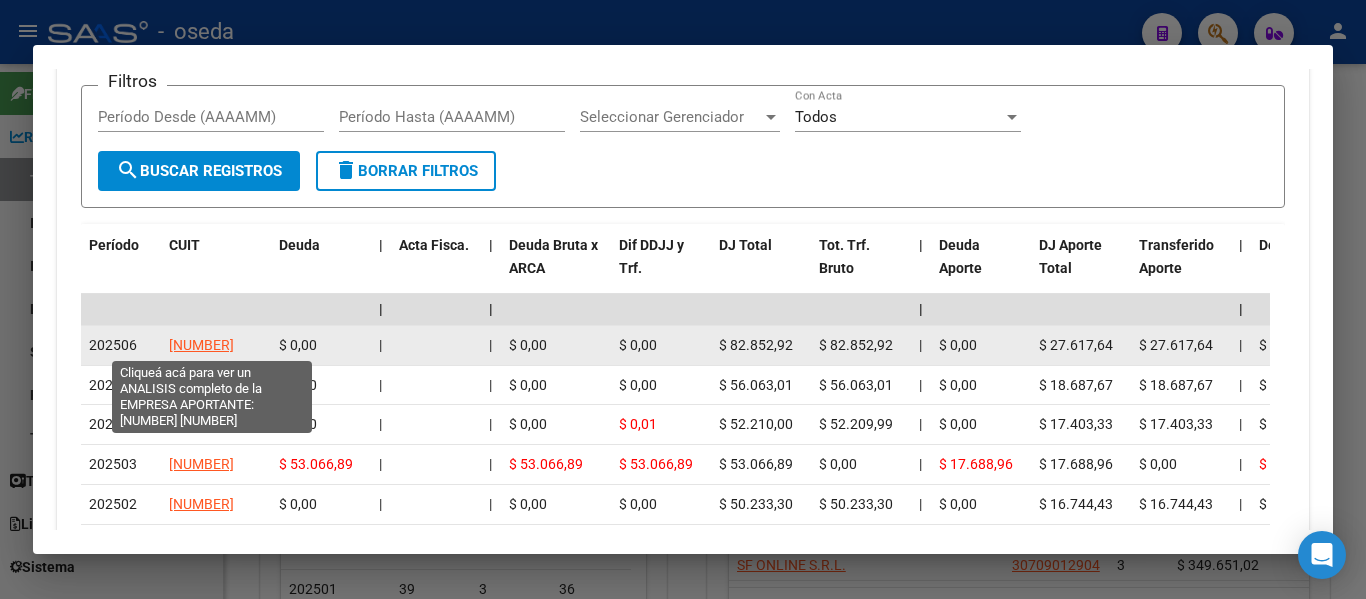click on "[NUMBER]" 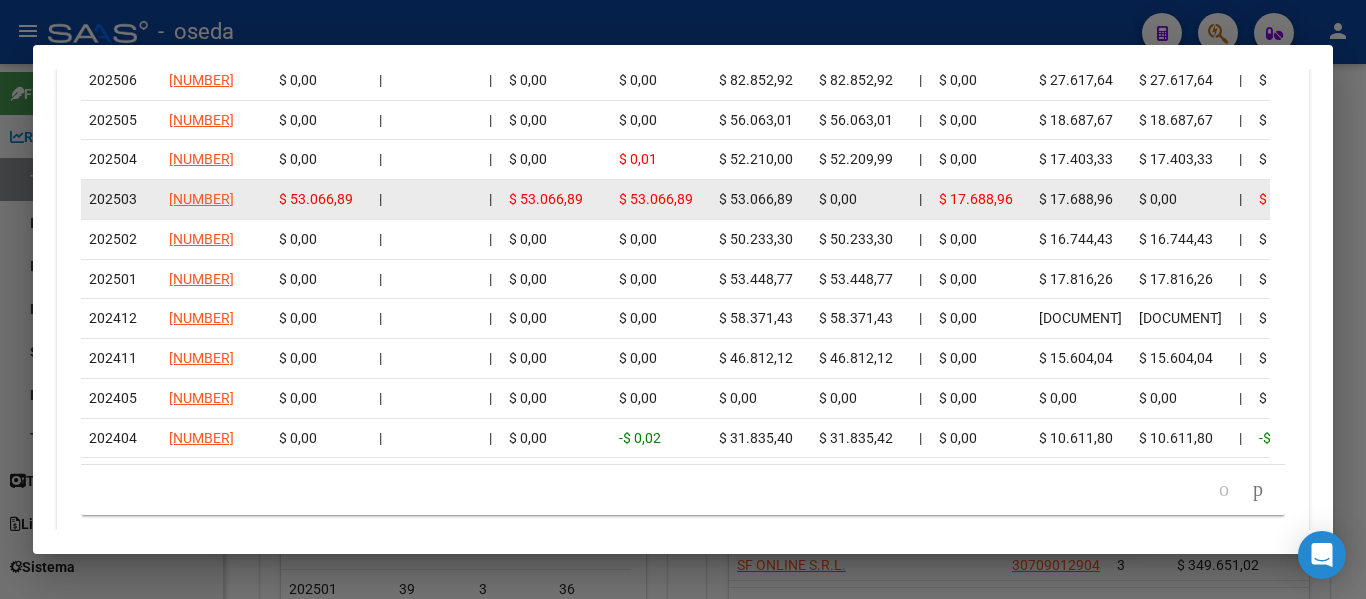 scroll, scrollTop: 2200, scrollLeft: 0, axis: vertical 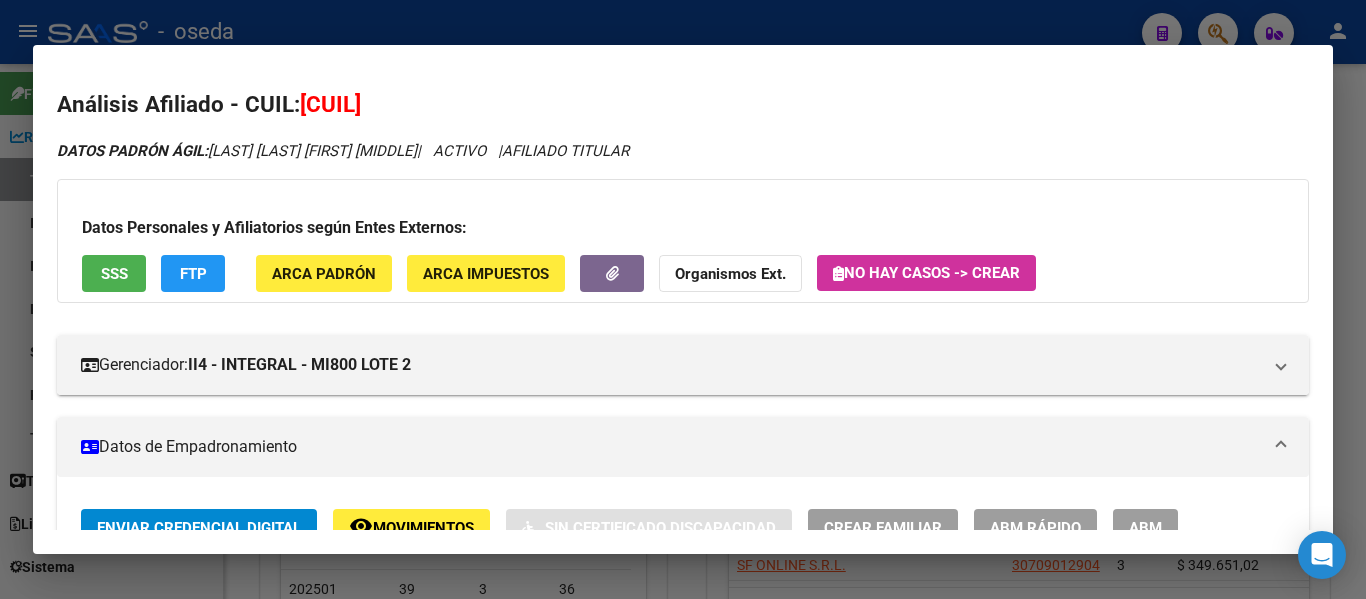 drag, startPoint x: 461, startPoint y: 90, endPoint x: 305, endPoint y: 113, distance: 157.6864 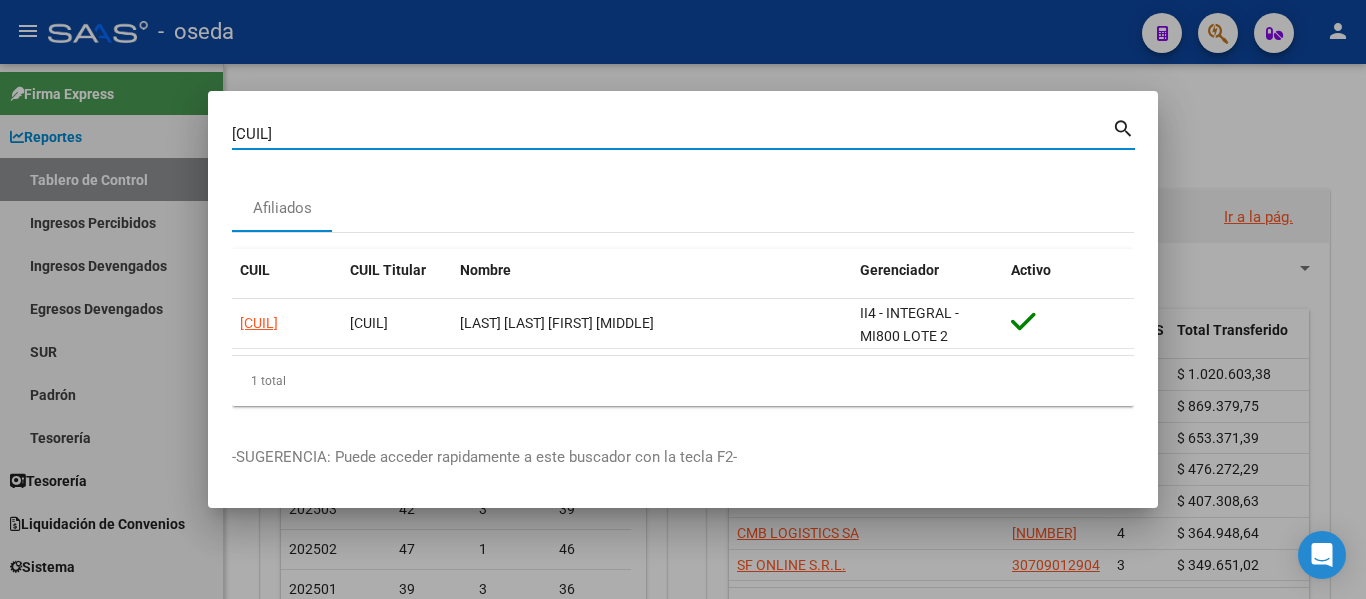drag, startPoint x: 344, startPoint y: 125, endPoint x: 116, endPoint y: 96, distance: 229.8369 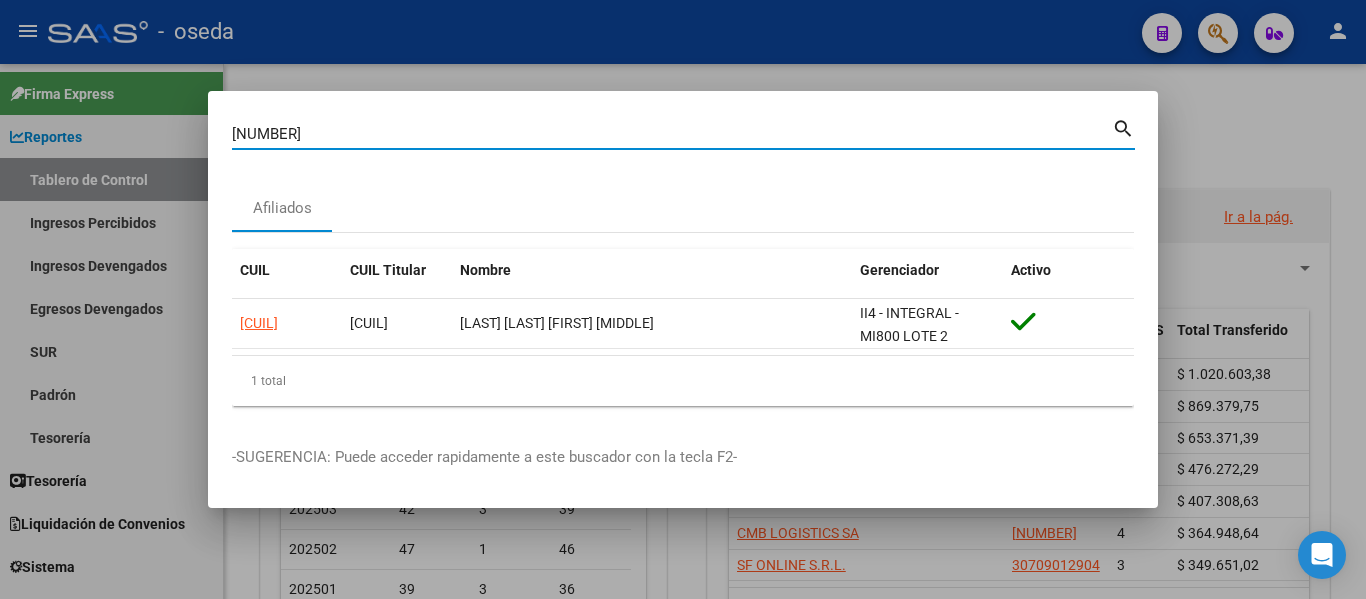 type on "[NUMBER]" 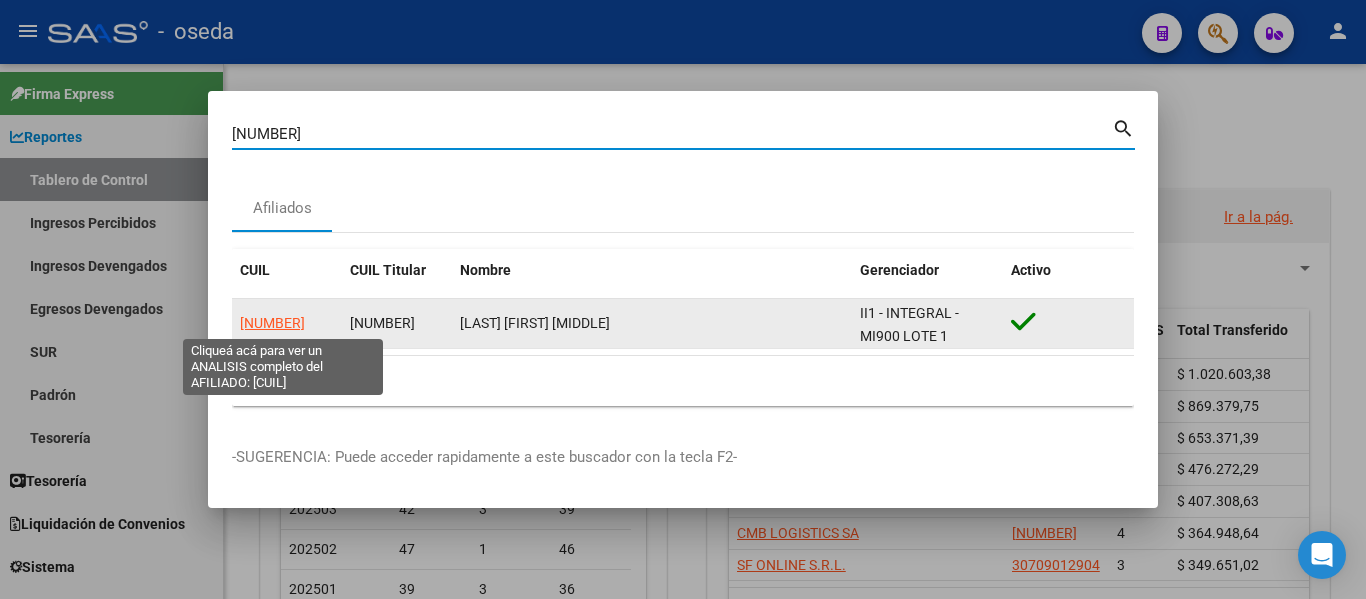 click on "[NUMBER]" 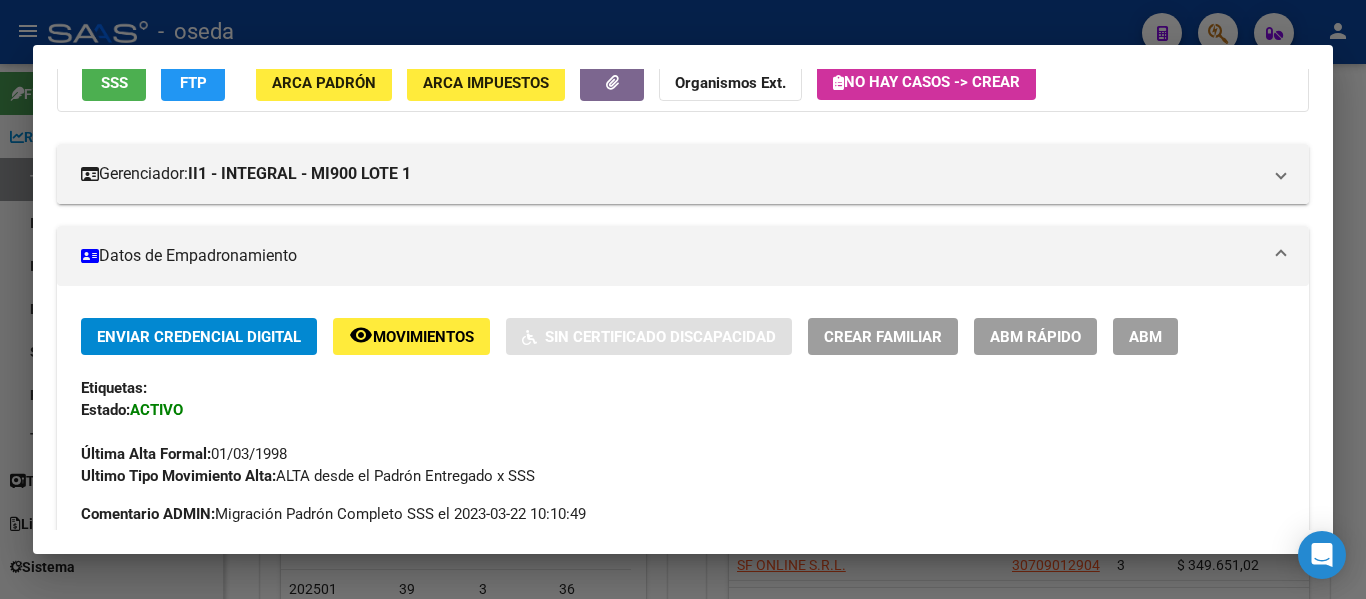 scroll, scrollTop: 200, scrollLeft: 0, axis: vertical 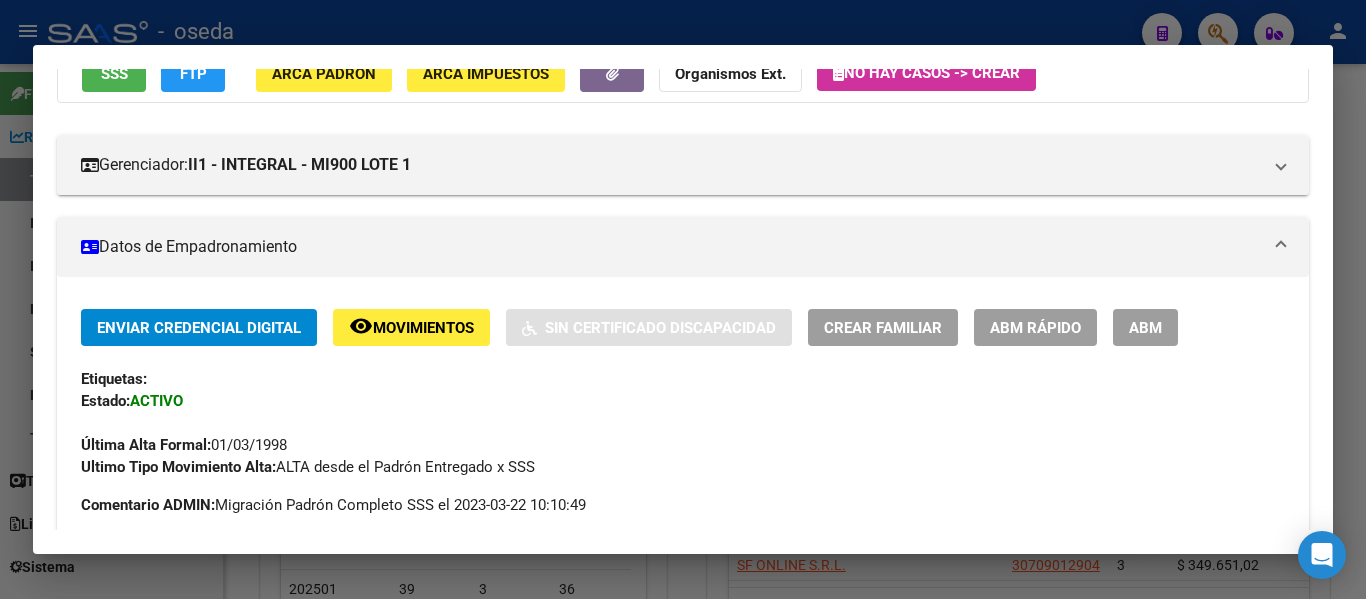 click on "remove_red_eye Movimientos" 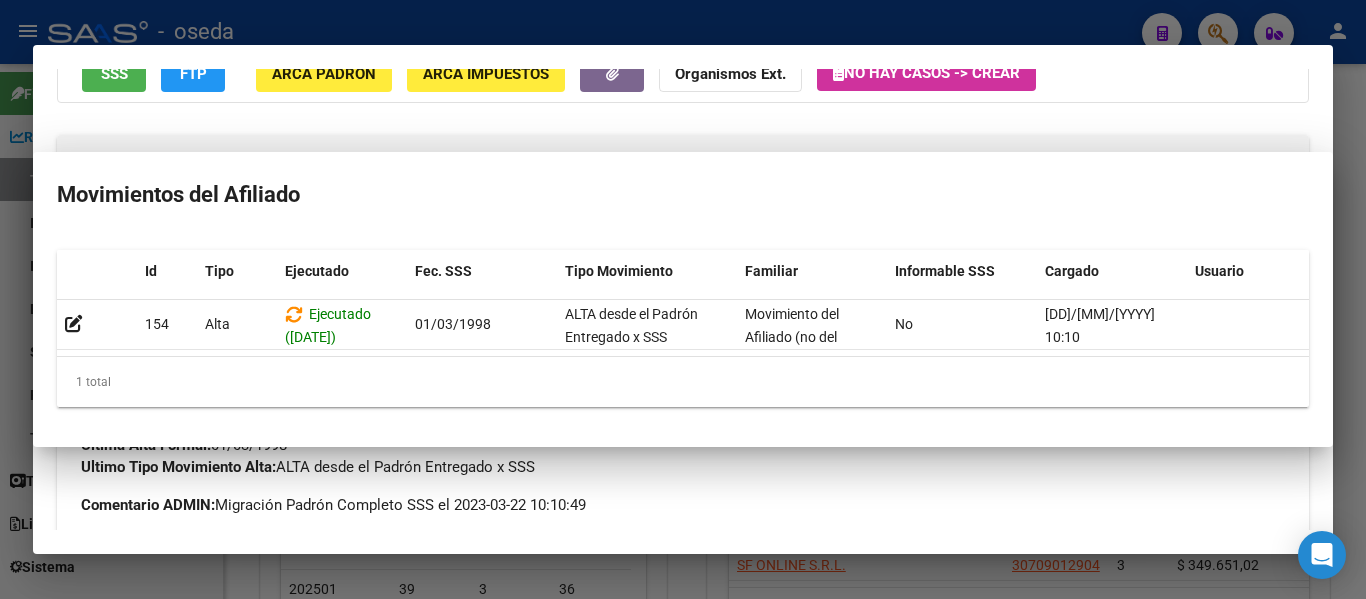 type 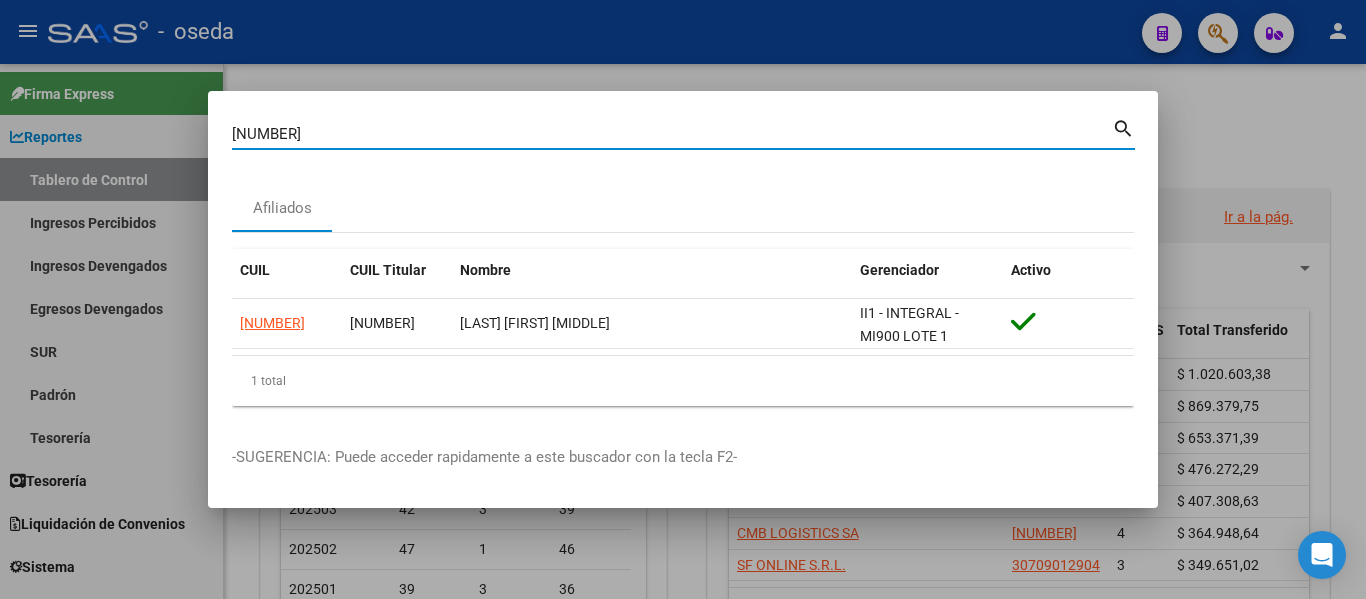 drag, startPoint x: 410, startPoint y: 138, endPoint x: 0, endPoint y: 72, distance: 415.27823 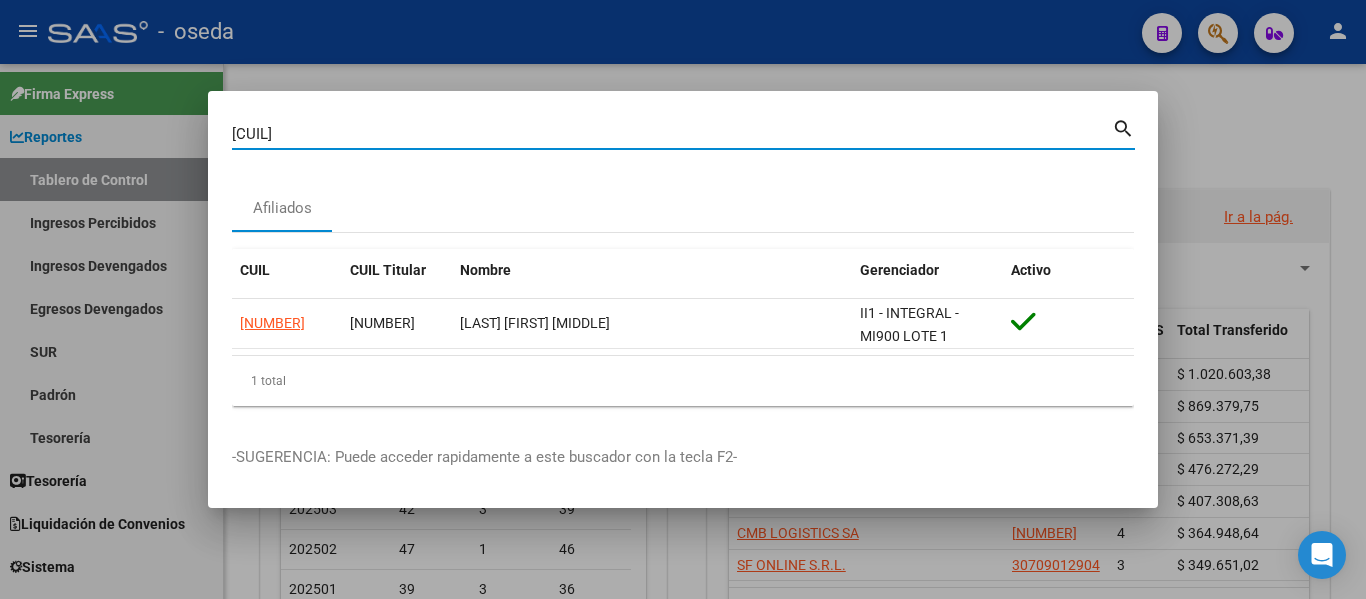 type on "[CUIL]" 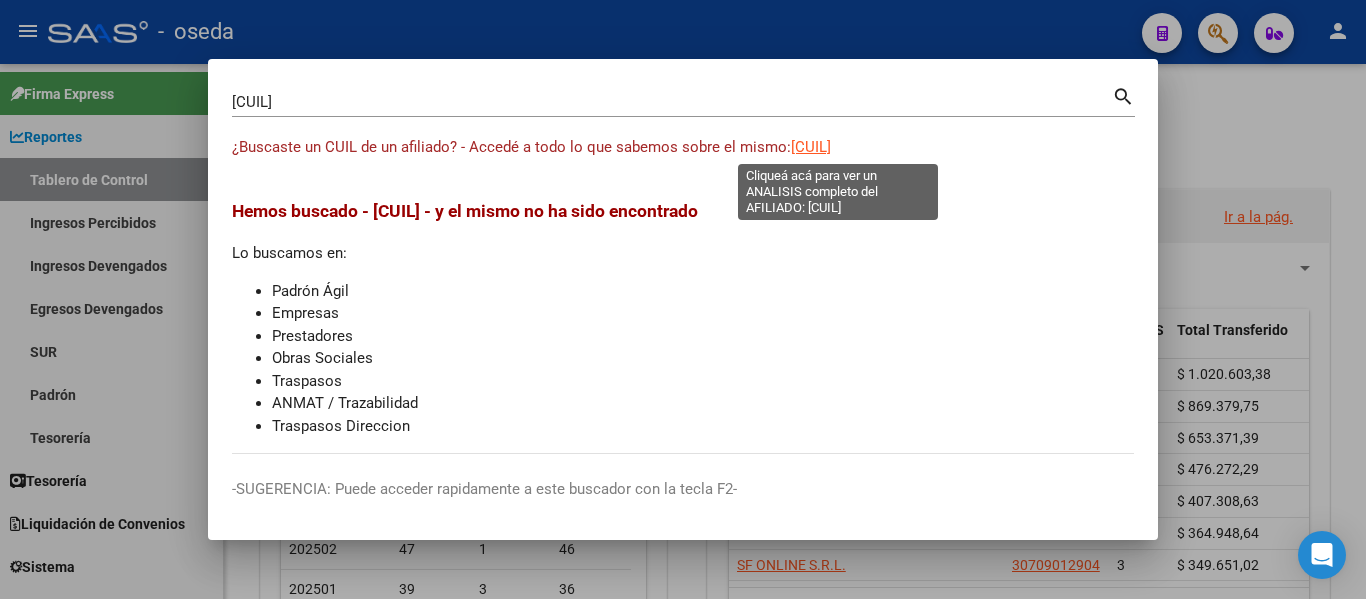 click on "[CUIL]" at bounding box center (811, 147) 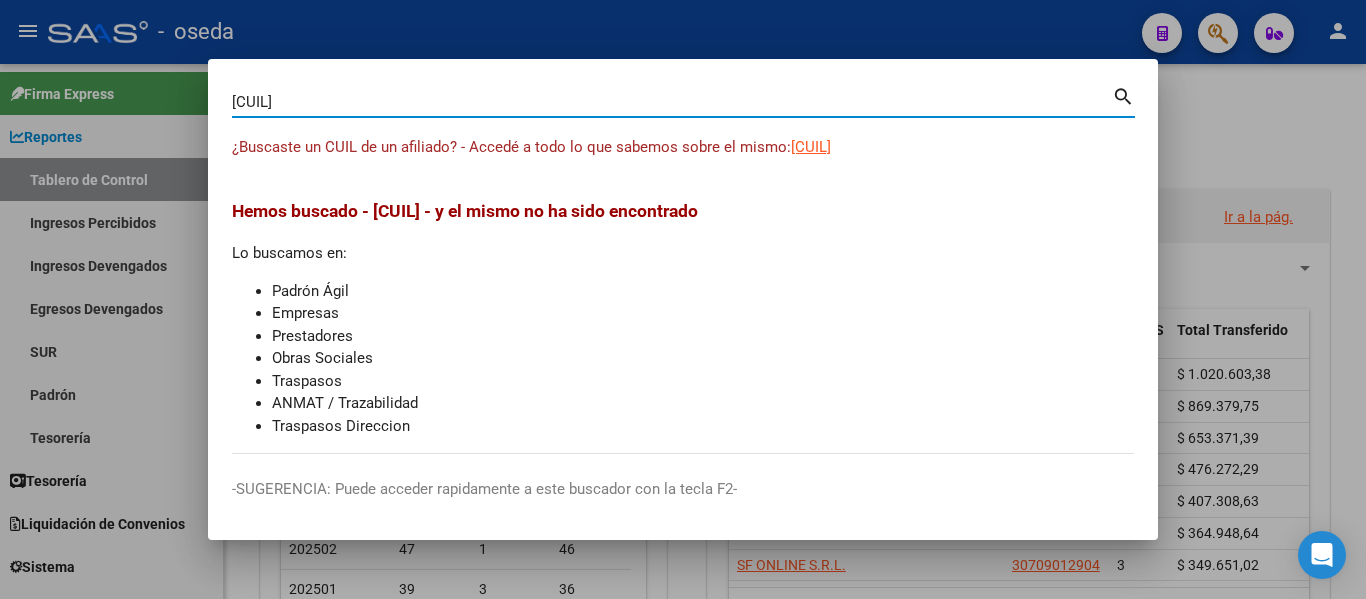 drag, startPoint x: 384, startPoint y: 104, endPoint x: 91, endPoint y: 56, distance: 296.9057 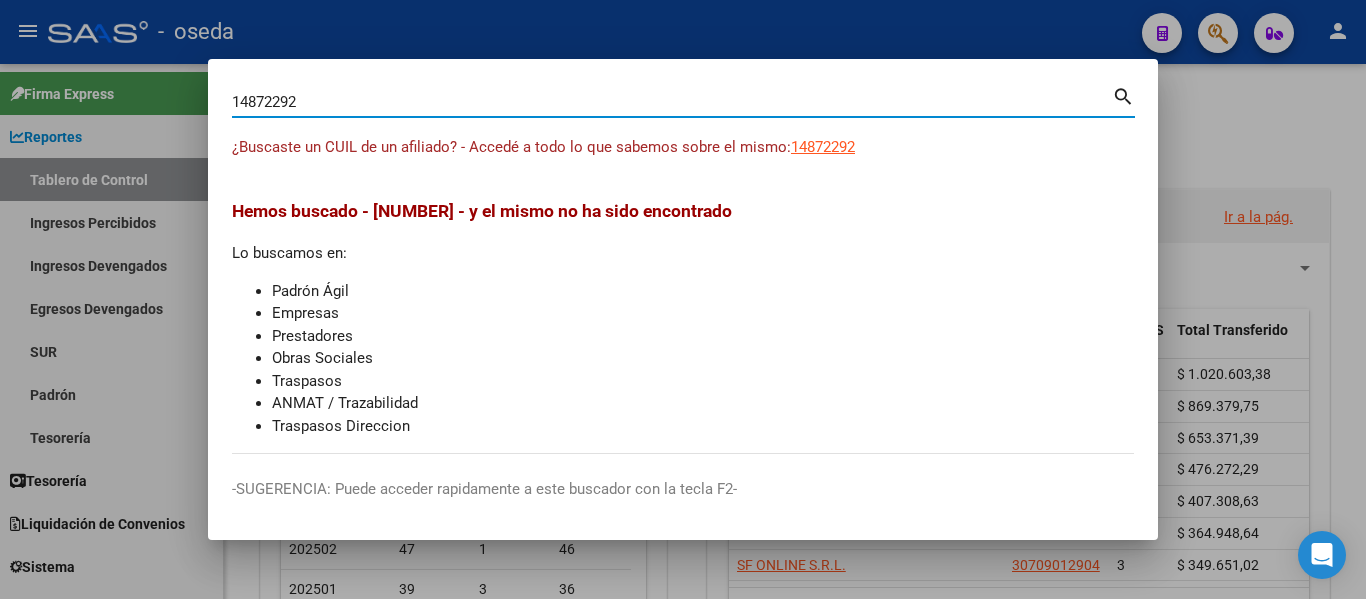 type on "14872292" 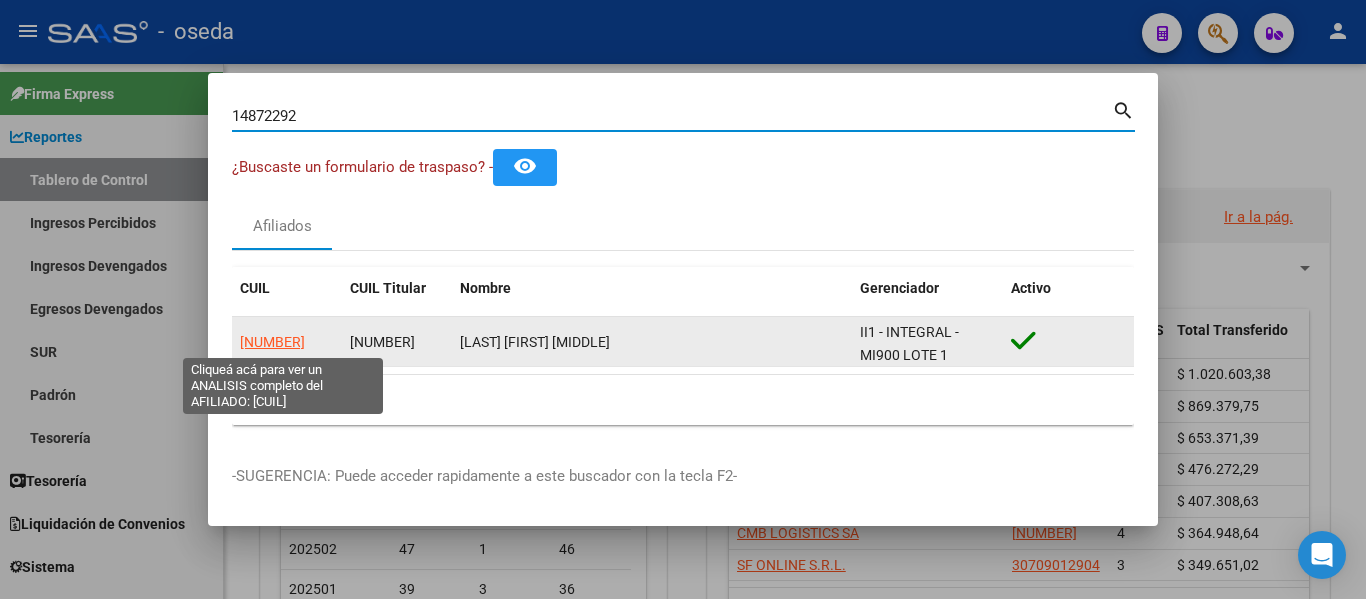 click on "[NUMBER]" 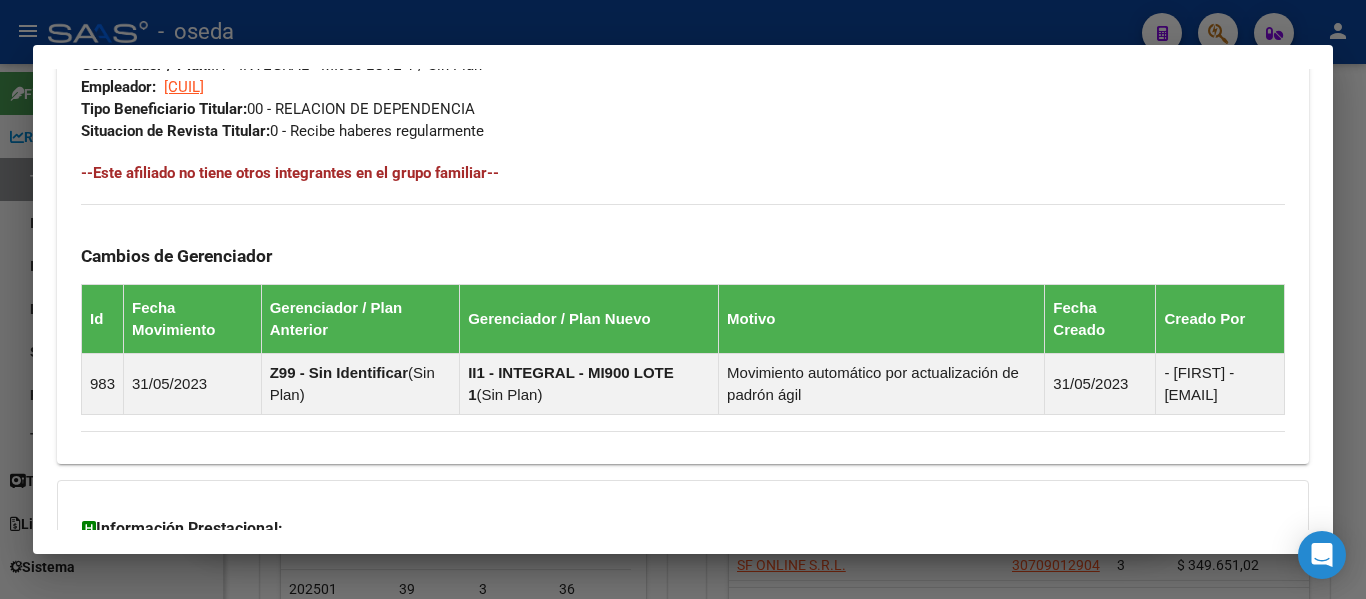 scroll, scrollTop: 1279, scrollLeft: 0, axis: vertical 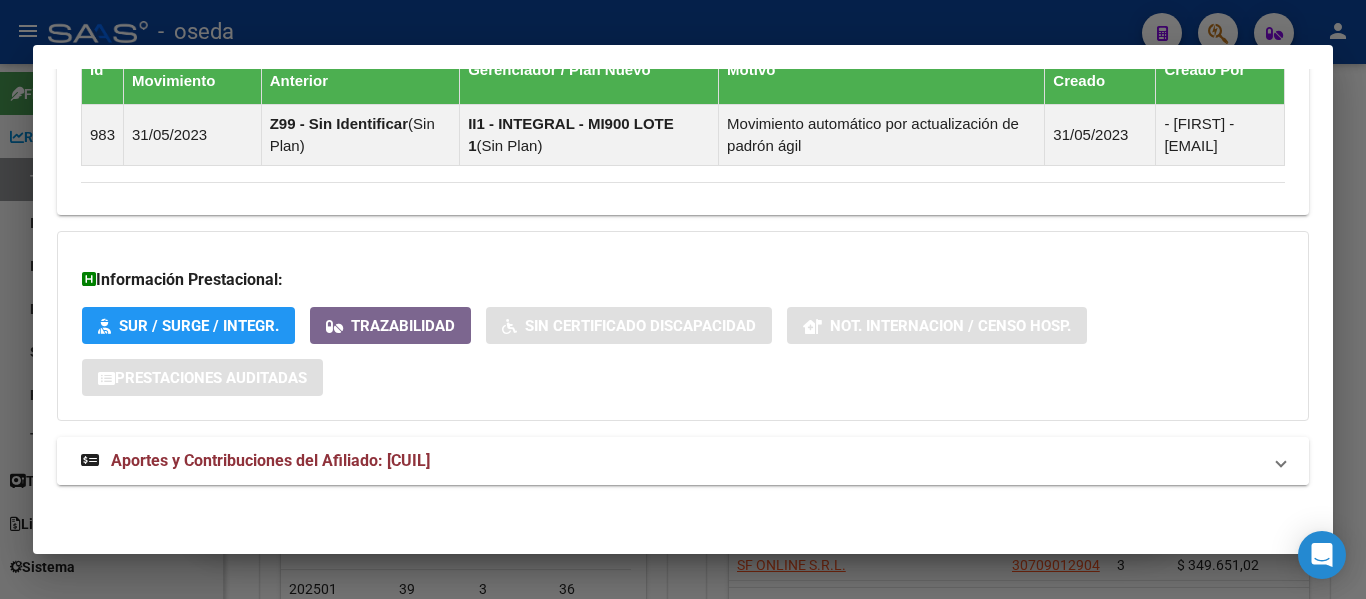 click on "Aportes y Contribuciones del Afiliado: [CUIL]" at bounding box center [270, 460] 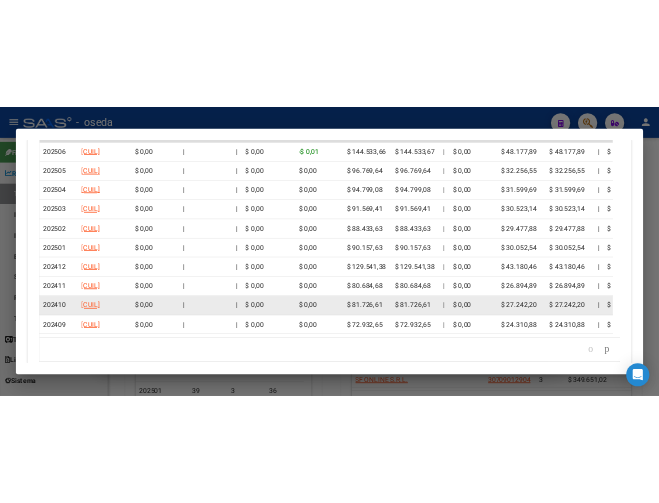 scroll, scrollTop: 2181, scrollLeft: 0, axis: vertical 